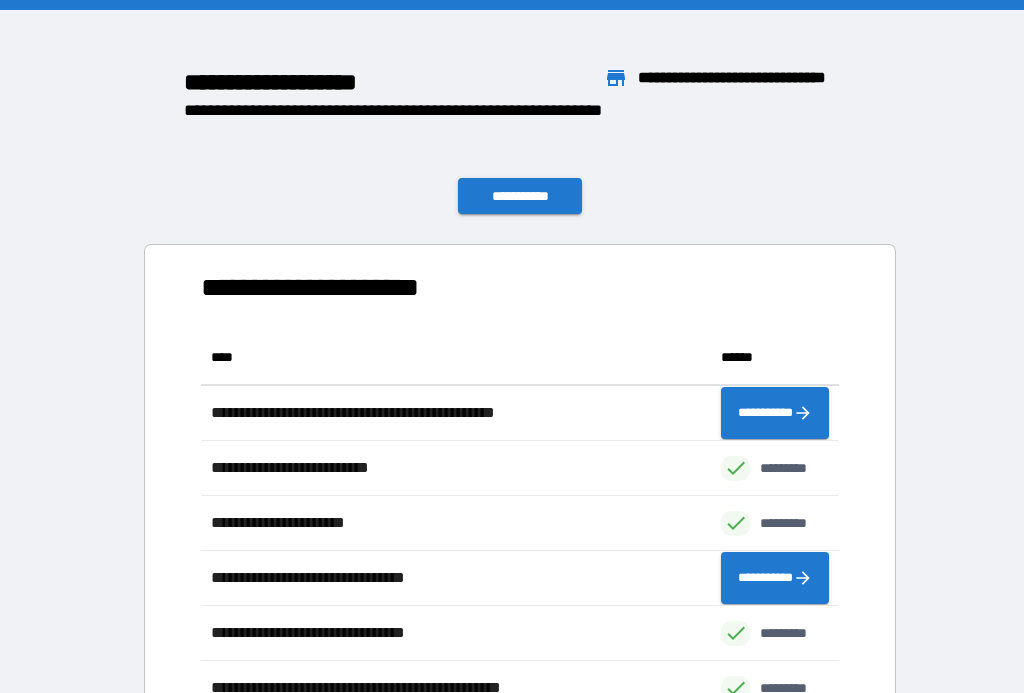 scroll, scrollTop: 36, scrollLeft: 0, axis: vertical 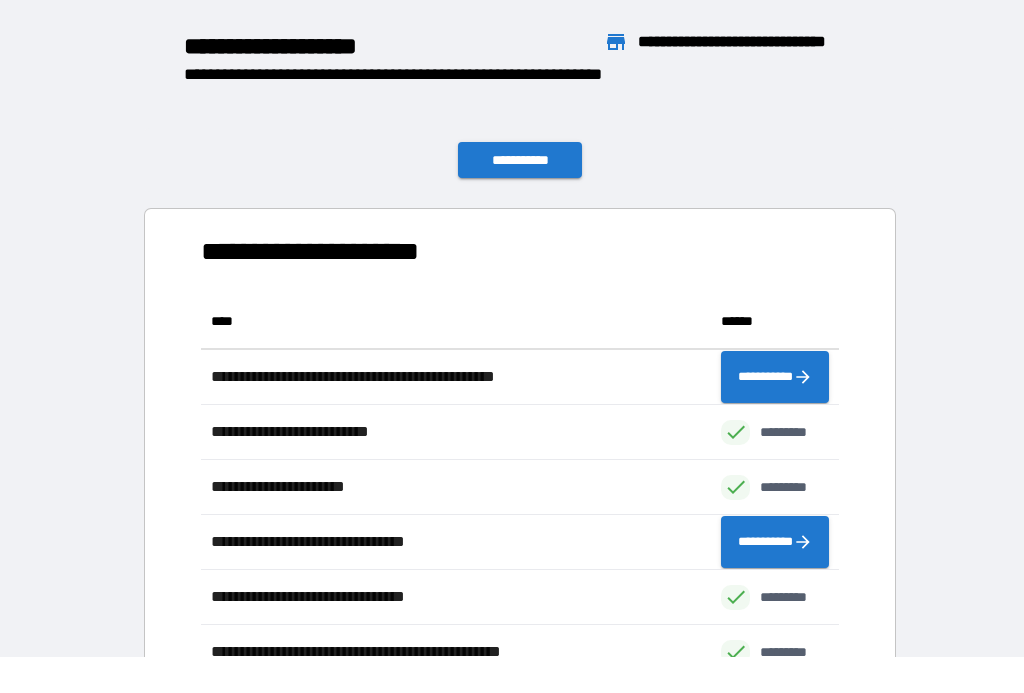 click on "**********" at bounding box center [520, 160] 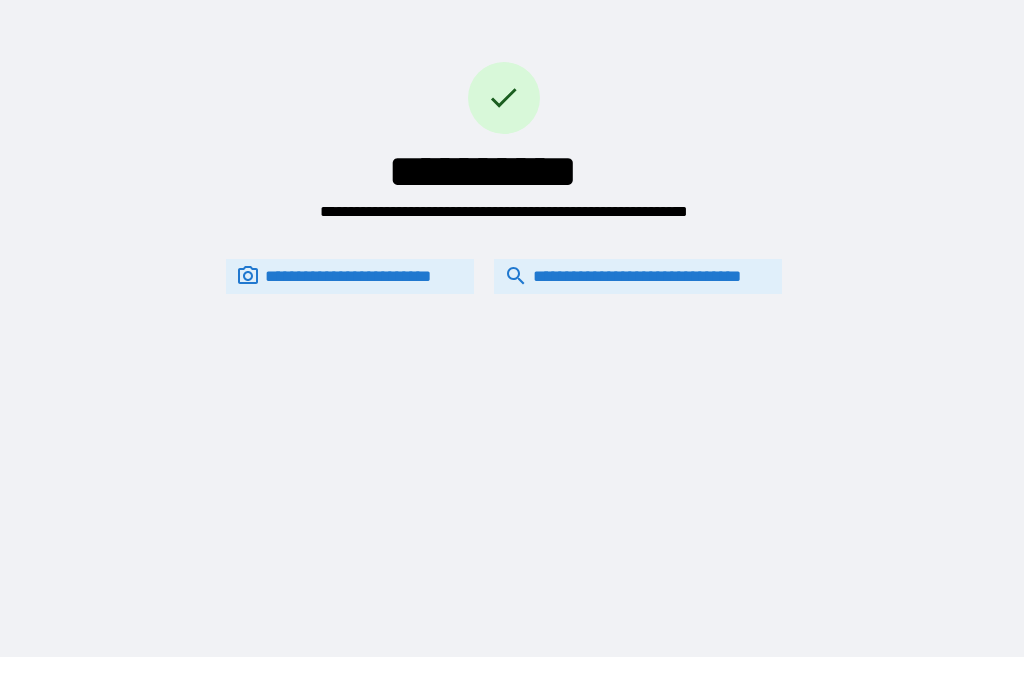 click on "**********" at bounding box center (638, 276) 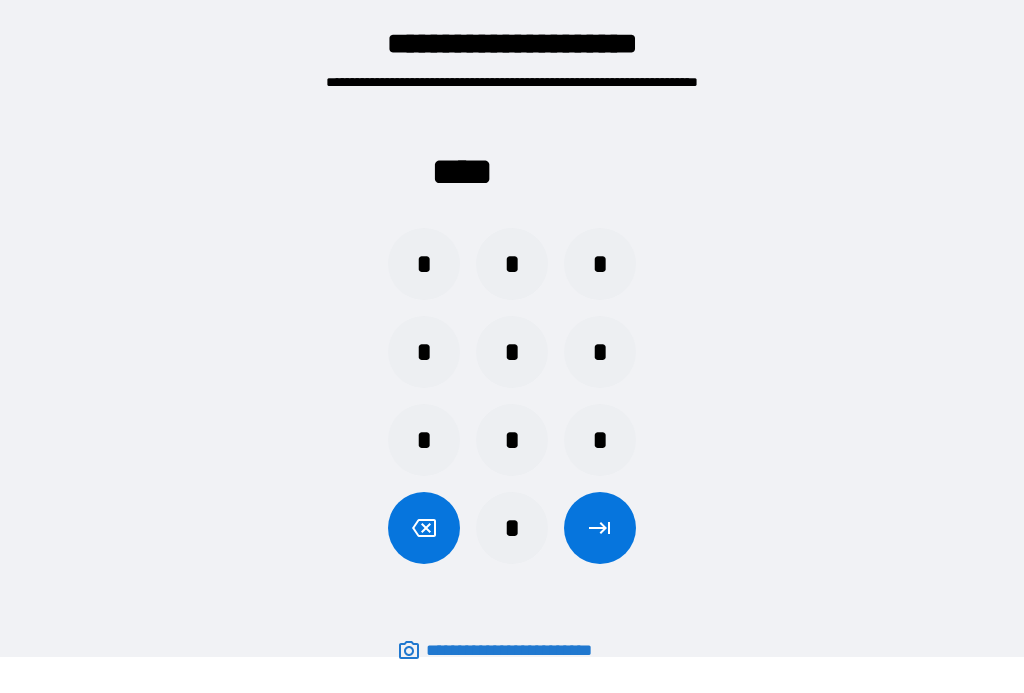 click on "*" at bounding box center [600, 264] 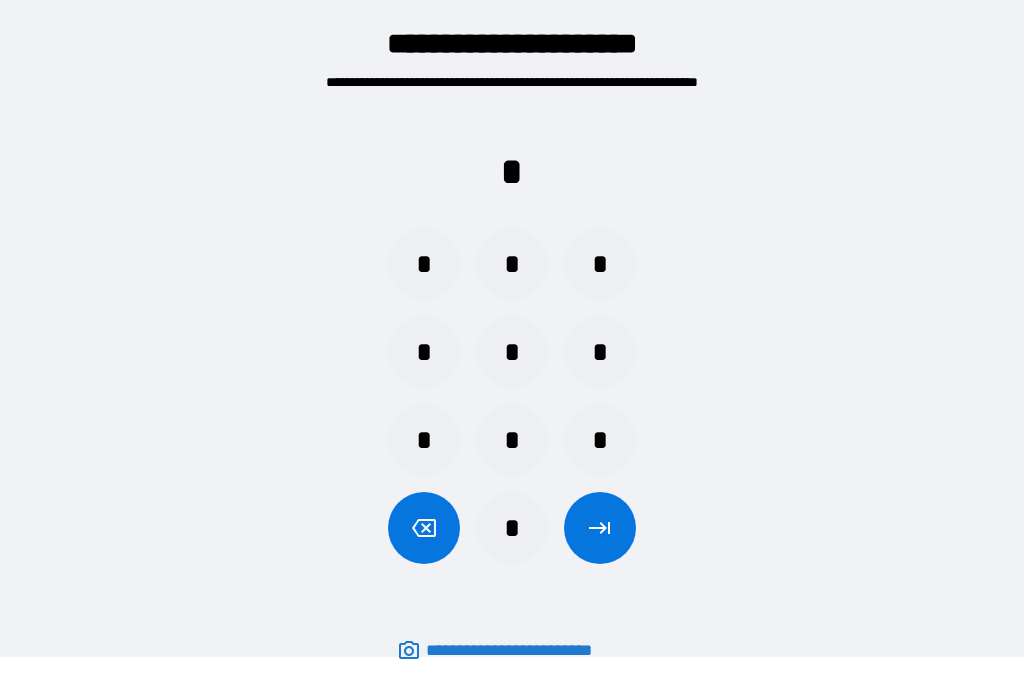 click on "*" at bounding box center [424, 352] 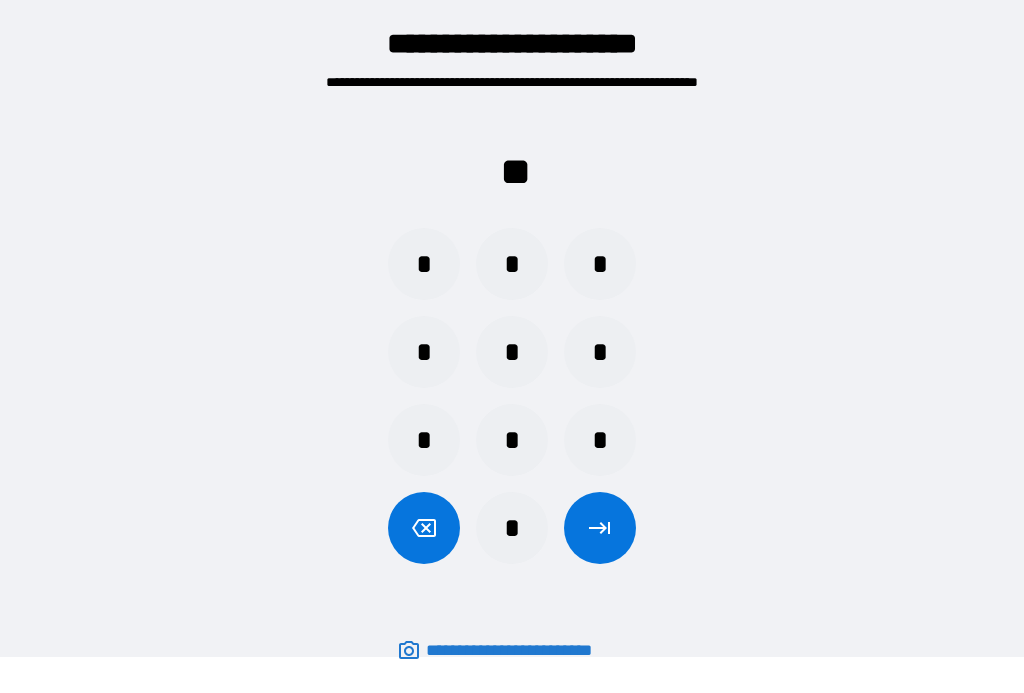 click on "*" at bounding box center (512, 440) 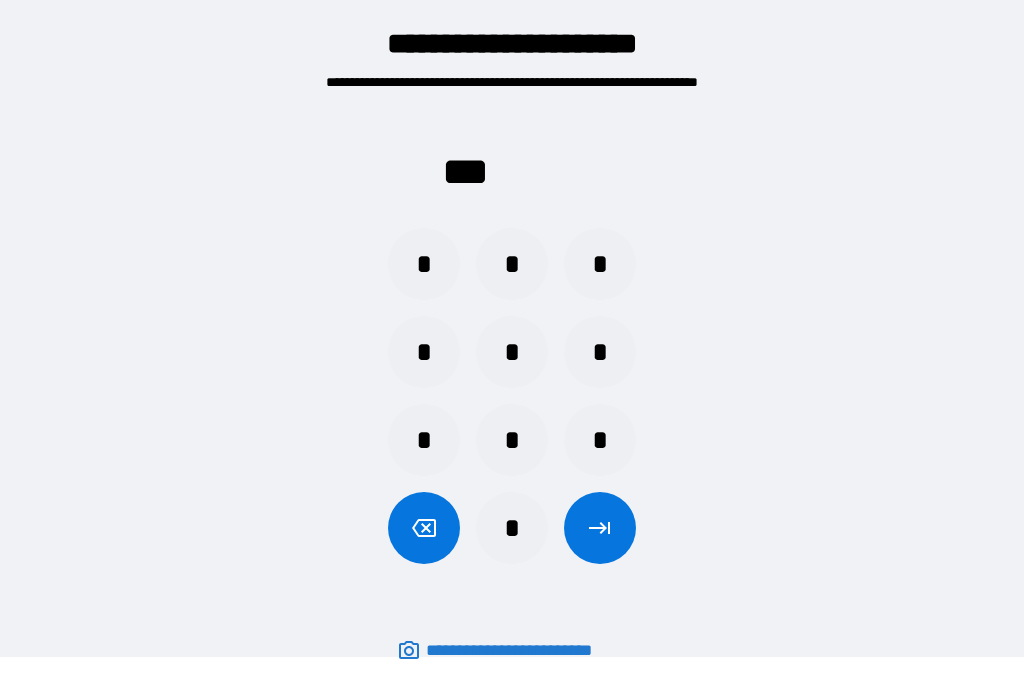 click on "*" at bounding box center (600, 264) 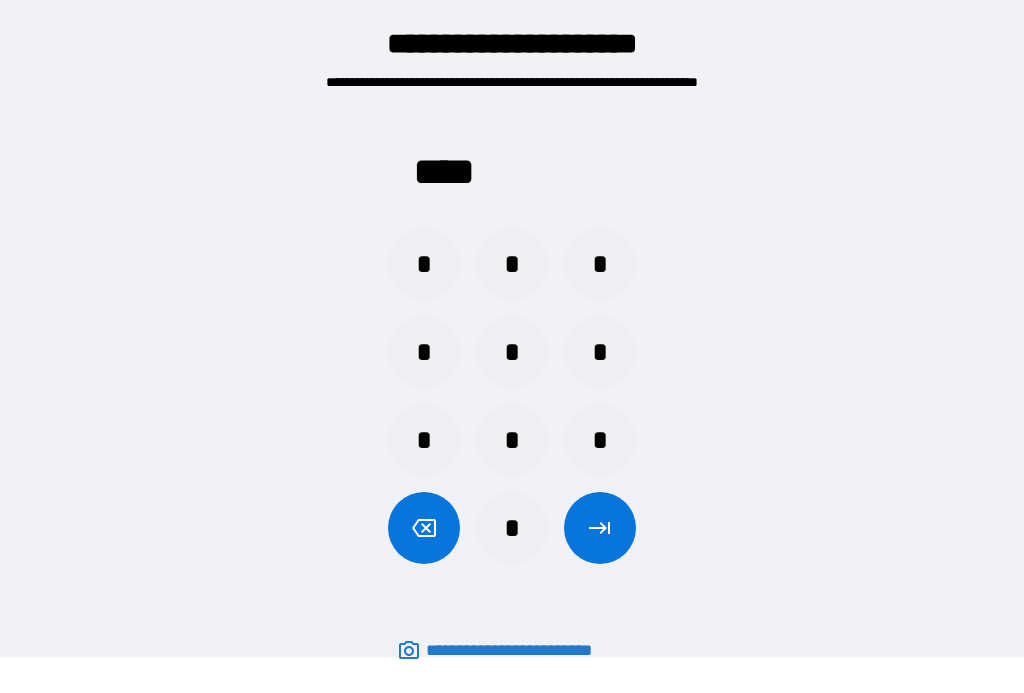 click 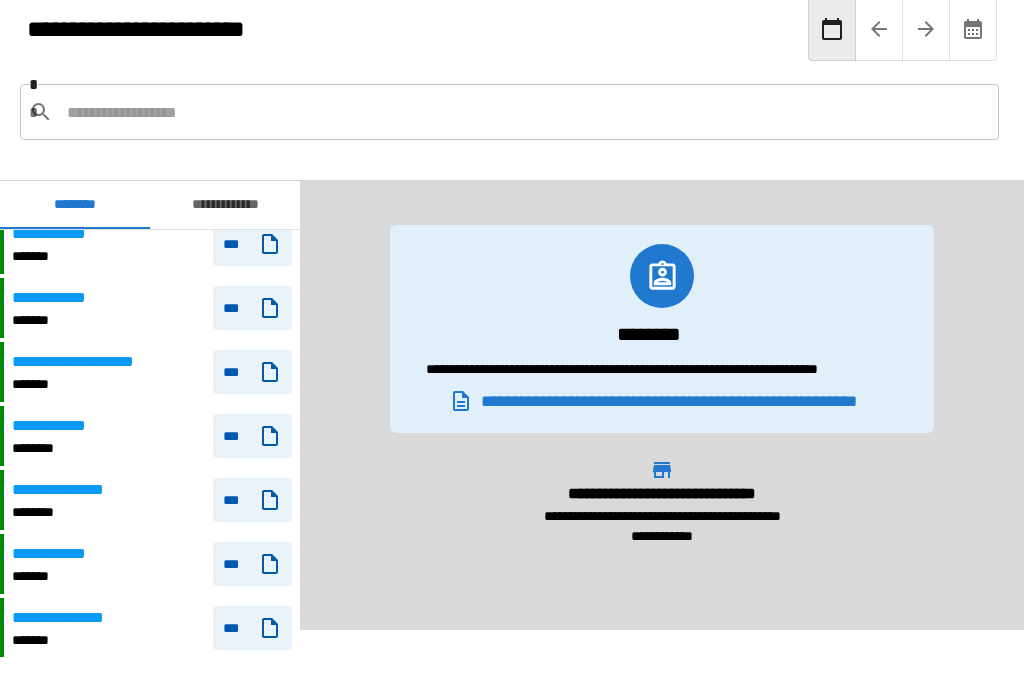 scroll, scrollTop: 443, scrollLeft: 0, axis: vertical 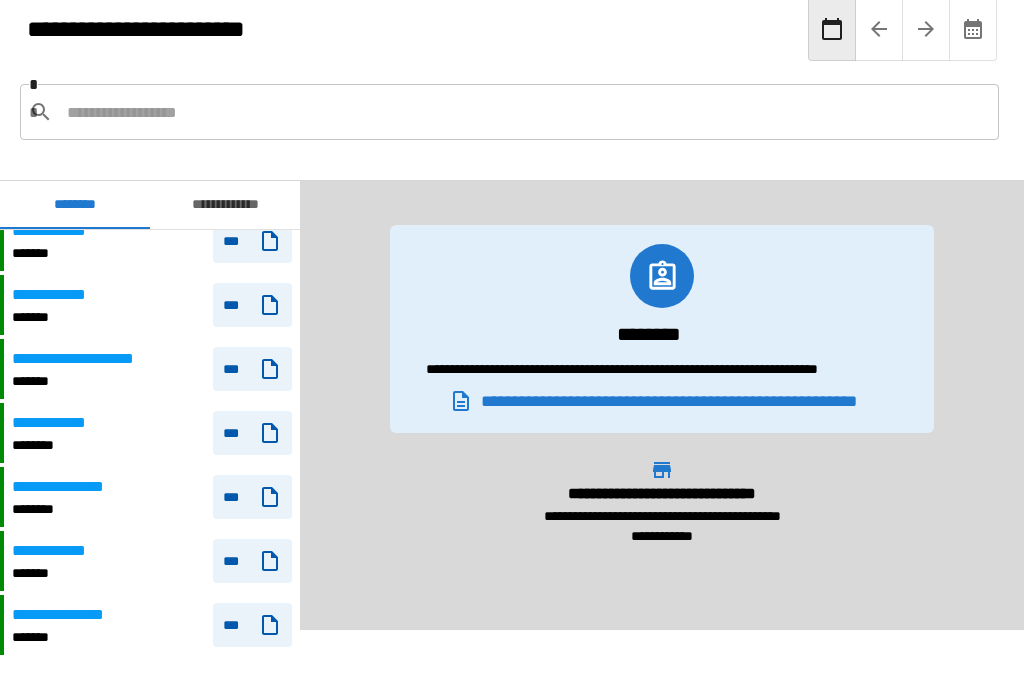click on "**********" at bounding box center (72, 487) 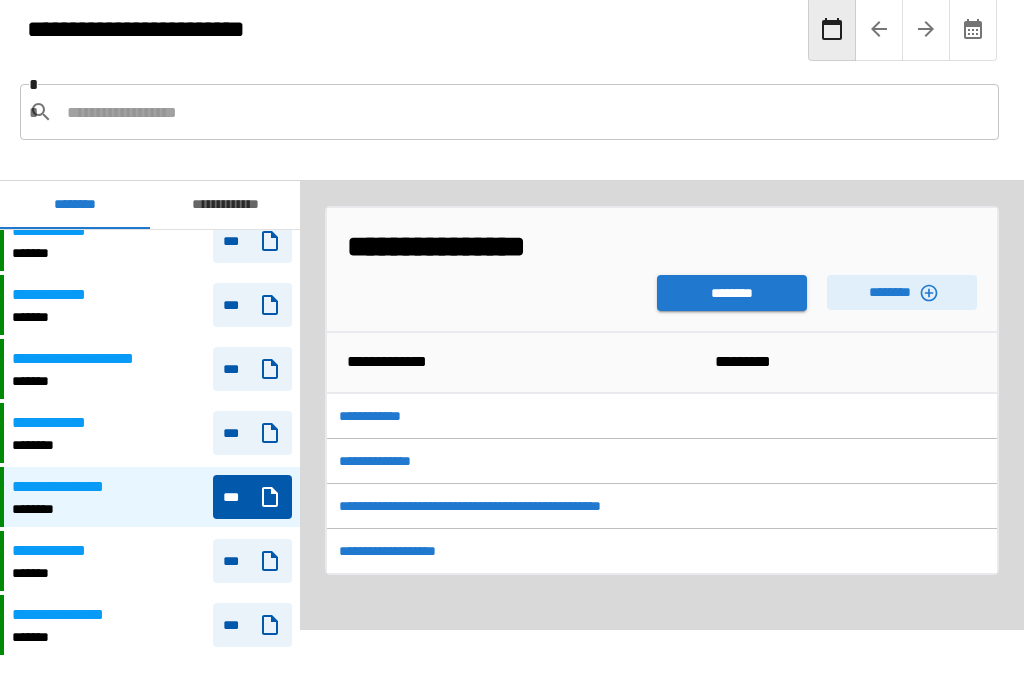 click on "********" at bounding box center [732, 293] 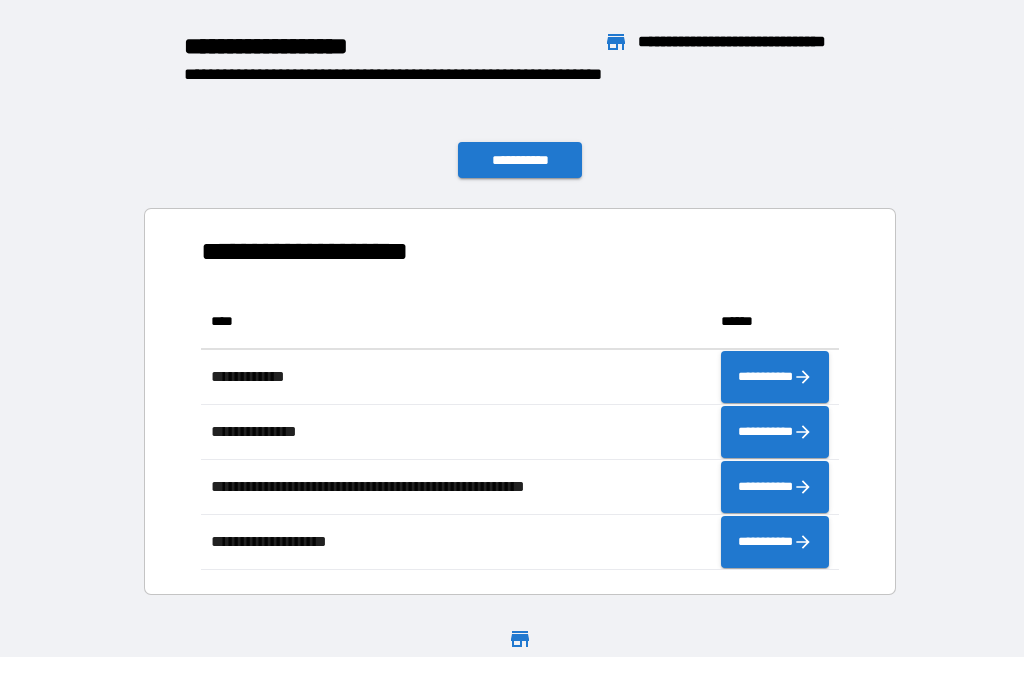 scroll, scrollTop: 1, scrollLeft: 1, axis: both 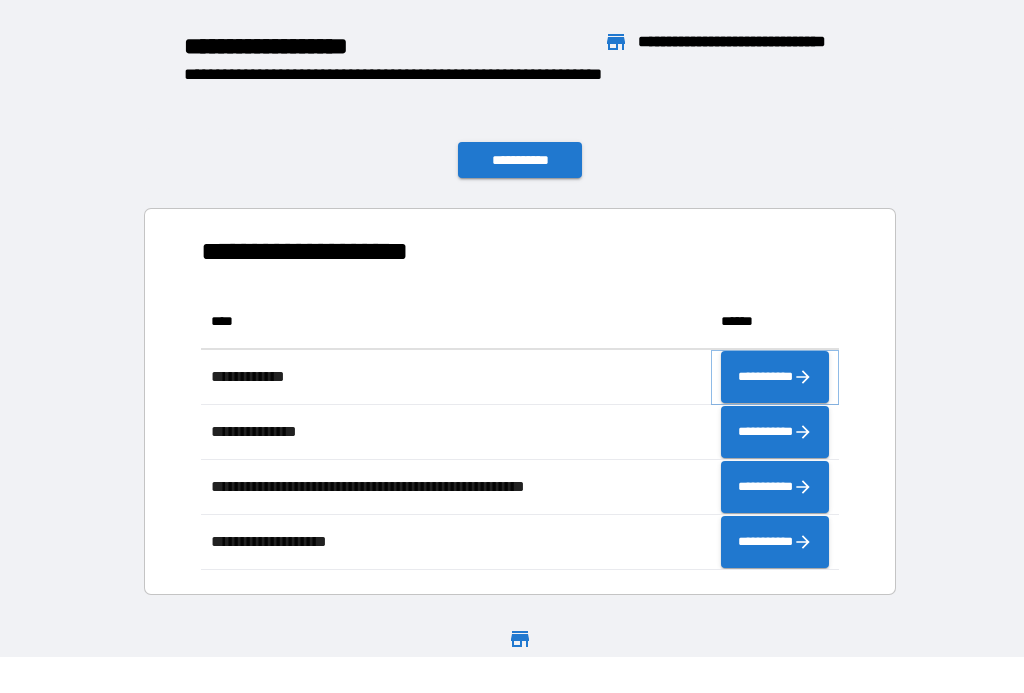 click on "**********" at bounding box center (775, 377) 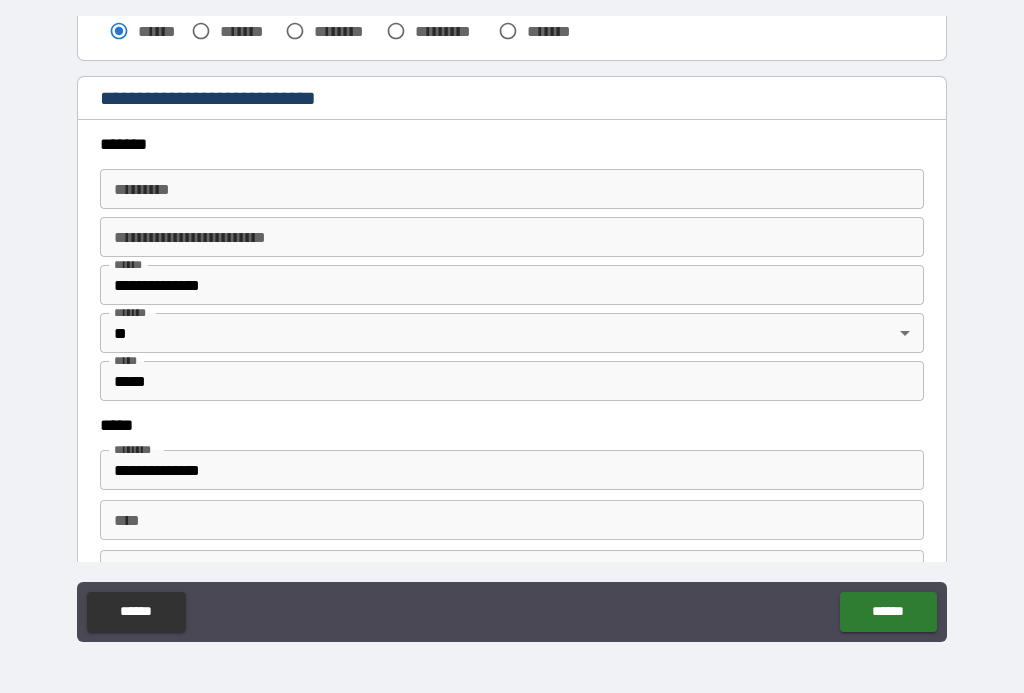 scroll, scrollTop: 669, scrollLeft: 0, axis: vertical 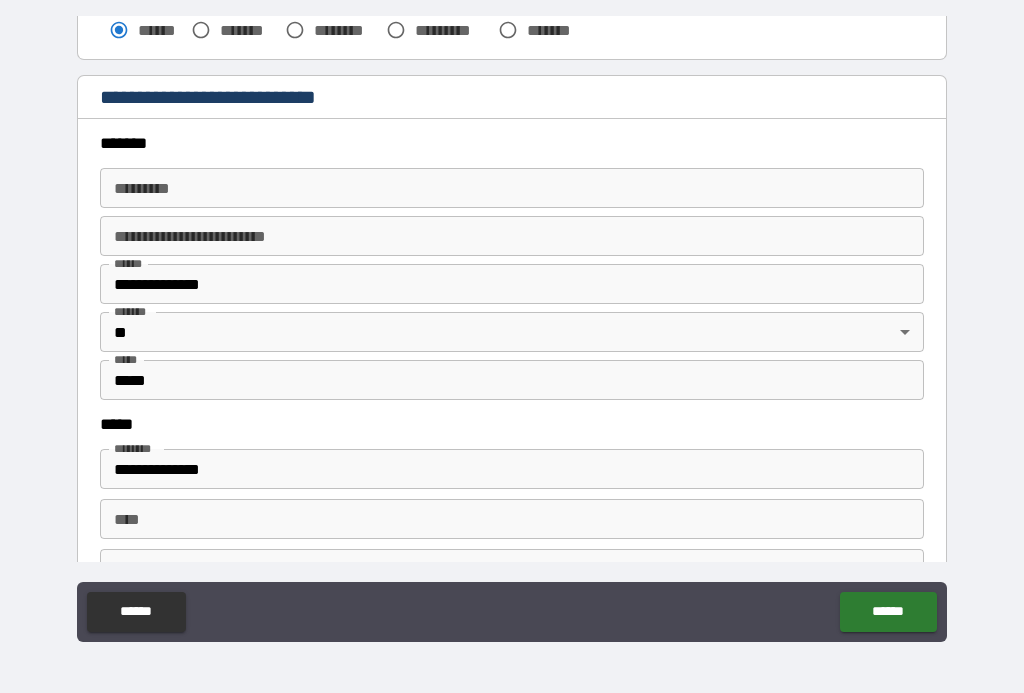 click on "*******   *" at bounding box center [512, 188] 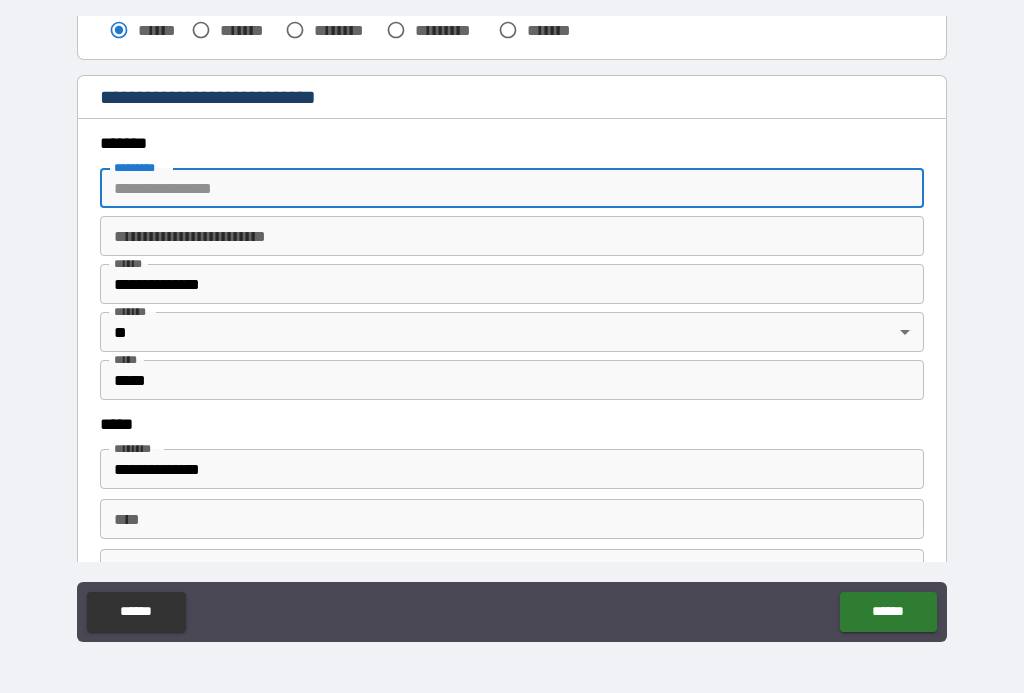 click on "*******   *" at bounding box center (512, 188) 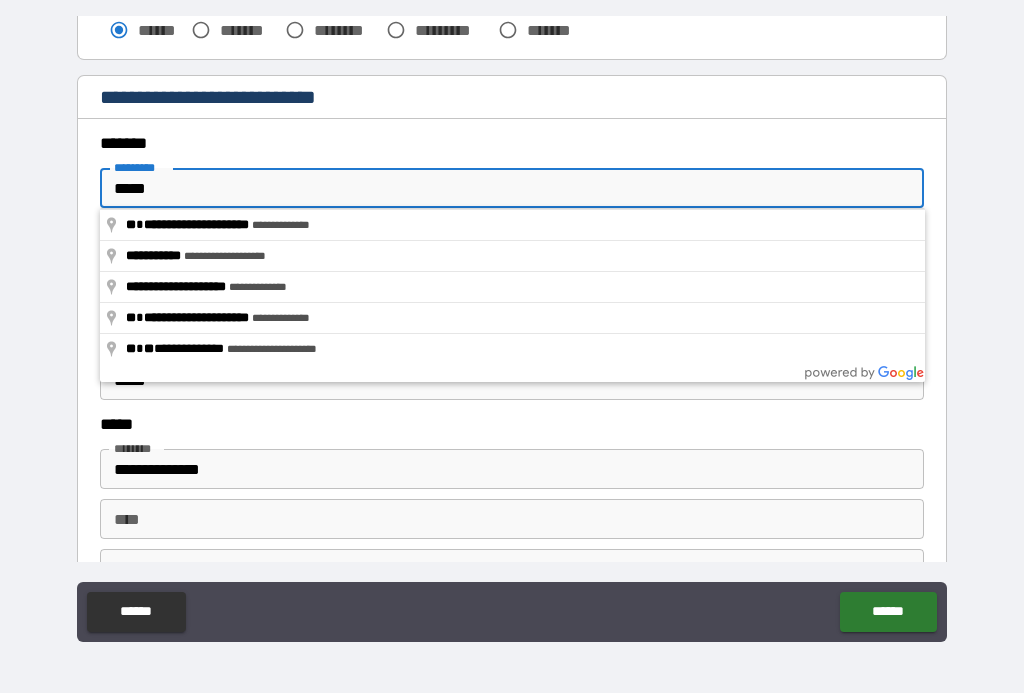 type on "**********" 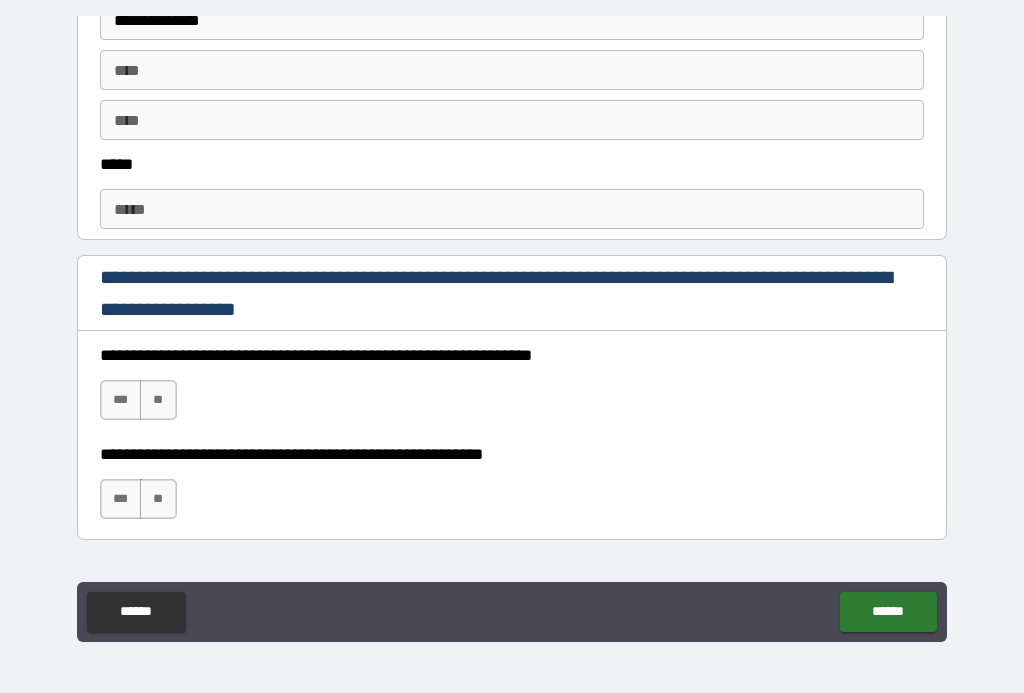 scroll, scrollTop: 1124, scrollLeft: 0, axis: vertical 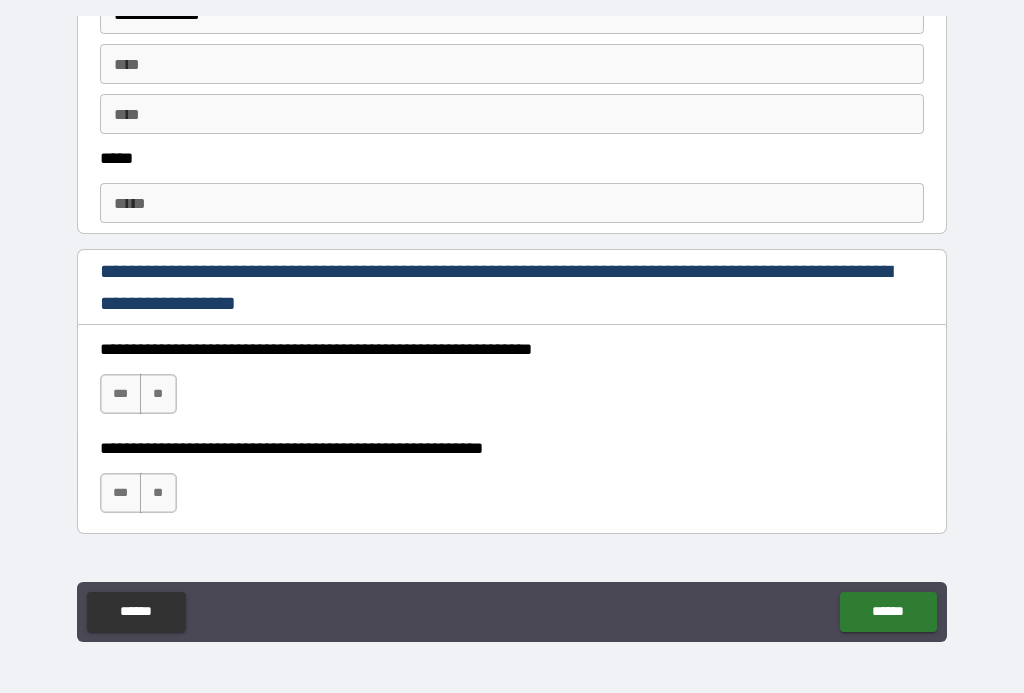 click on "*****" at bounding box center (512, 203) 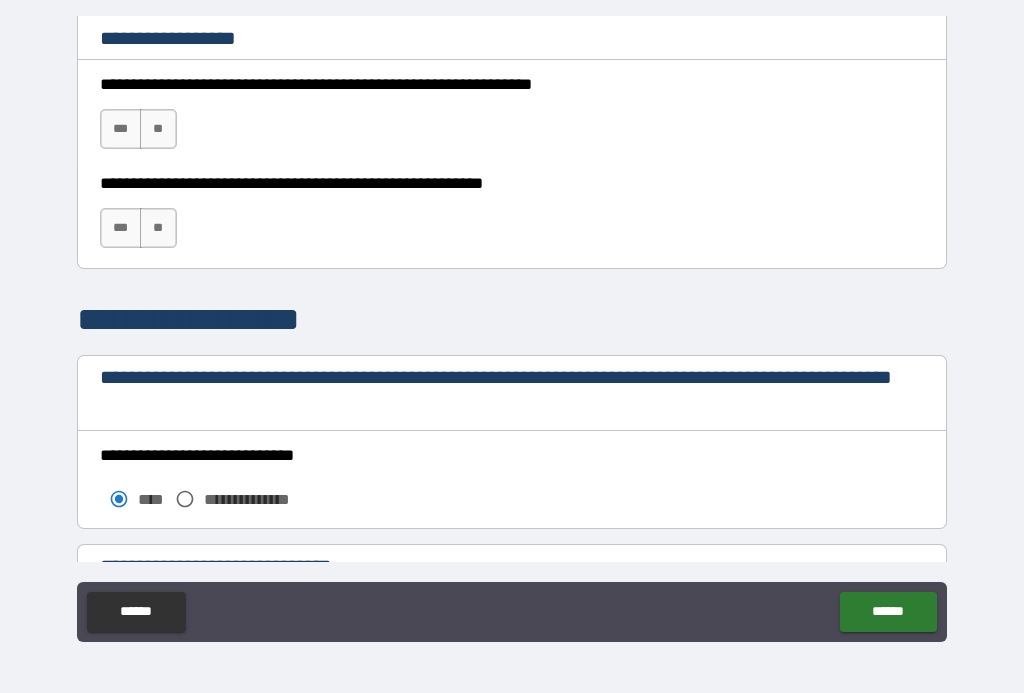 scroll, scrollTop: 1391, scrollLeft: 0, axis: vertical 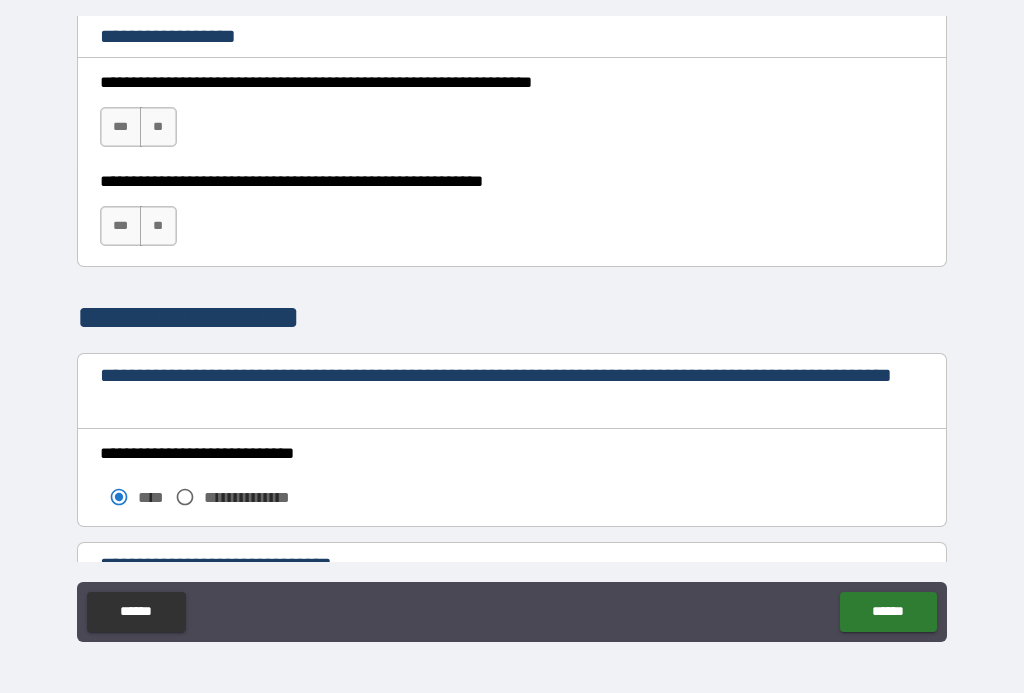 type on "**********" 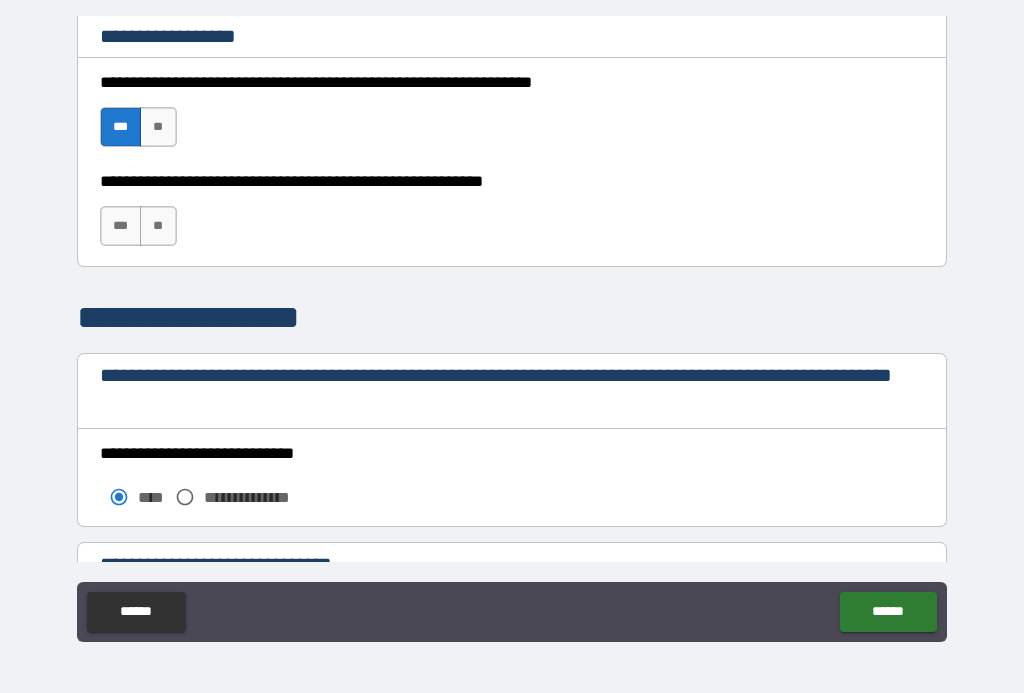 click on "***" at bounding box center [121, 226] 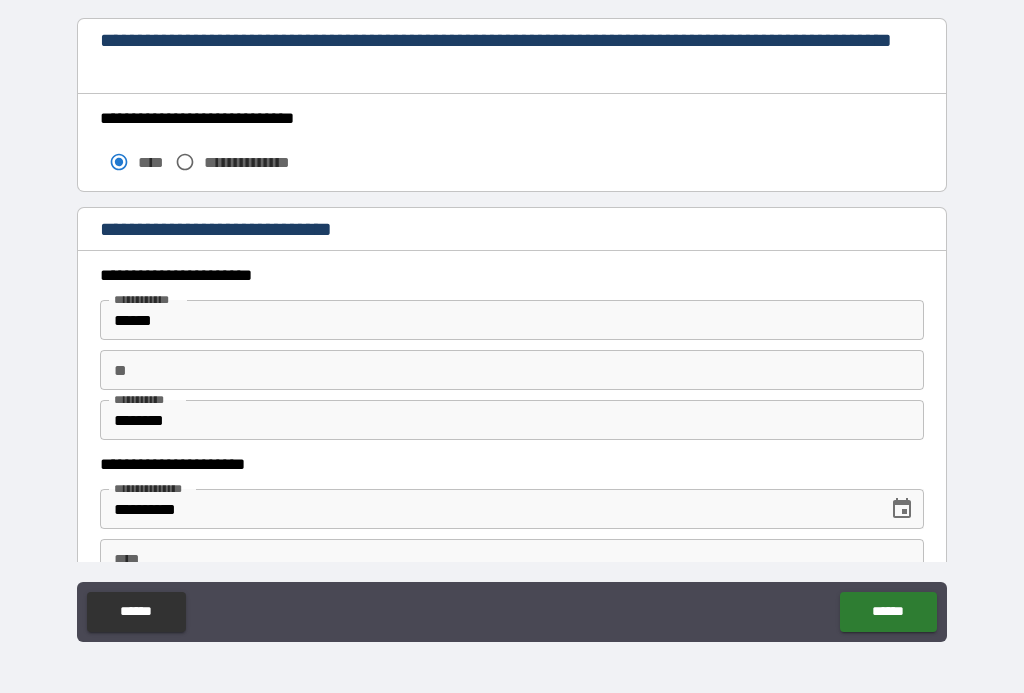 scroll, scrollTop: 1731, scrollLeft: 0, axis: vertical 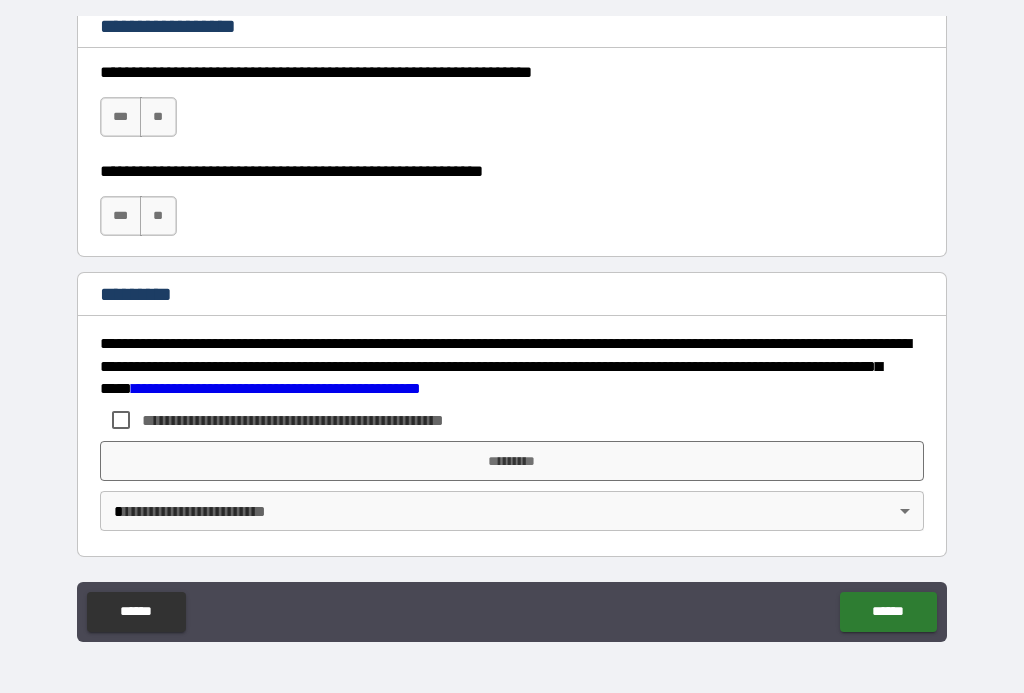 click on "***" at bounding box center (121, 117) 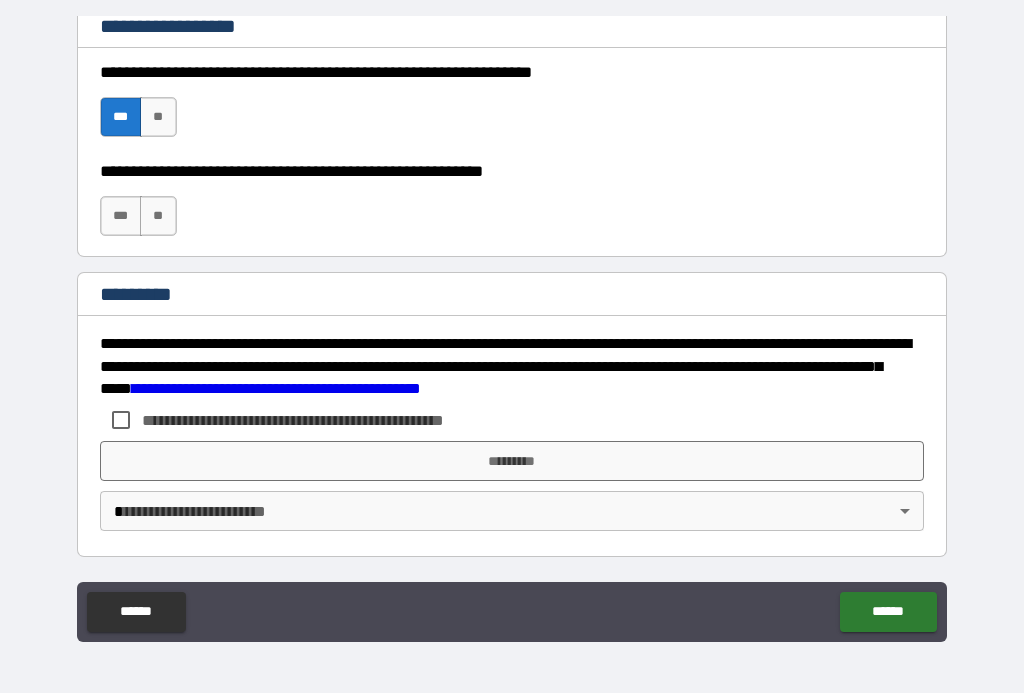 click on "***" at bounding box center (121, 216) 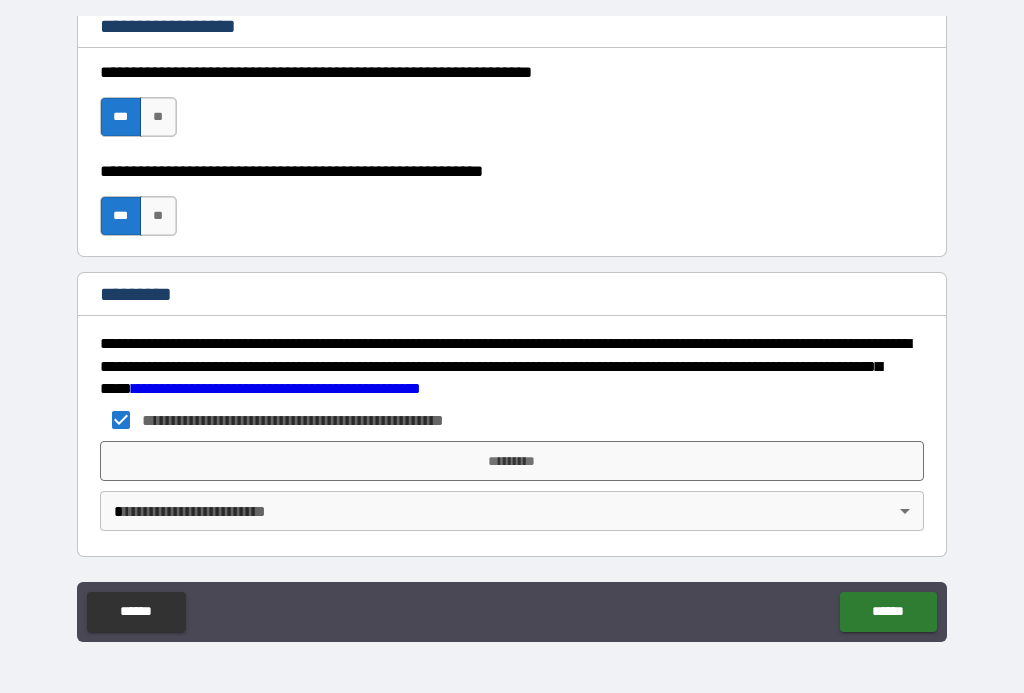 click on "*********" at bounding box center (512, 461) 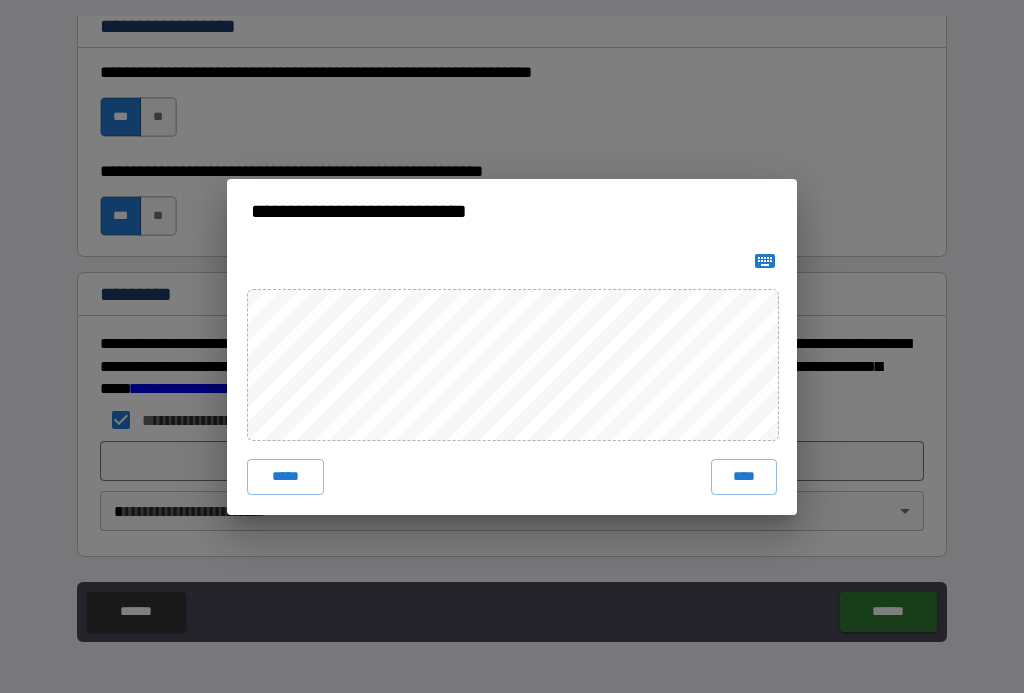 click on "****" at bounding box center [744, 477] 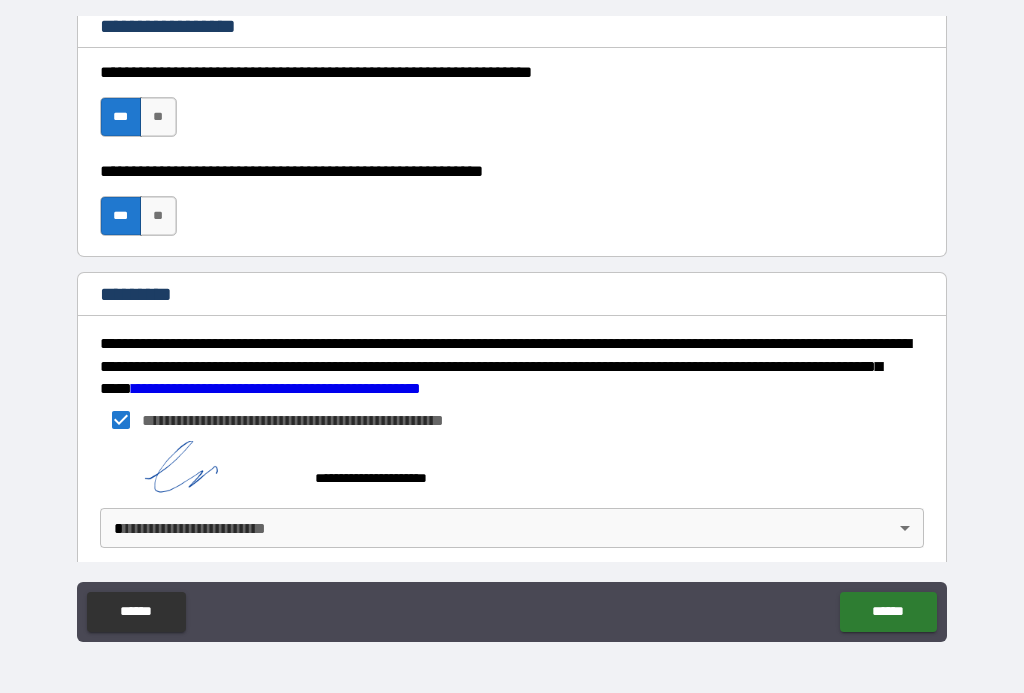 click on "**********" at bounding box center (512, 328) 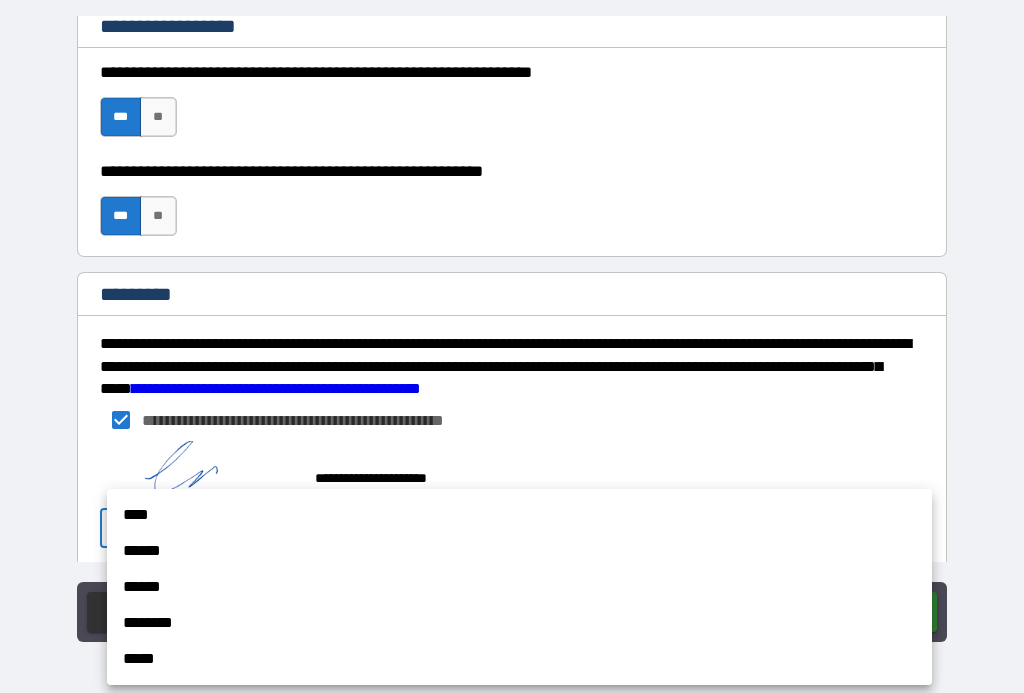click on "****" at bounding box center [519, 515] 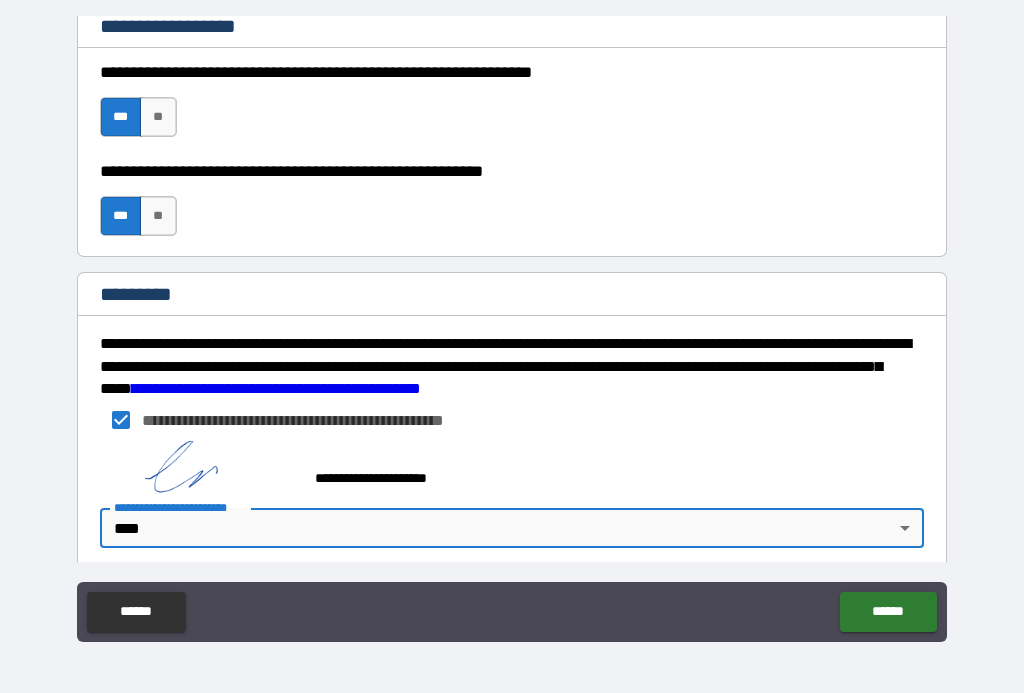 click on "******" at bounding box center (888, 612) 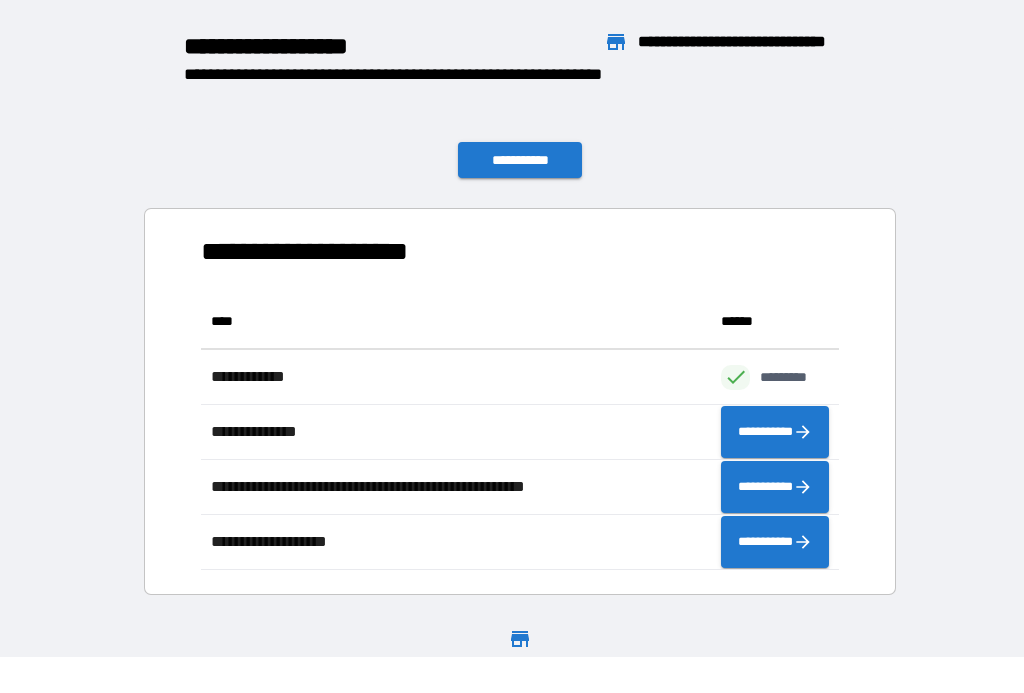 scroll, scrollTop: 276, scrollLeft: 638, axis: both 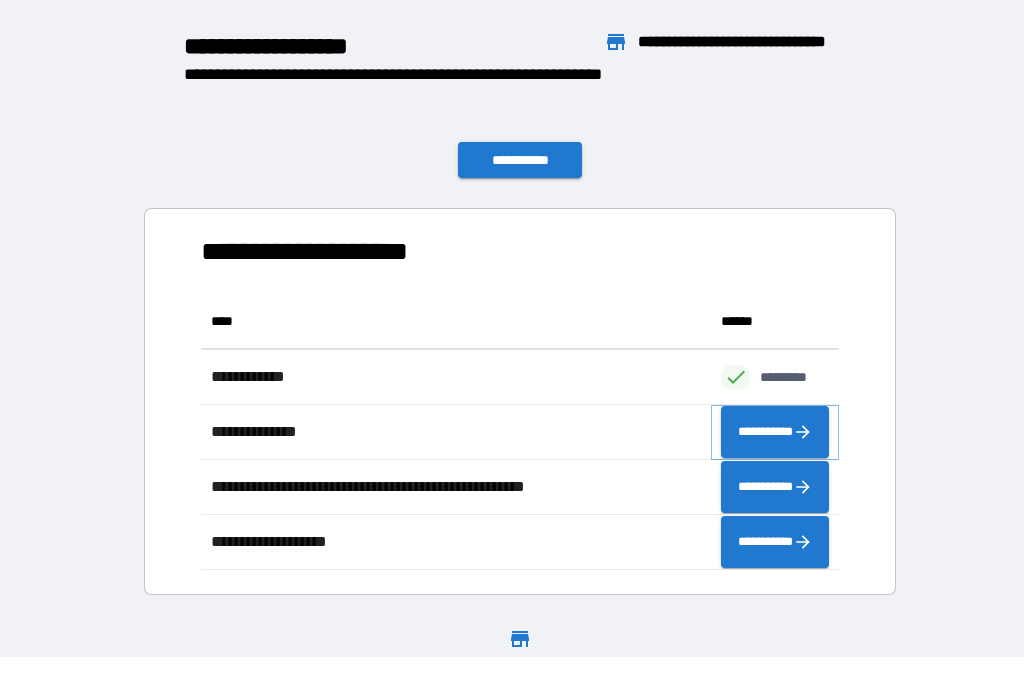 click on "**********" at bounding box center (775, 432) 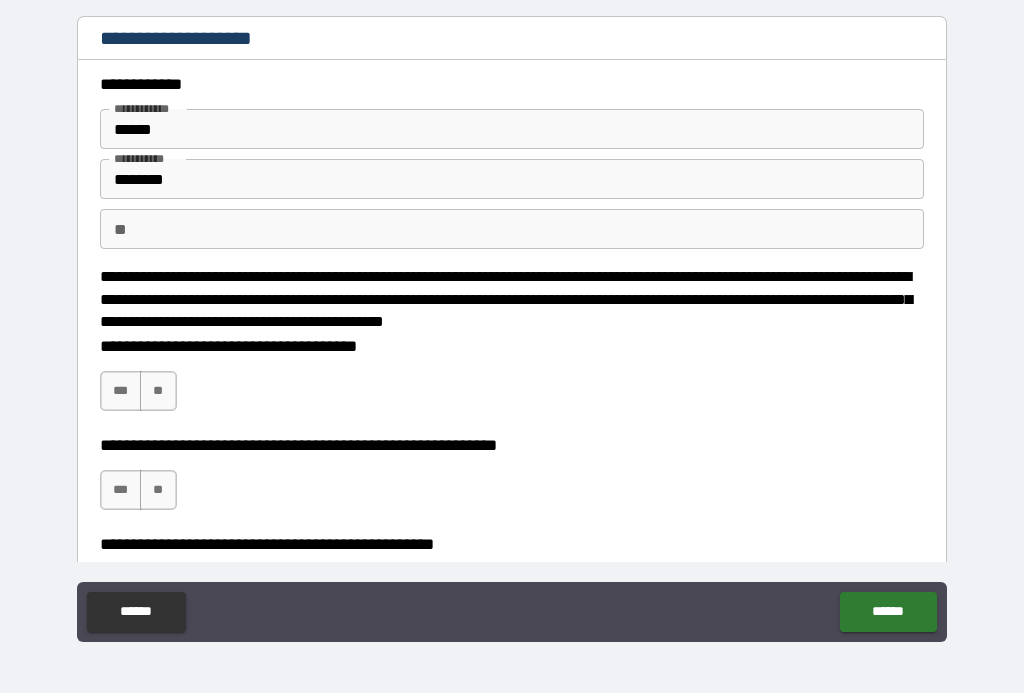 click on "**" at bounding box center (158, 391) 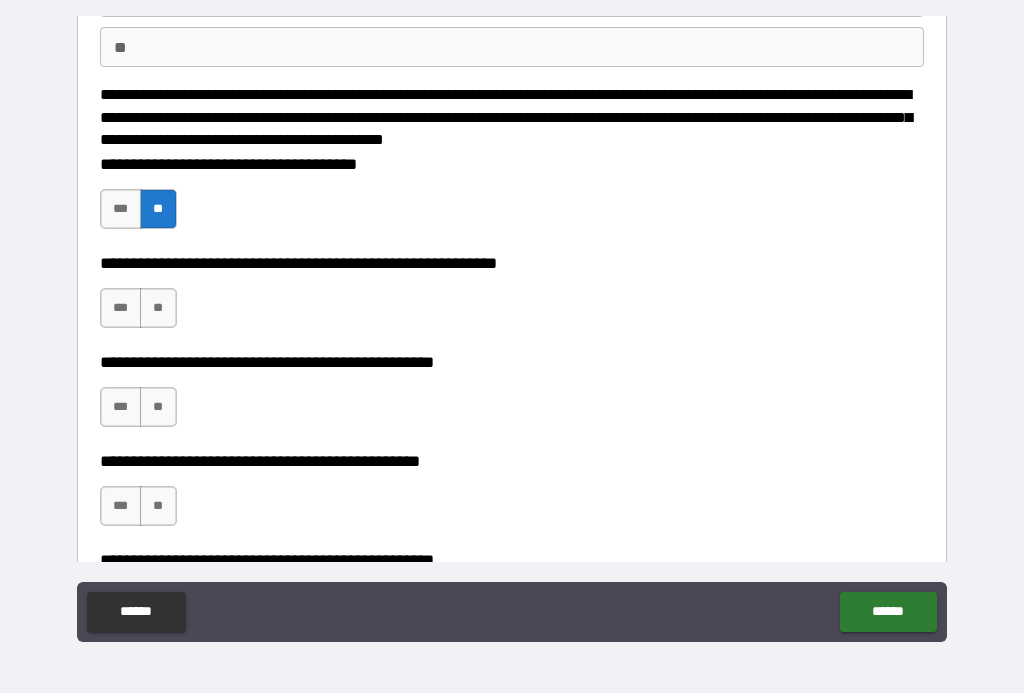 scroll, scrollTop: 186, scrollLeft: 0, axis: vertical 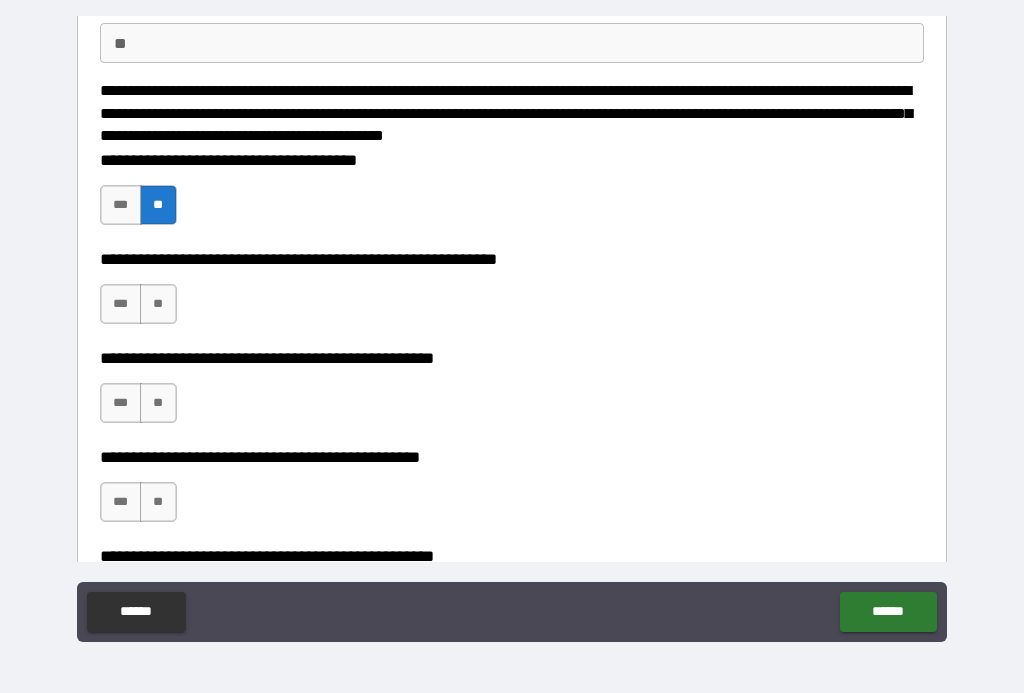 click on "**" at bounding box center (158, 304) 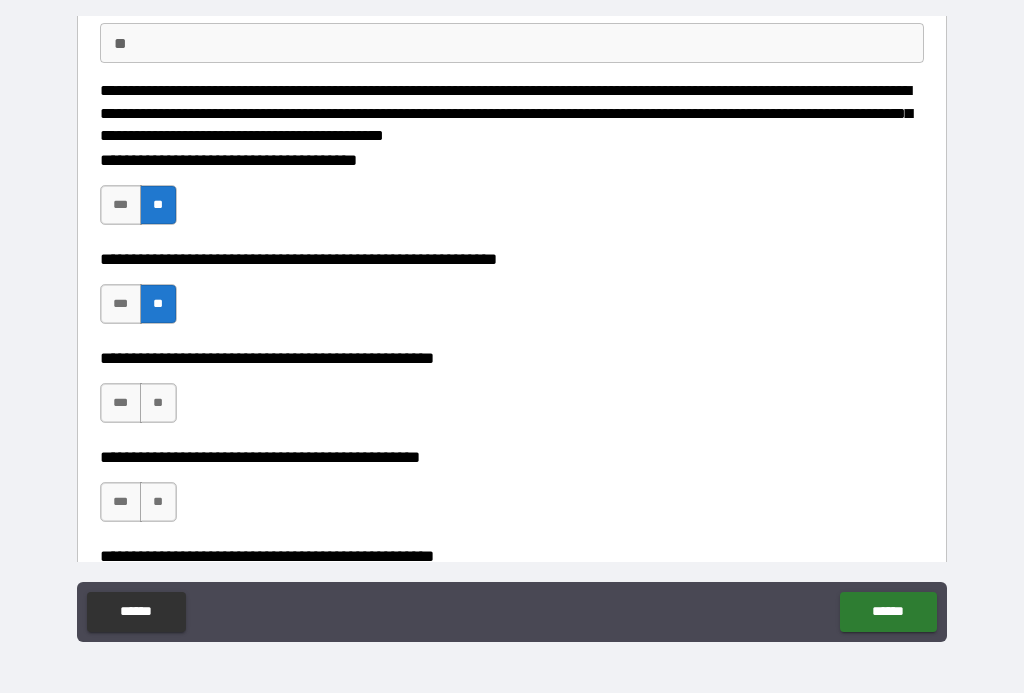 click on "**" at bounding box center (158, 403) 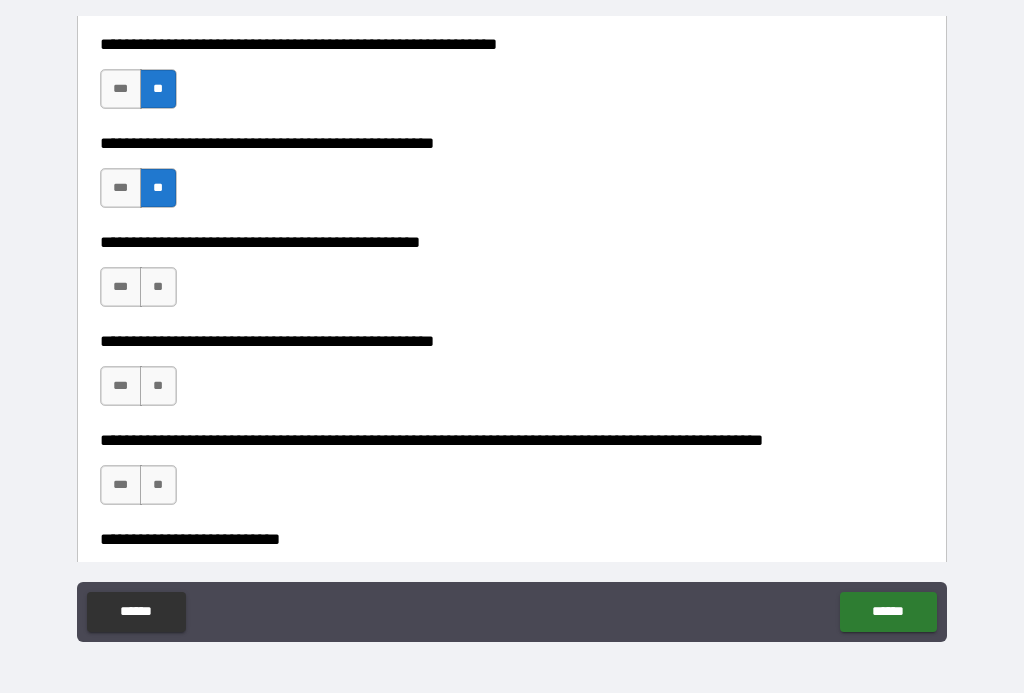 scroll, scrollTop: 406, scrollLeft: 0, axis: vertical 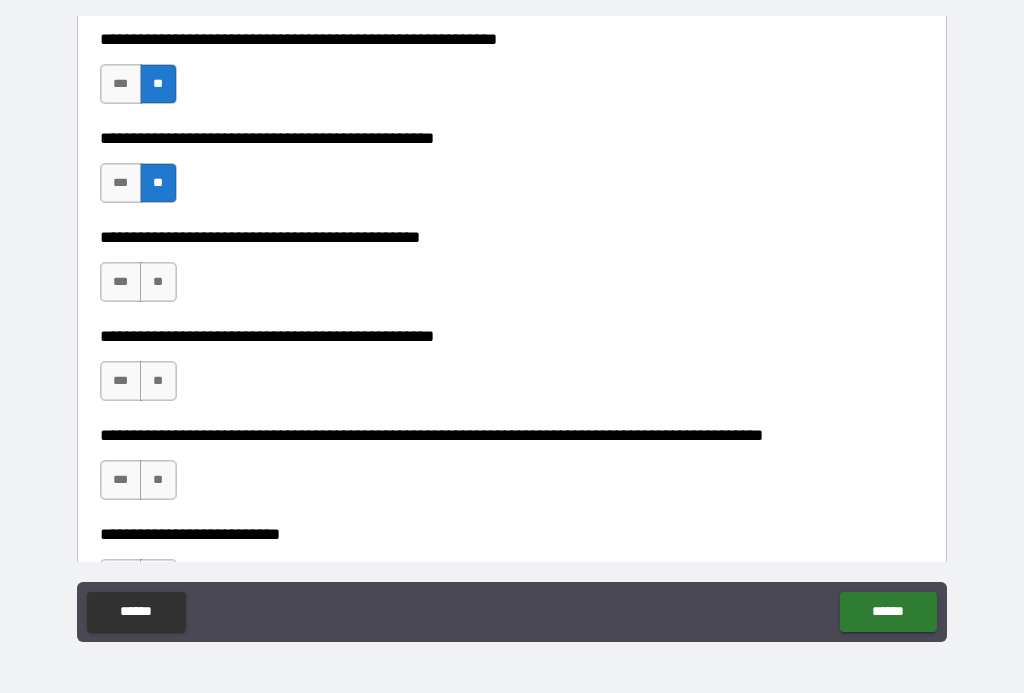 click on "**" at bounding box center [158, 282] 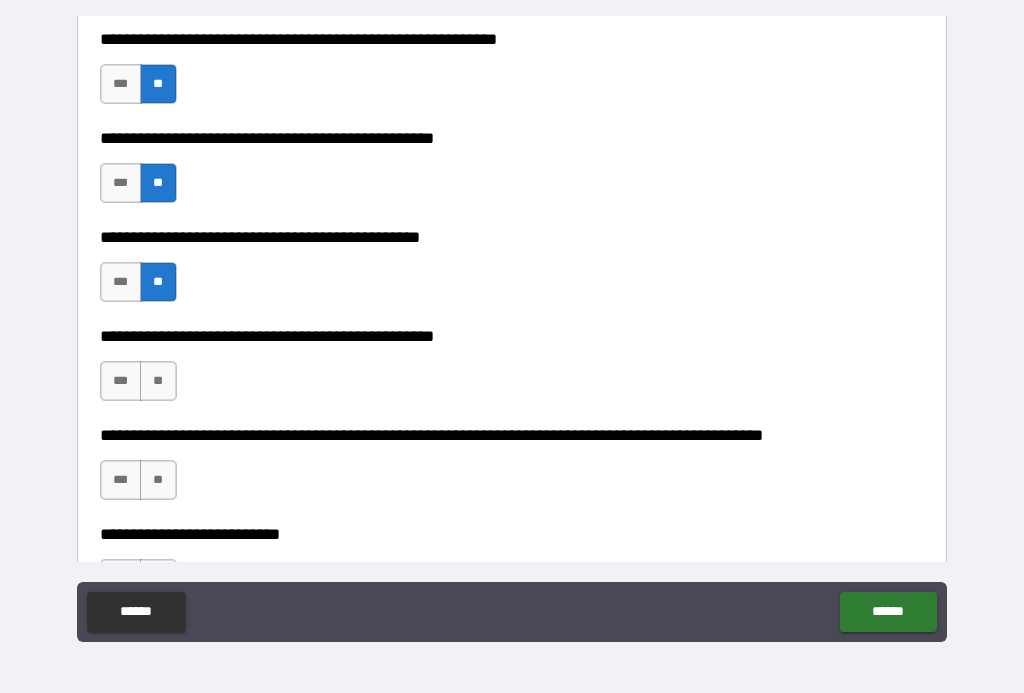 click on "**" at bounding box center [158, 381] 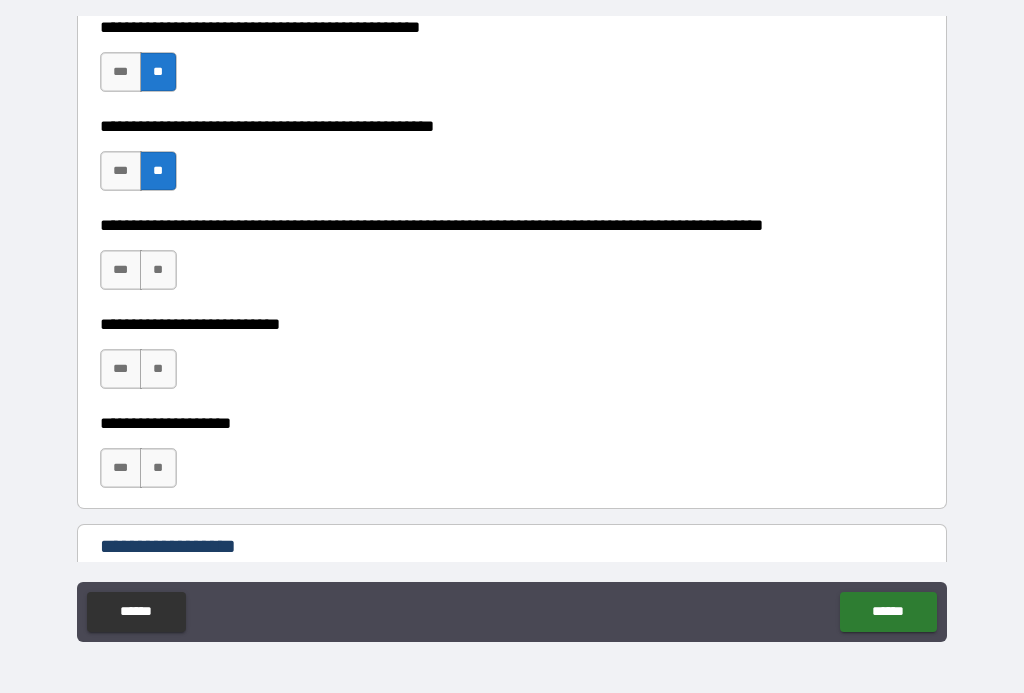 scroll, scrollTop: 618, scrollLeft: 0, axis: vertical 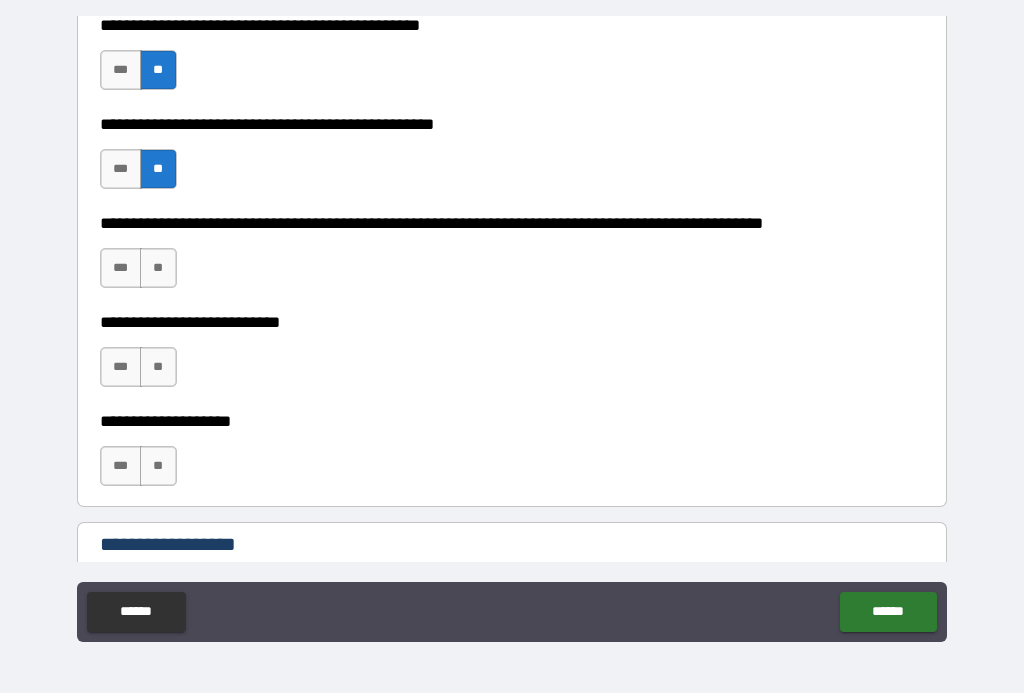 click on "**" at bounding box center [158, 268] 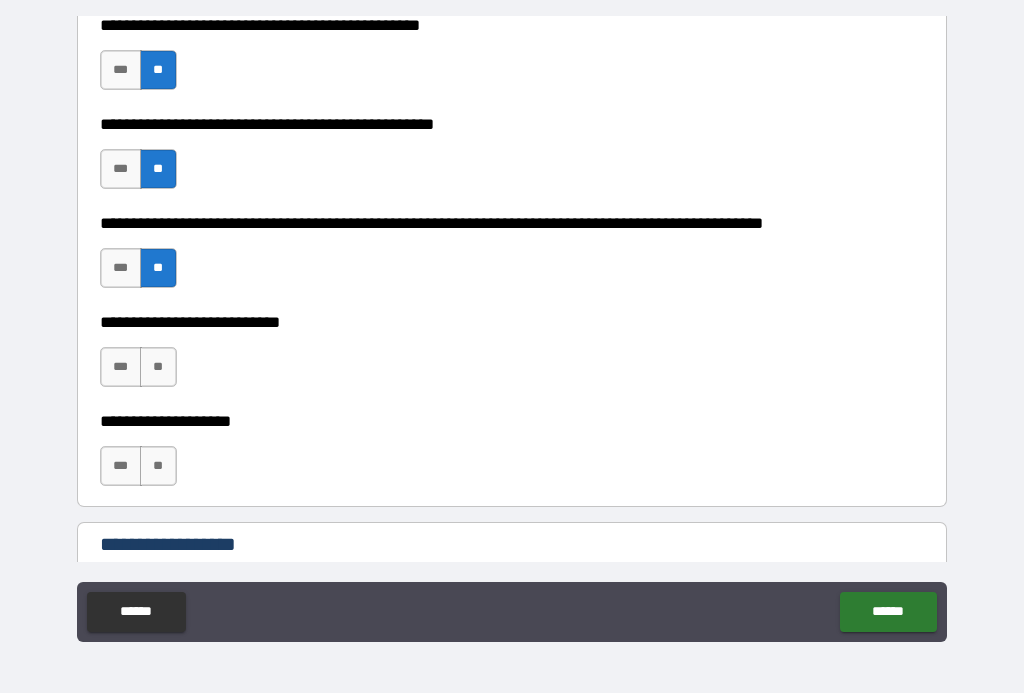 click on "**" at bounding box center (158, 367) 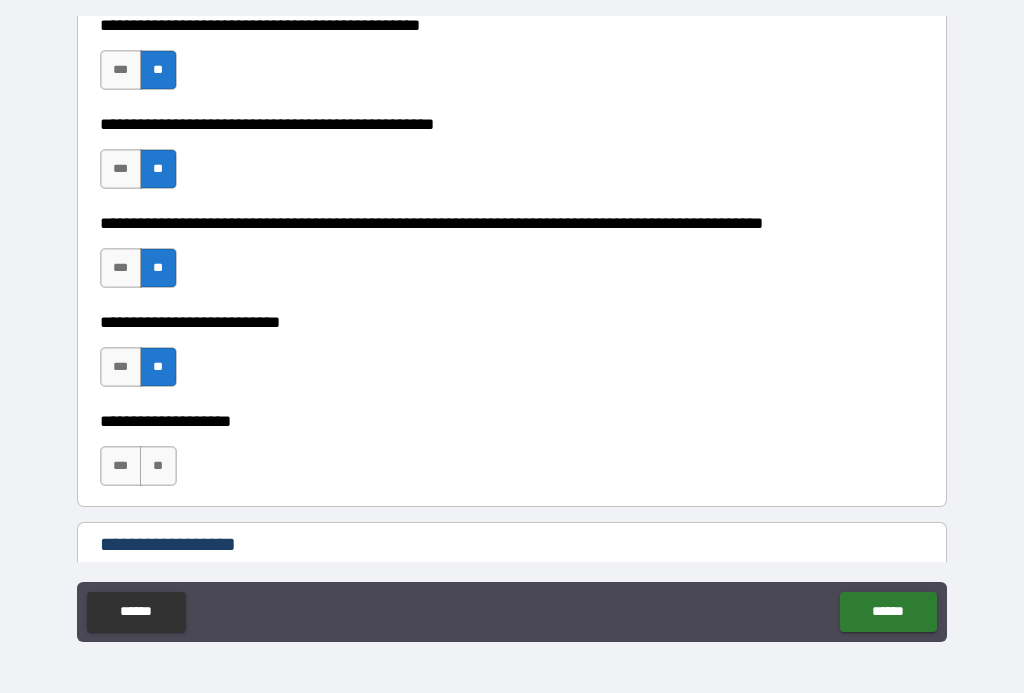 click on "**" at bounding box center [158, 466] 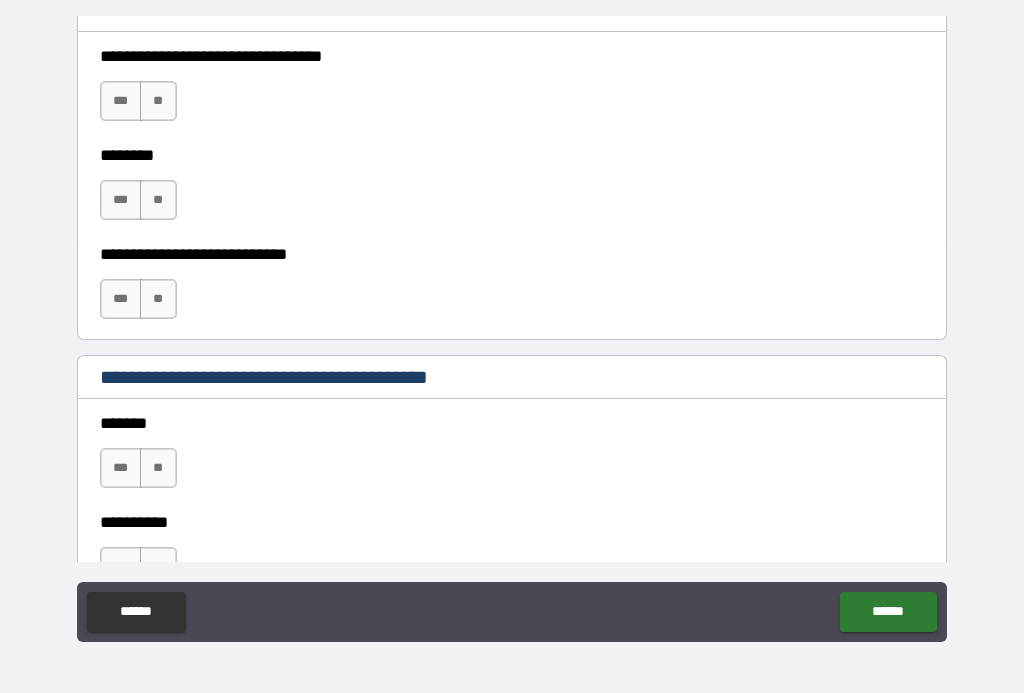 scroll, scrollTop: 1091, scrollLeft: 0, axis: vertical 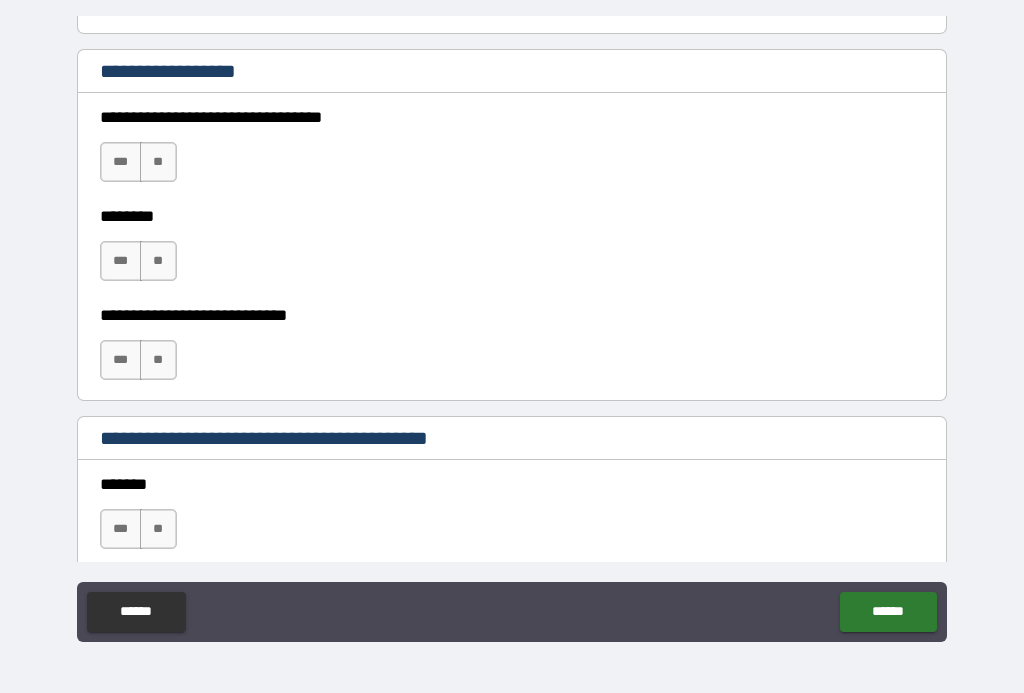click on "**" at bounding box center (158, 162) 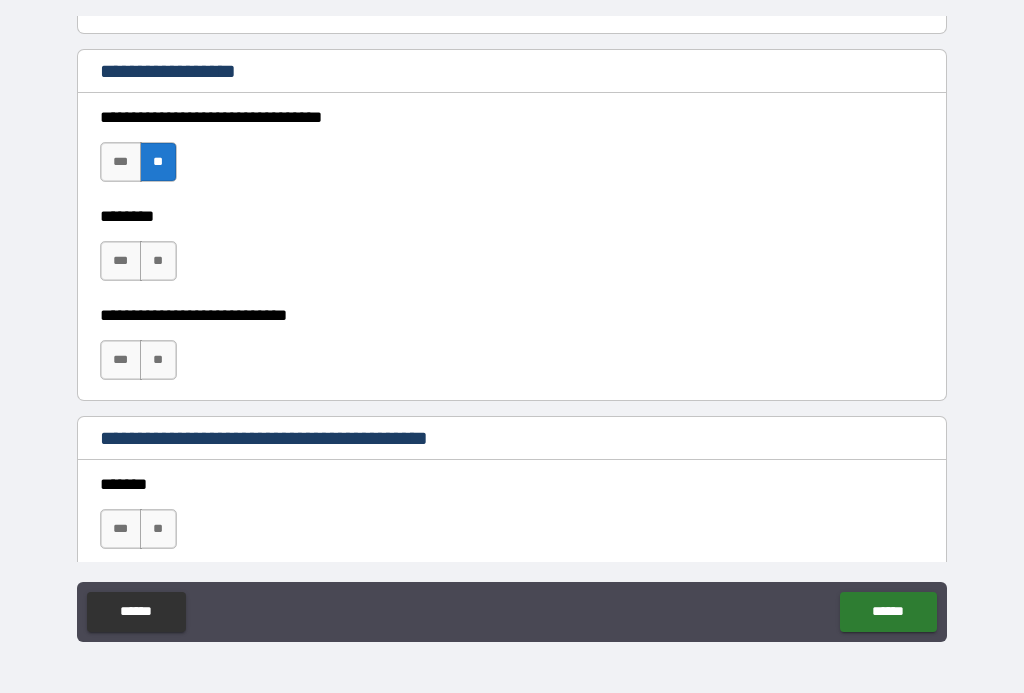 click on "**" at bounding box center [158, 261] 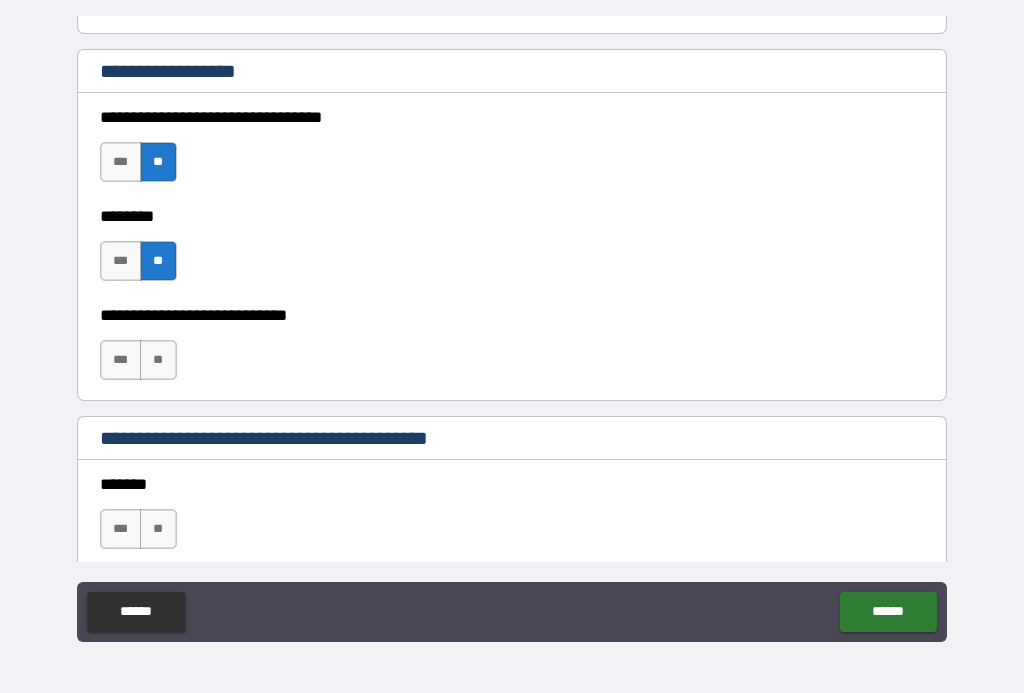 click on "**" at bounding box center [158, 360] 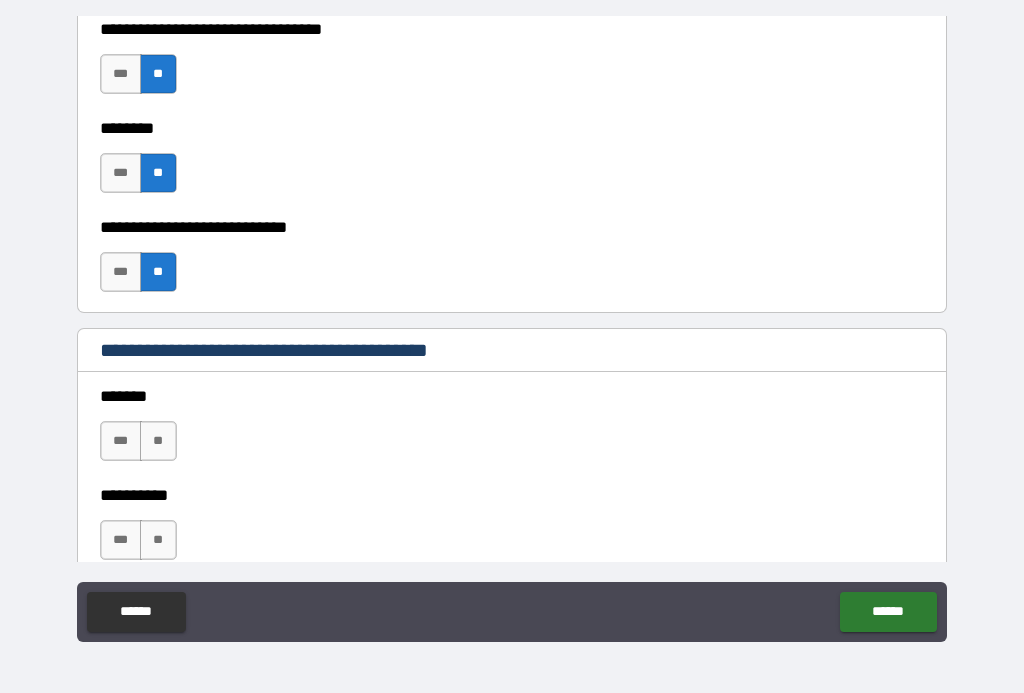 scroll, scrollTop: 1171, scrollLeft: 0, axis: vertical 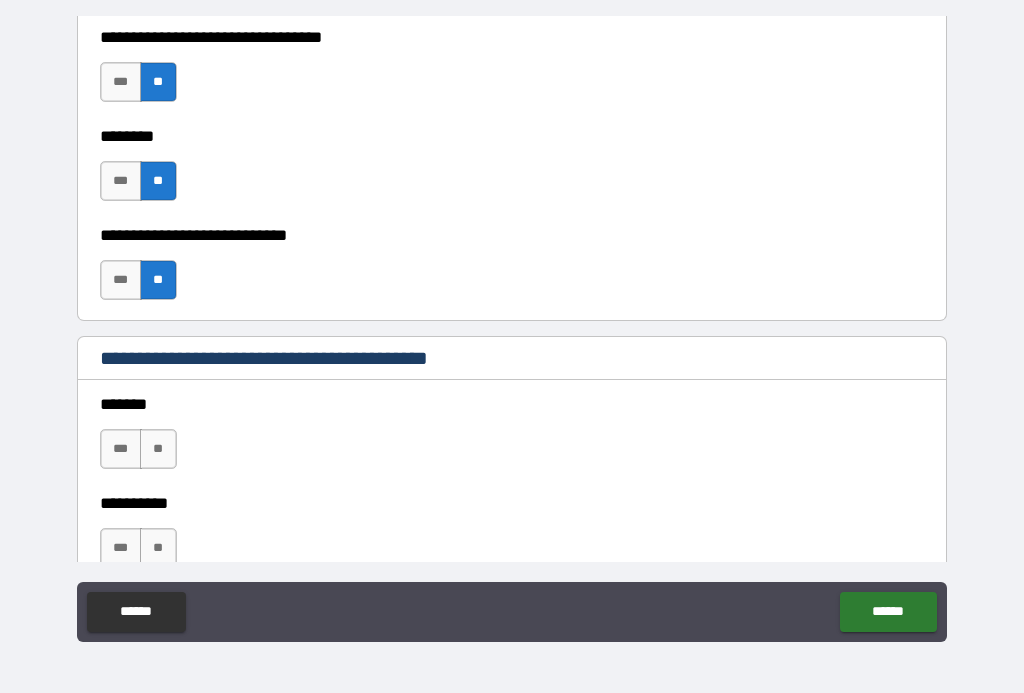 click on "***" at bounding box center (121, 280) 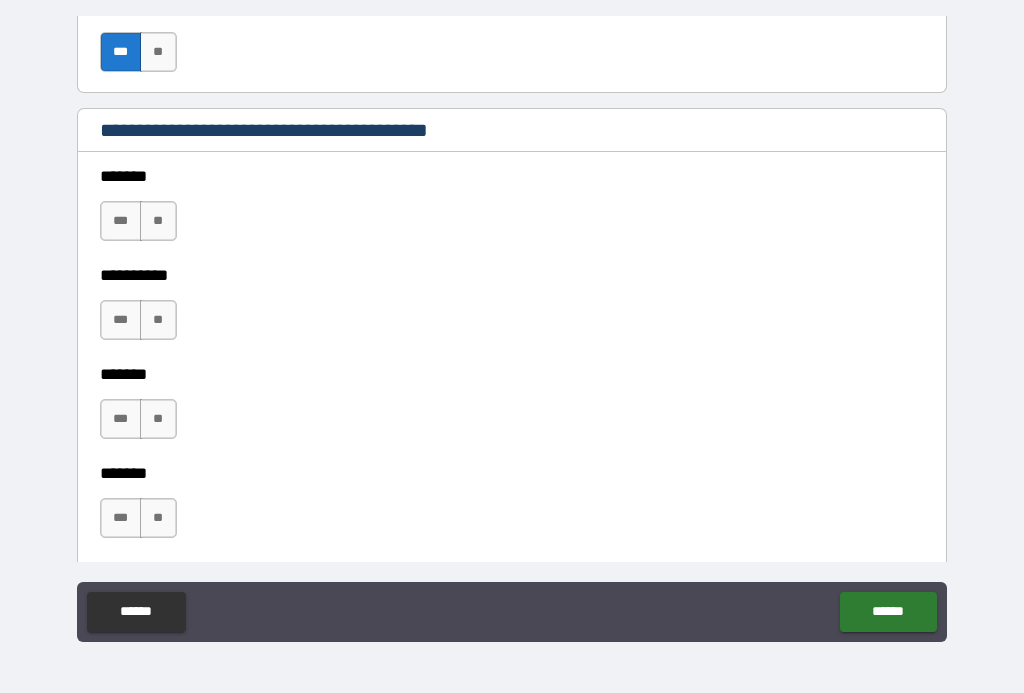 scroll, scrollTop: 1406, scrollLeft: 0, axis: vertical 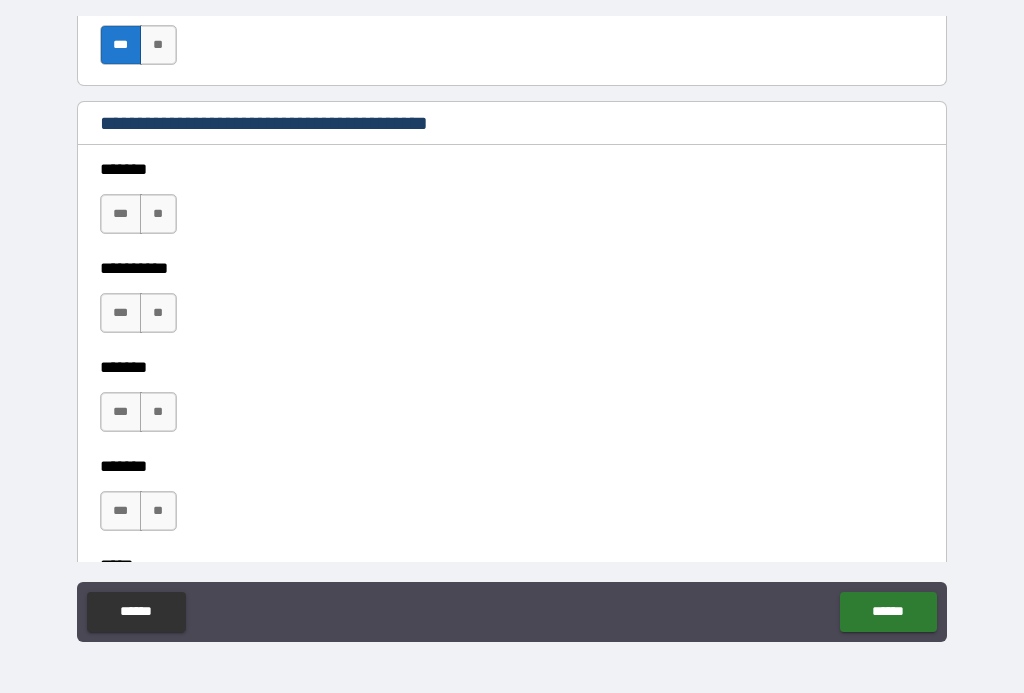 click on "**" at bounding box center (158, 214) 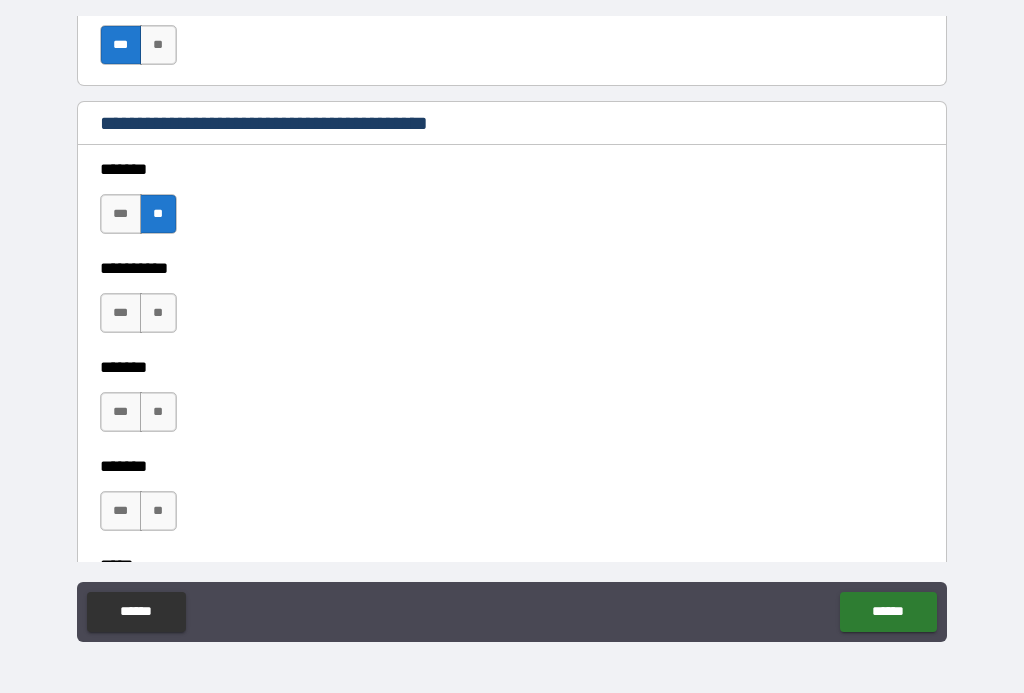 click on "**" at bounding box center [158, 313] 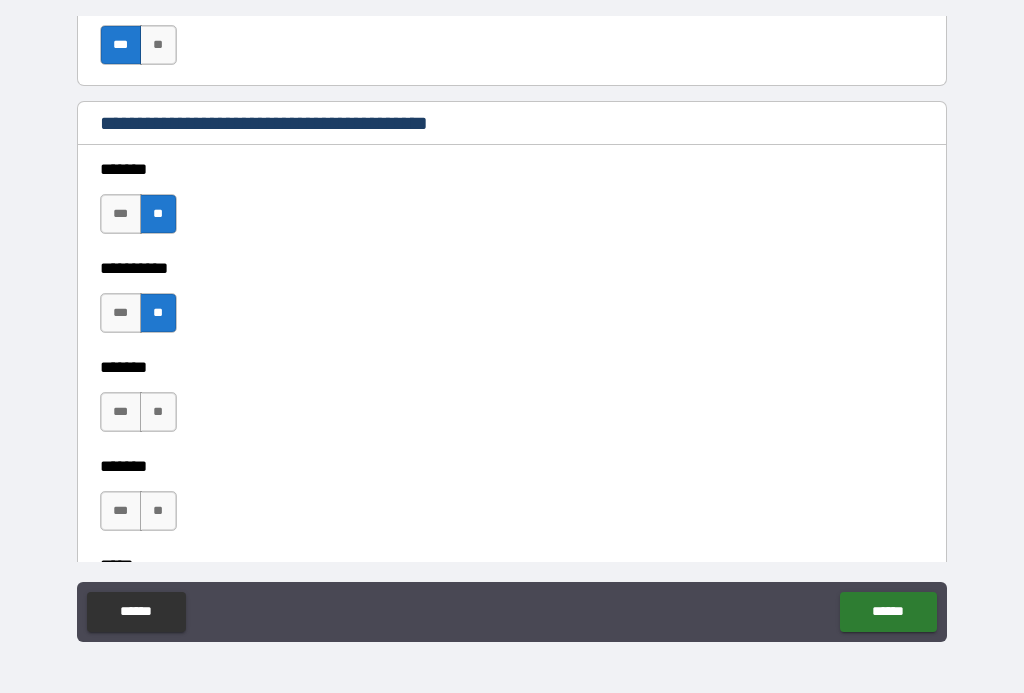 click on "**" at bounding box center [158, 412] 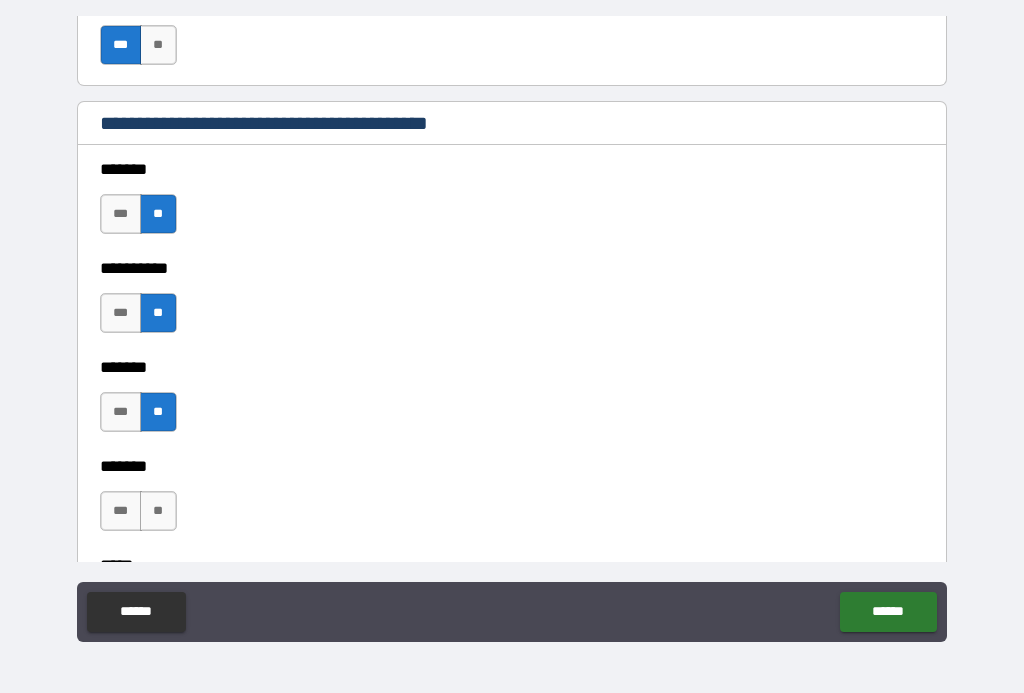 click on "**" at bounding box center [158, 511] 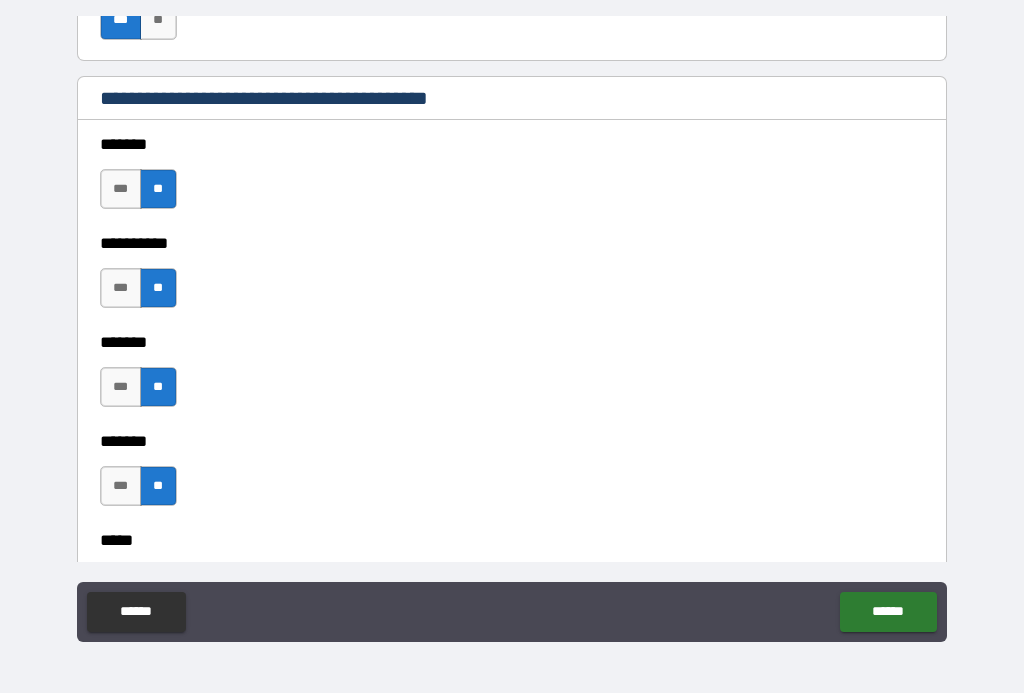 scroll, scrollTop: 1727, scrollLeft: 0, axis: vertical 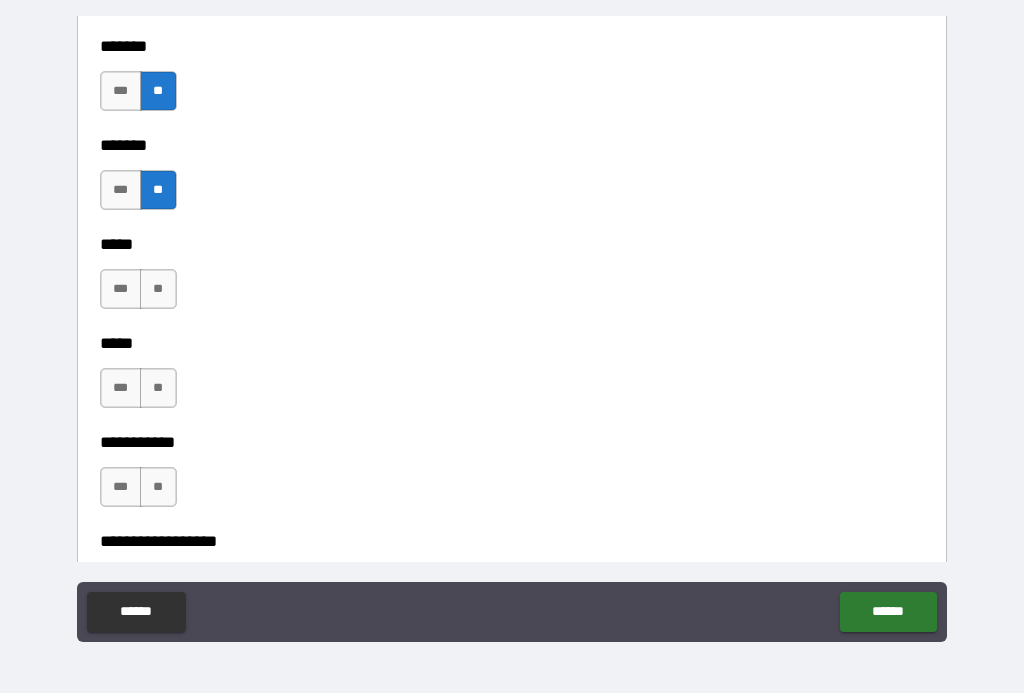 click on "**" at bounding box center (158, 289) 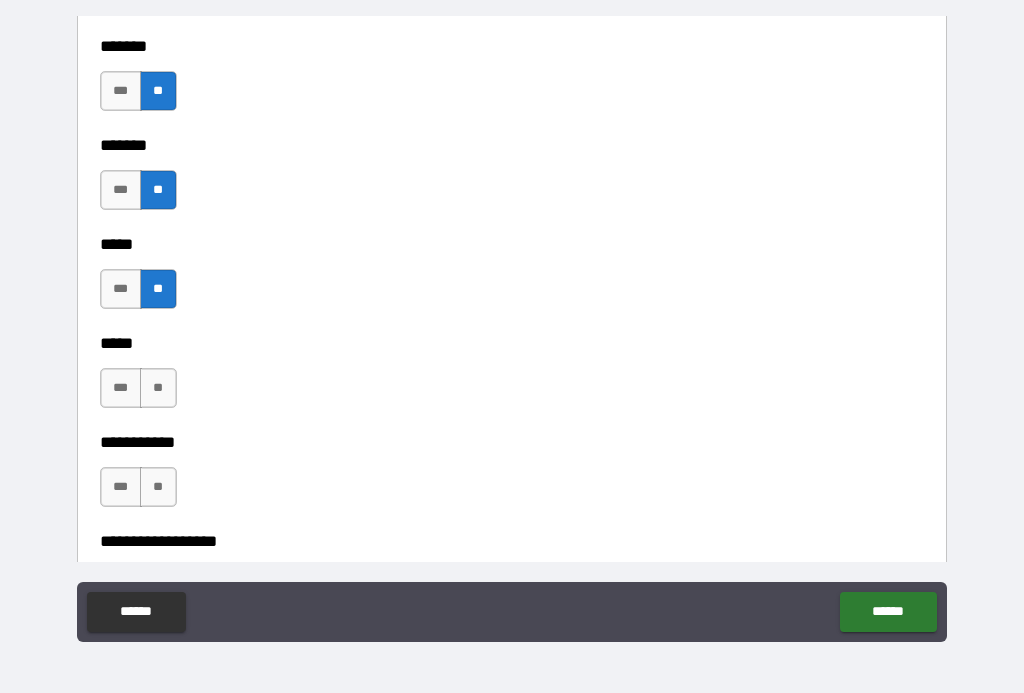click on "**" at bounding box center (158, 388) 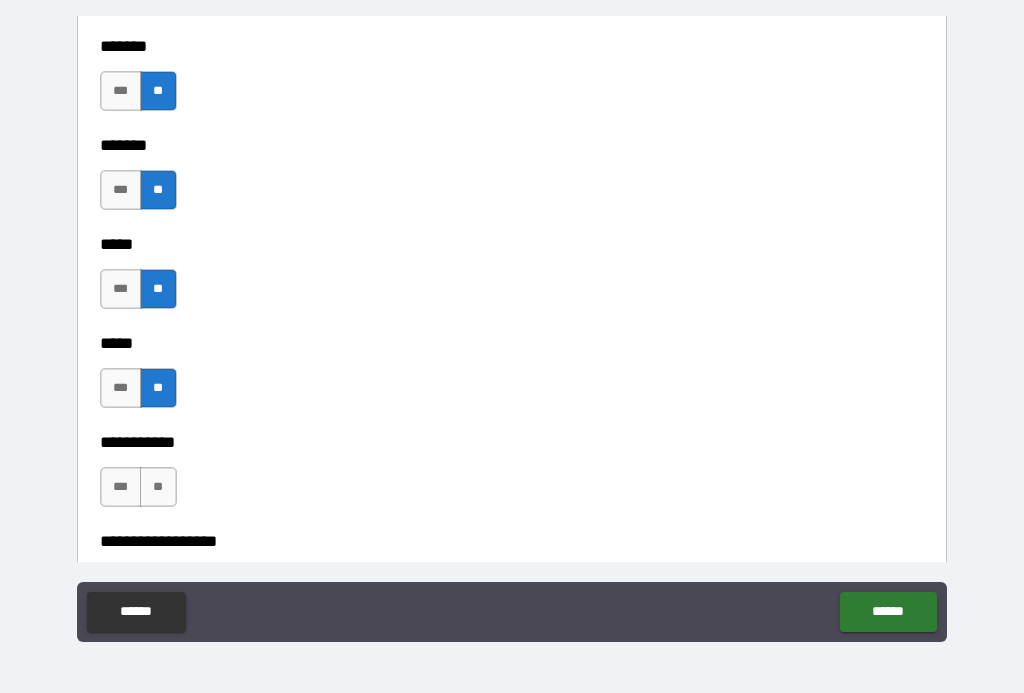 scroll, scrollTop: 1999, scrollLeft: 0, axis: vertical 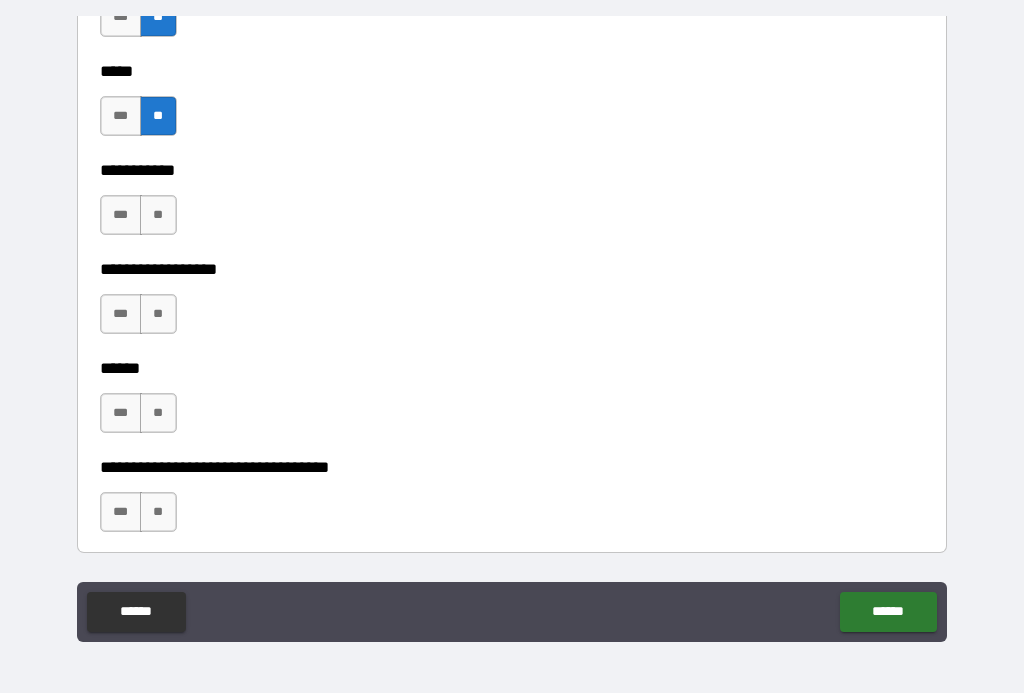 click on "**" at bounding box center (158, 314) 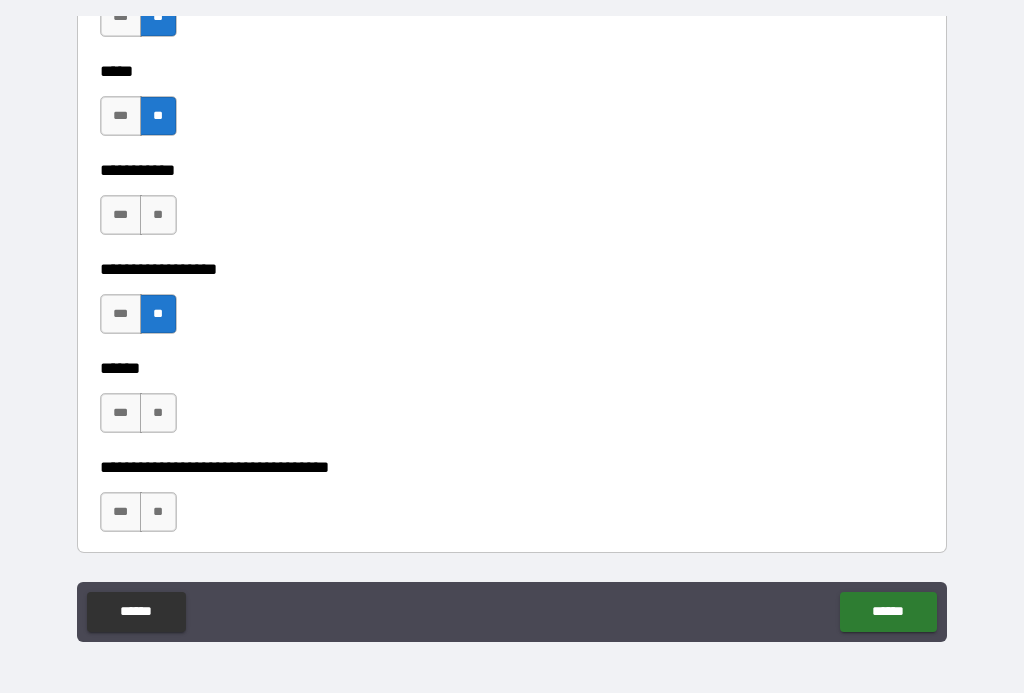 click on "**" at bounding box center (158, 215) 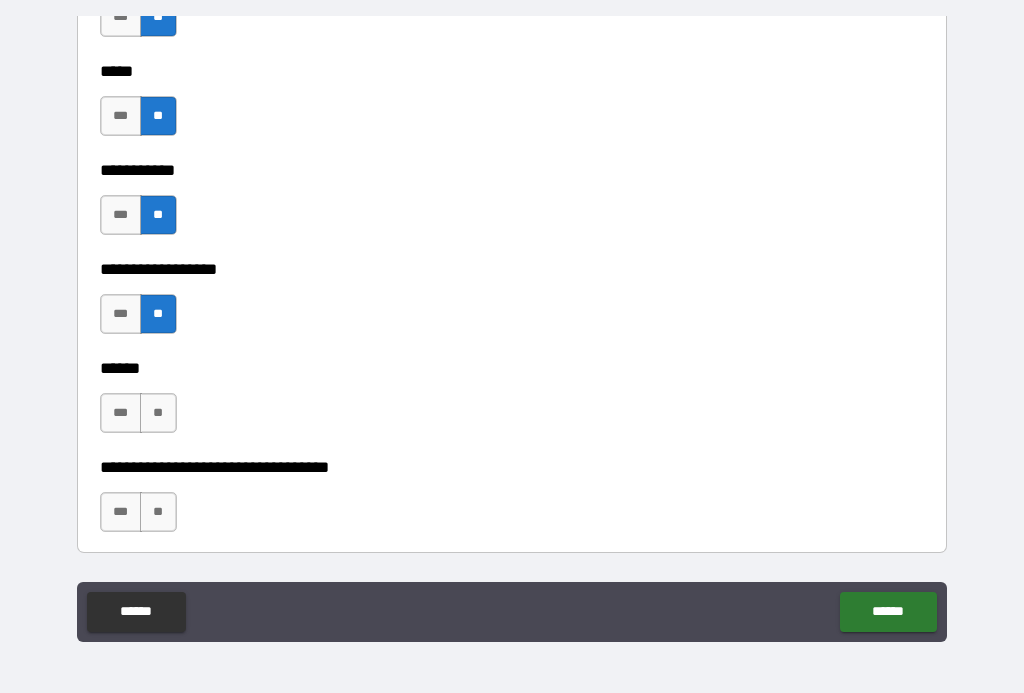 click on "**" at bounding box center [158, 413] 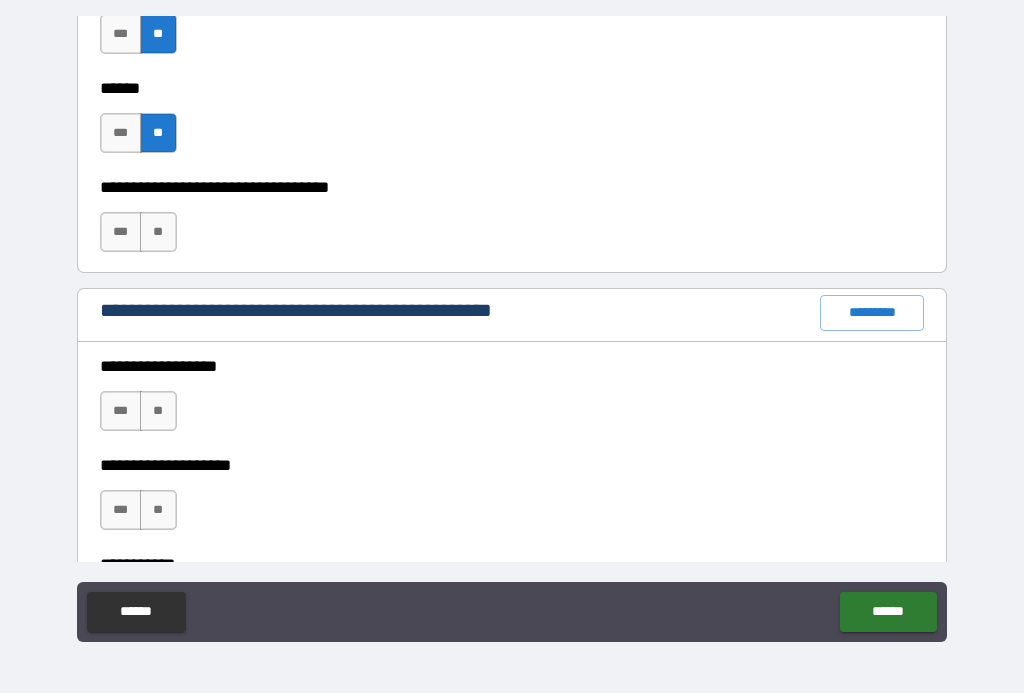 scroll, scrollTop: 2287, scrollLeft: 0, axis: vertical 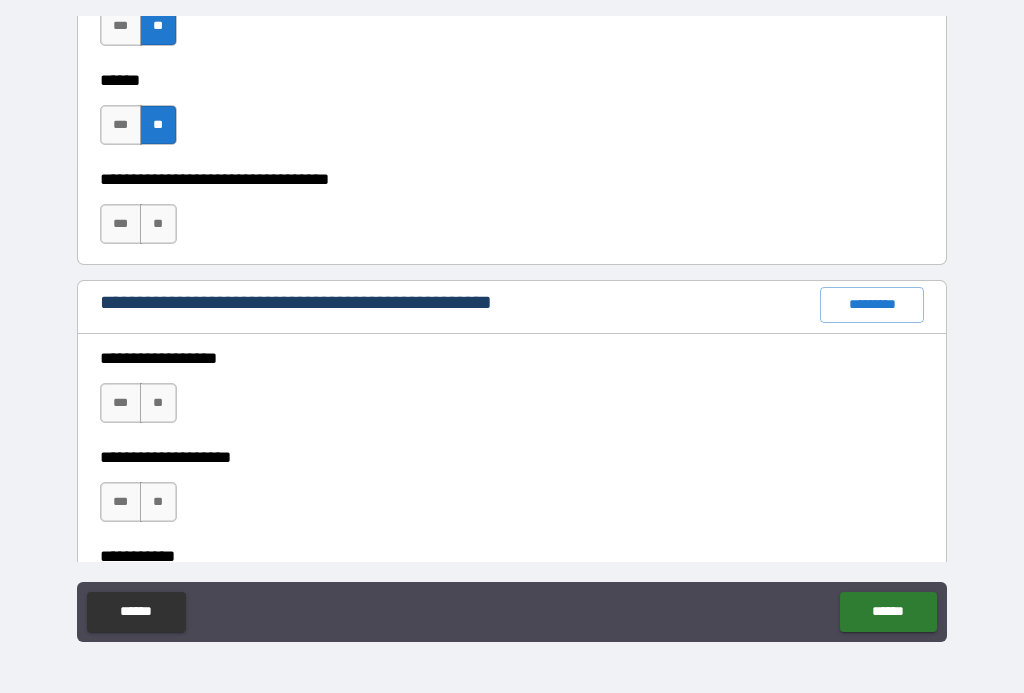 click on "**" at bounding box center (158, 224) 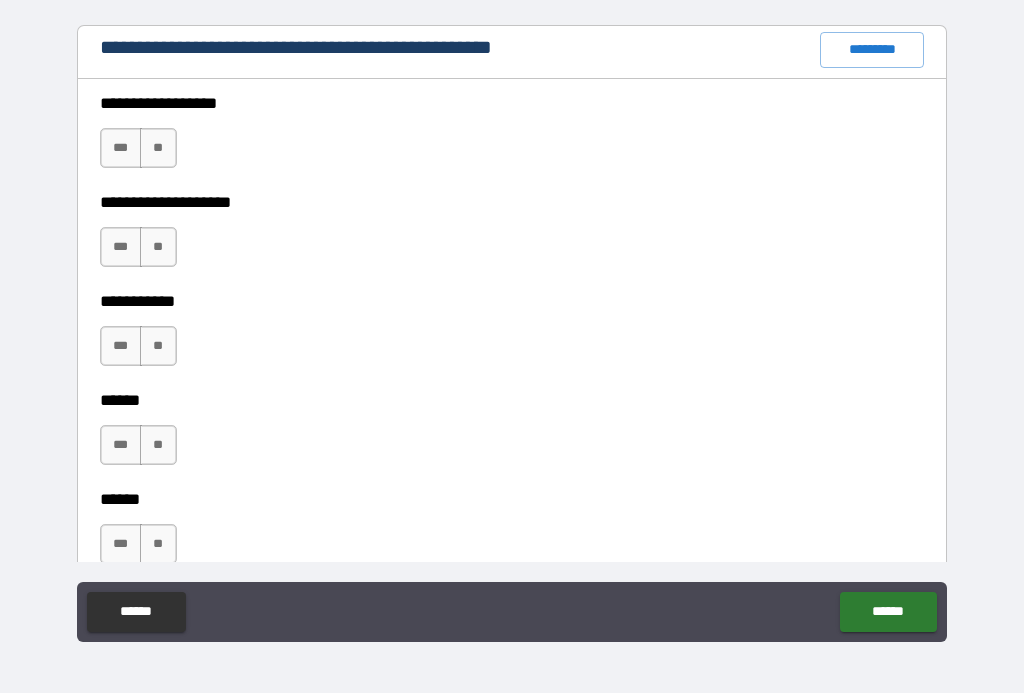 scroll, scrollTop: 2542, scrollLeft: 0, axis: vertical 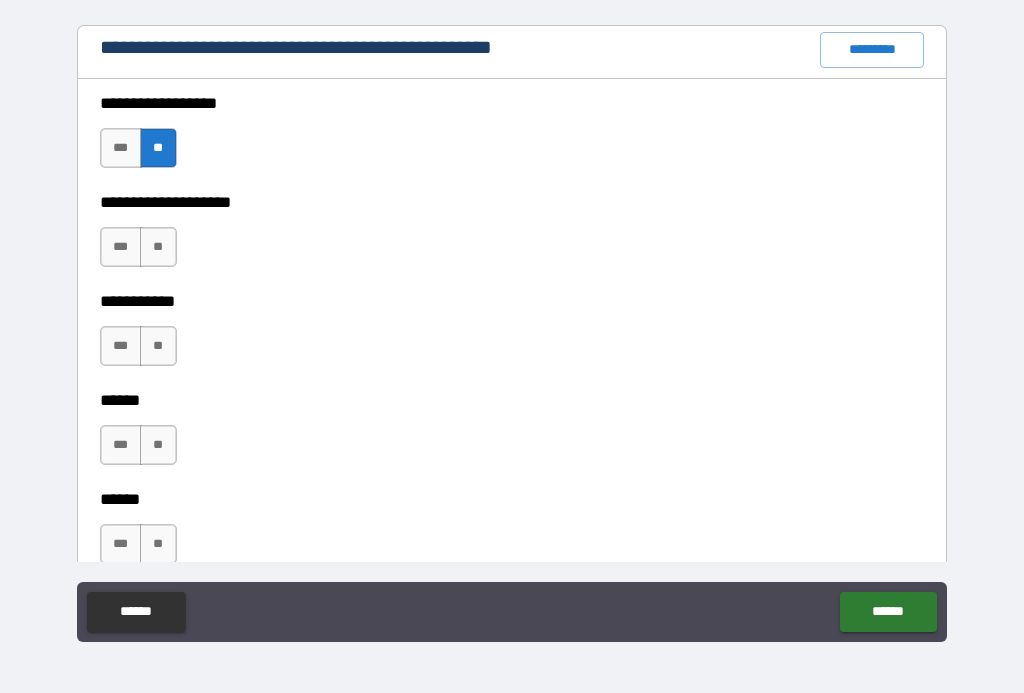 click on "**" at bounding box center (158, 247) 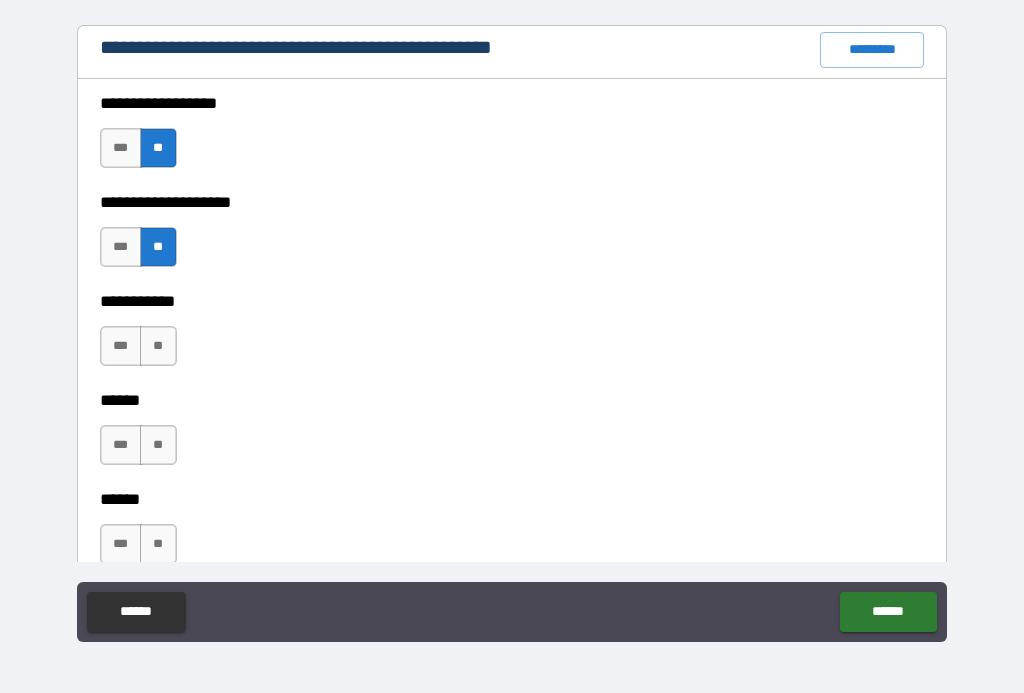 click on "**" at bounding box center [158, 346] 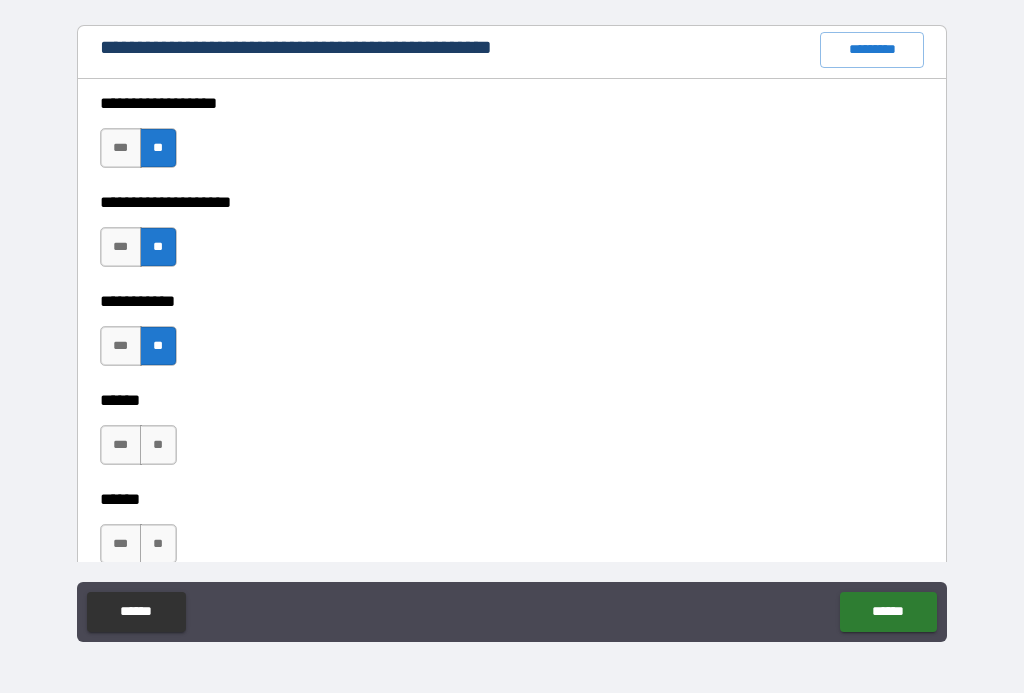 click on "**" at bounding box center (158, 445) 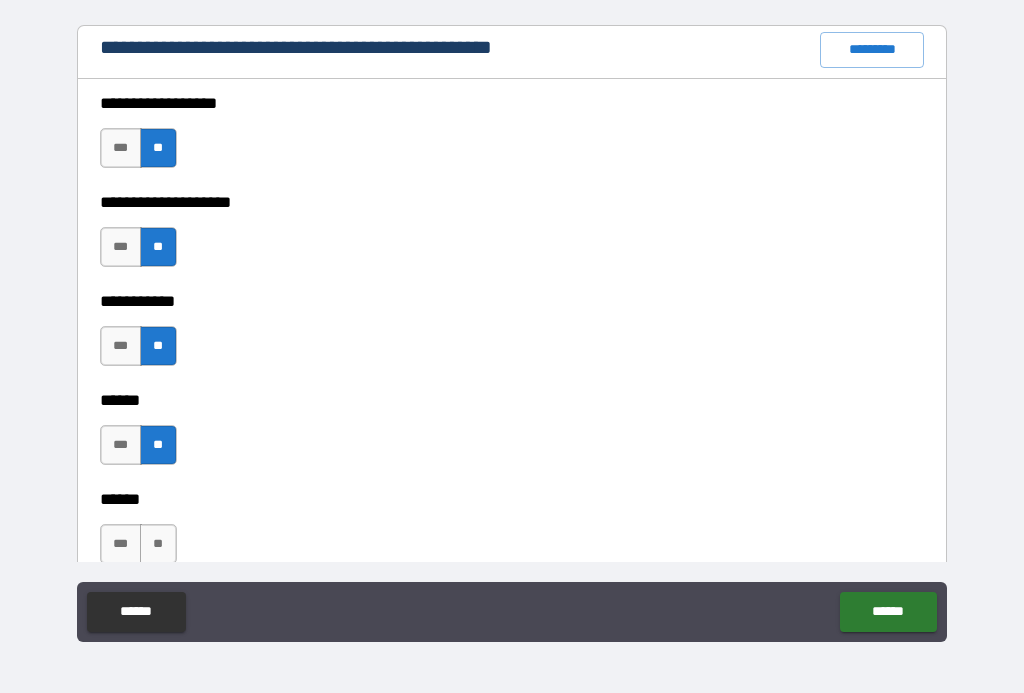 scroll, scrollTop: 2837, scrollLeft: 0, axis: vertical 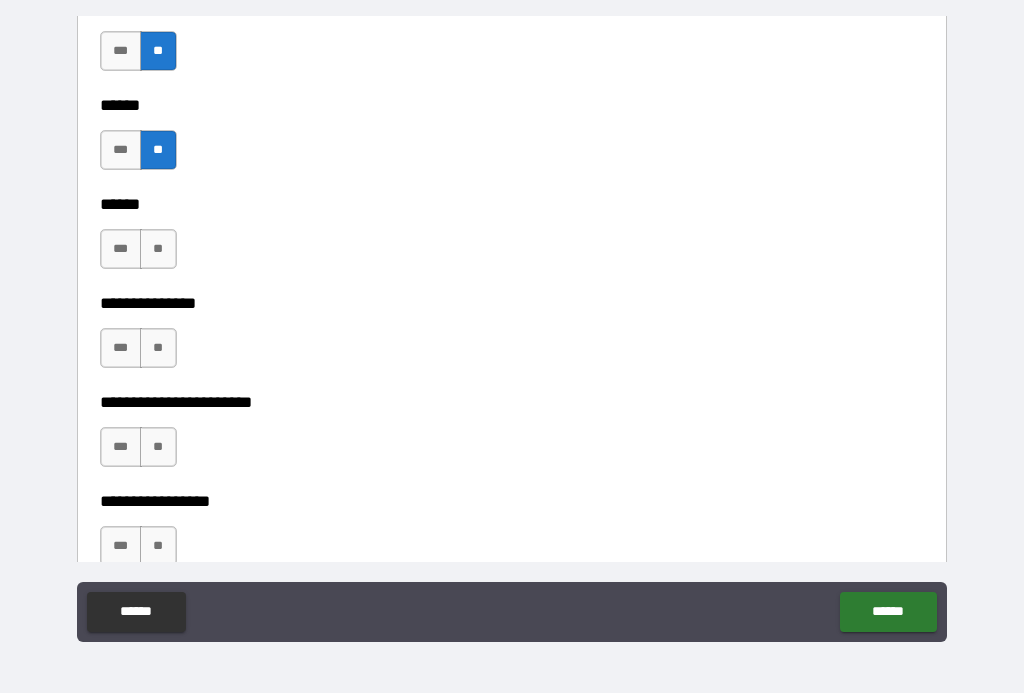 click on "**" at bounding box center (158, 249) 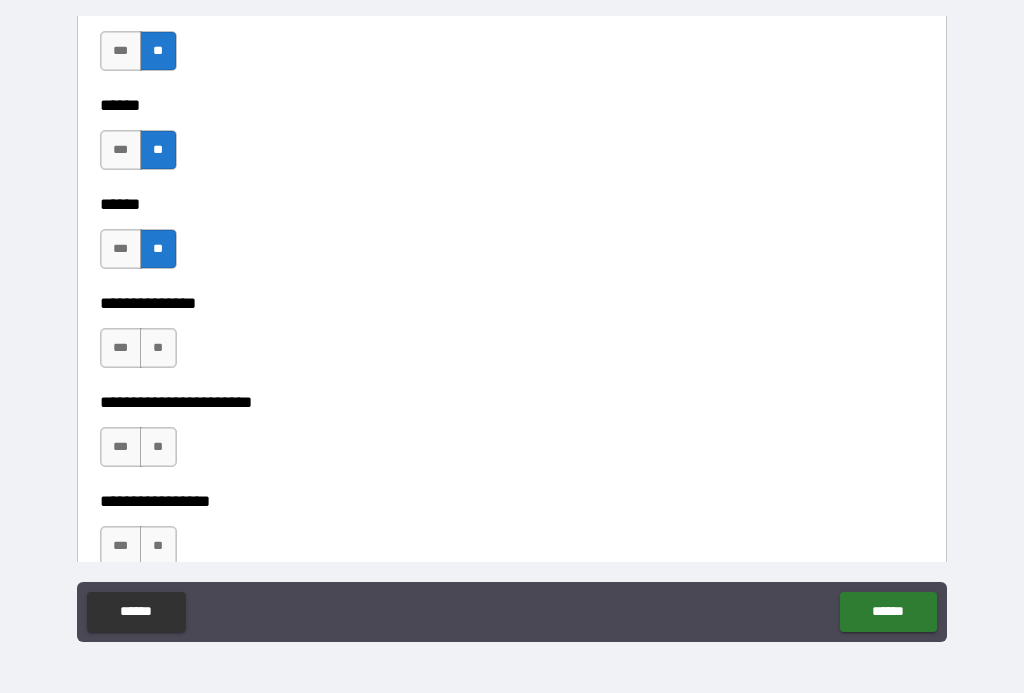 click on "**" at bounding box center (158, 348) 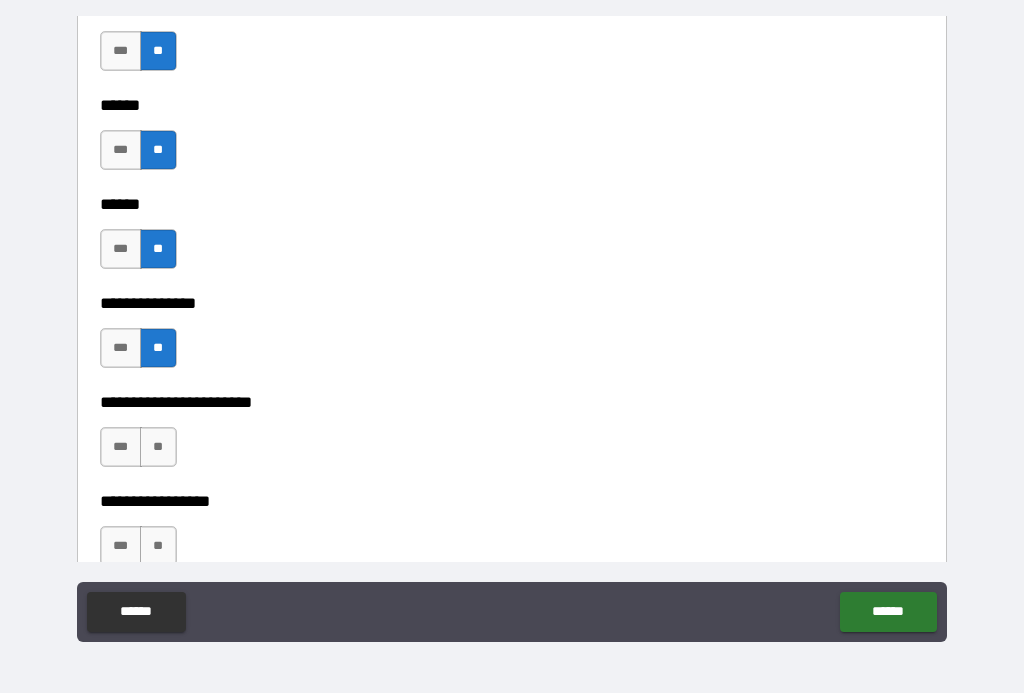 click on "**" at bounding box center [158, 447] 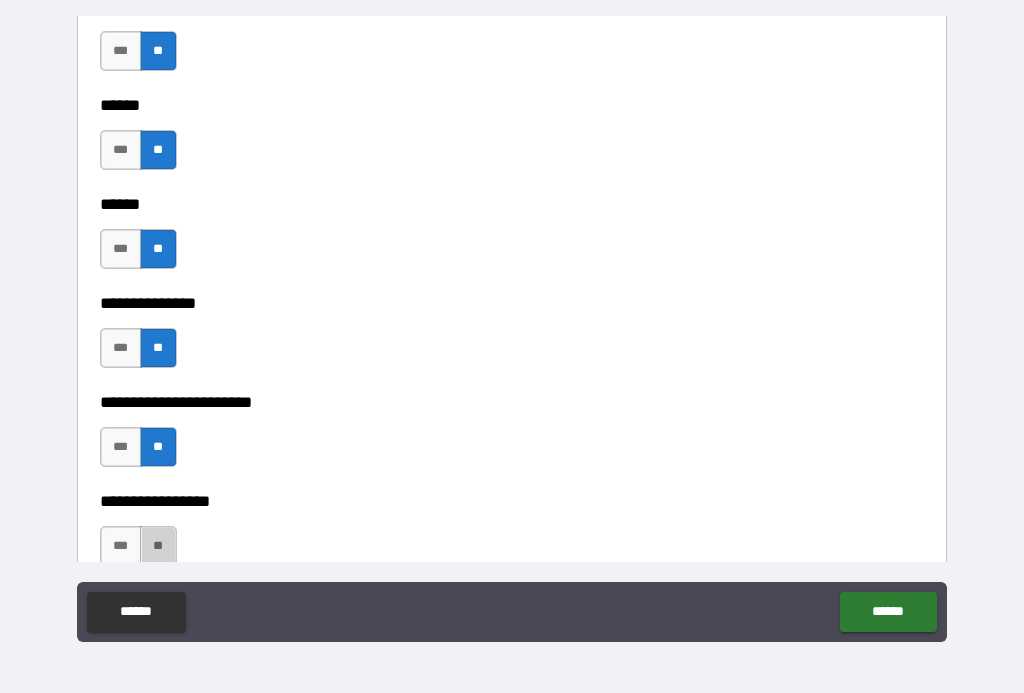 click on "**" at bounding box center (158, 546) 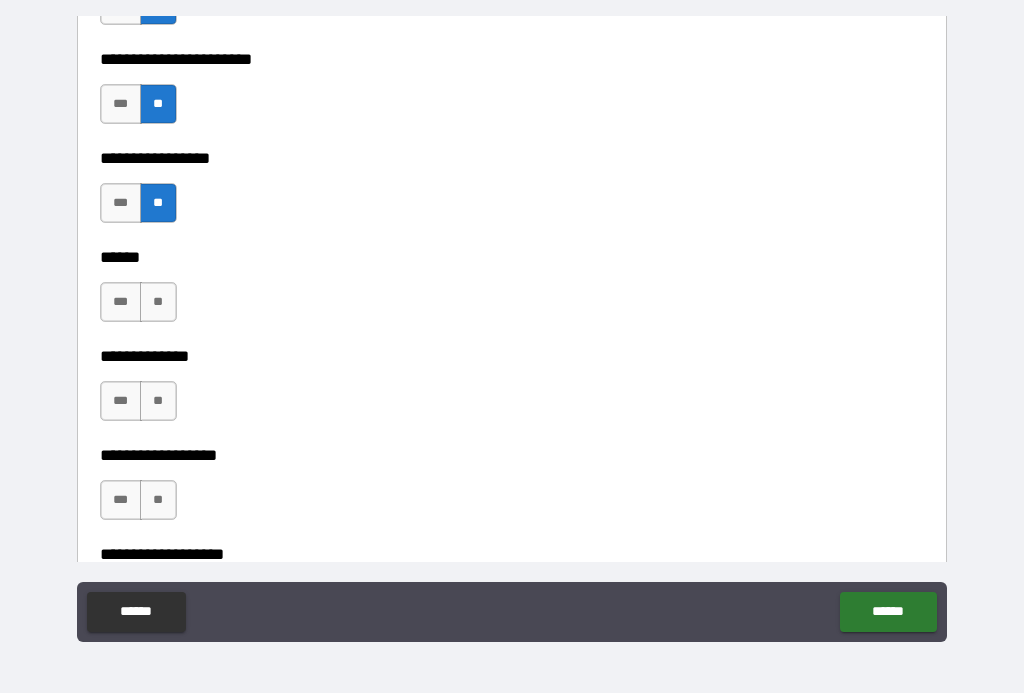 scroll, scrollTop: 3187, scrollLeft: 0, axis: vertical 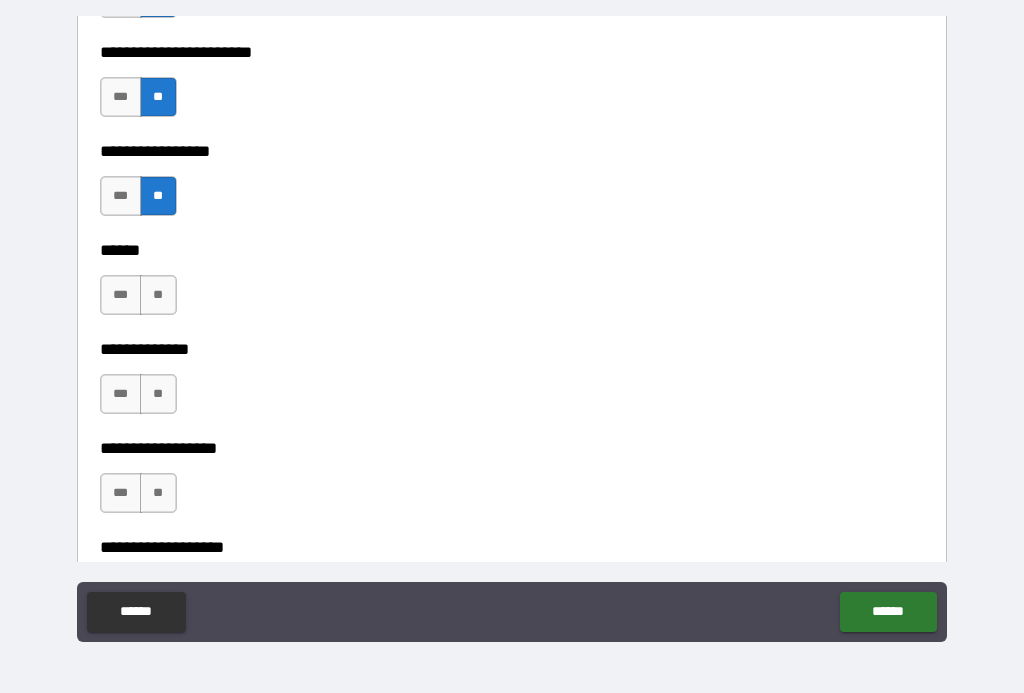 click on "**" at bounding box center (158, 295) 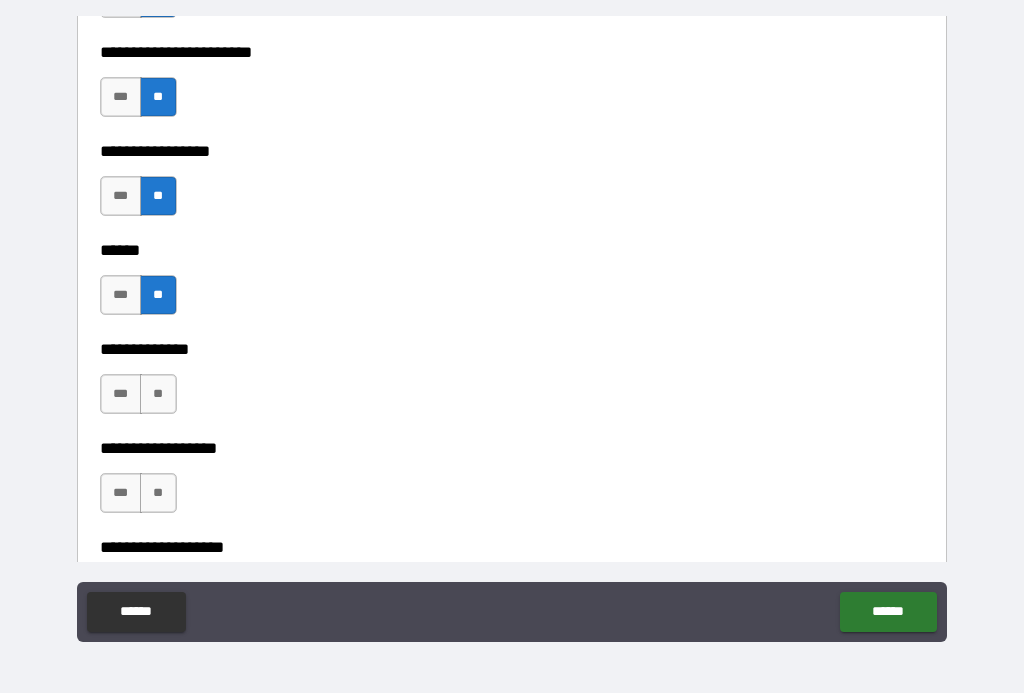 click on "**" at bounding box center (158, 394) 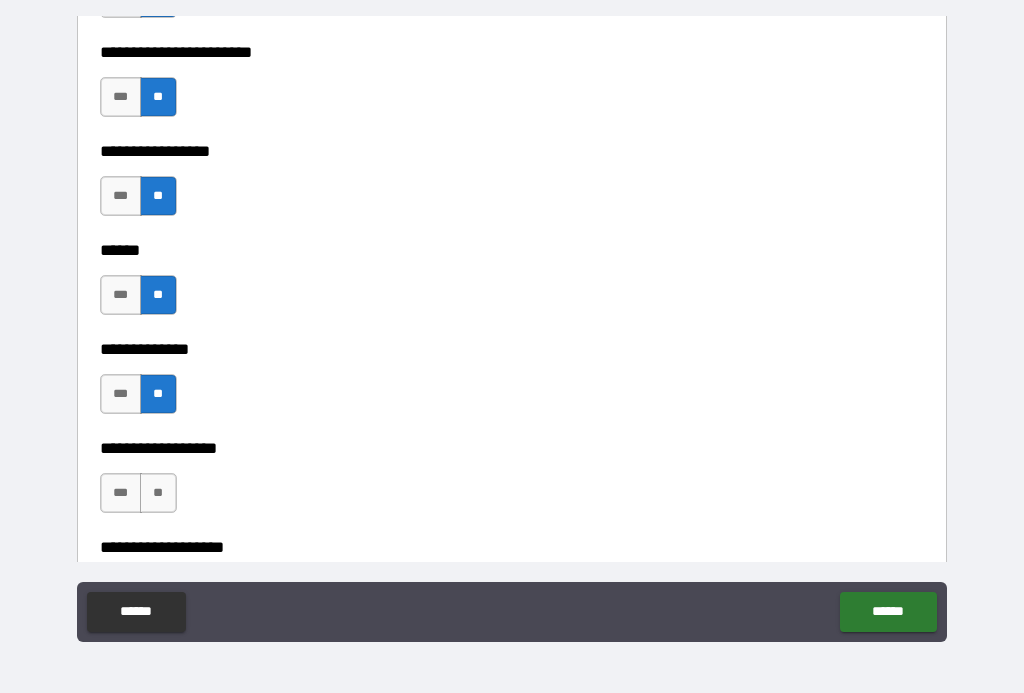 click on "**" at bounding box center (158, 493) 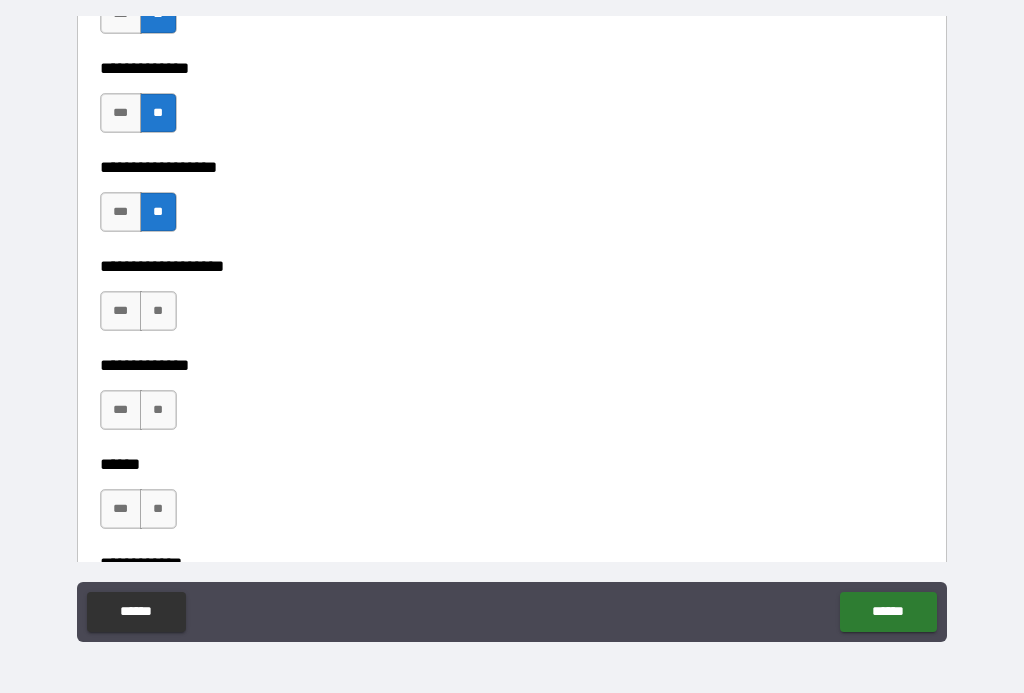 scroll, scrollTop: 3506, scrollLeft: 0, axis: vertical 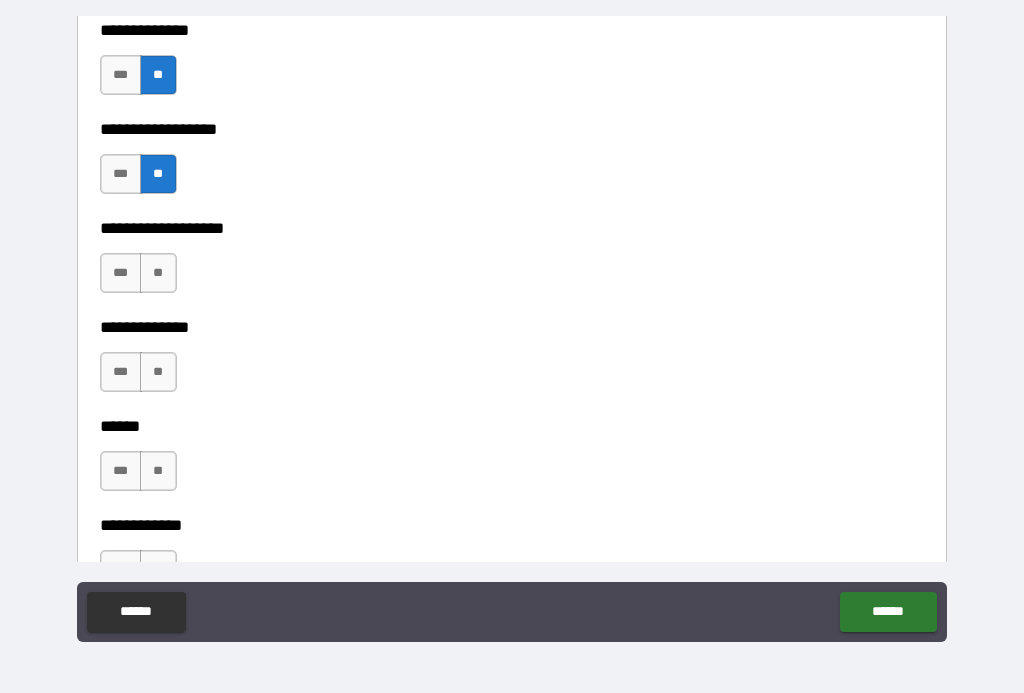 click on "**" at bounding box center [158, 273] 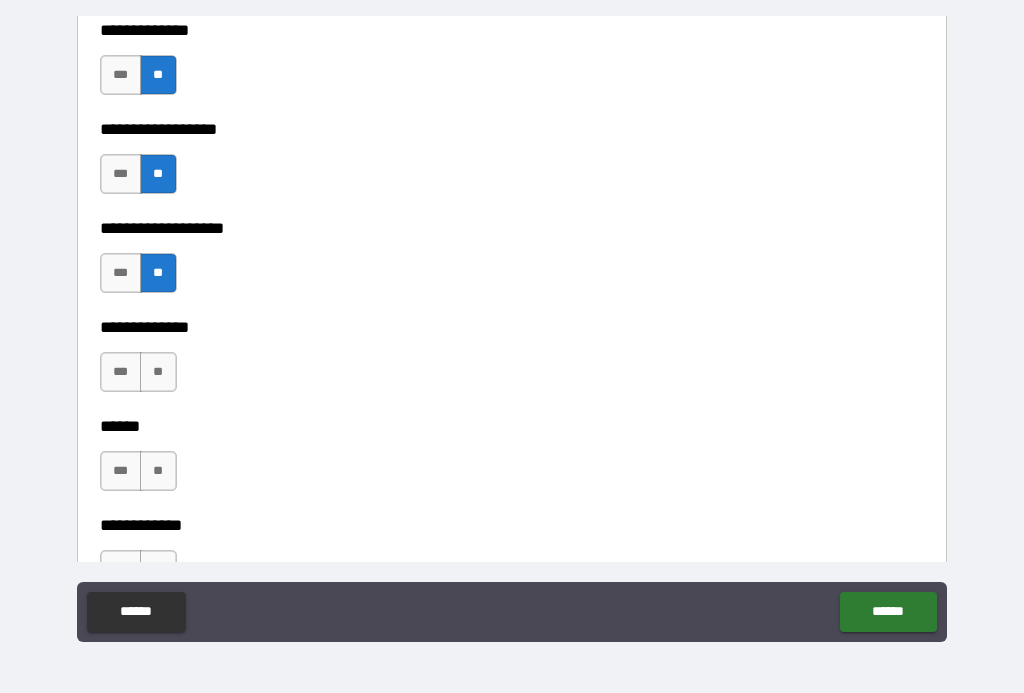 click on "**" at bounding box center (158, 372) 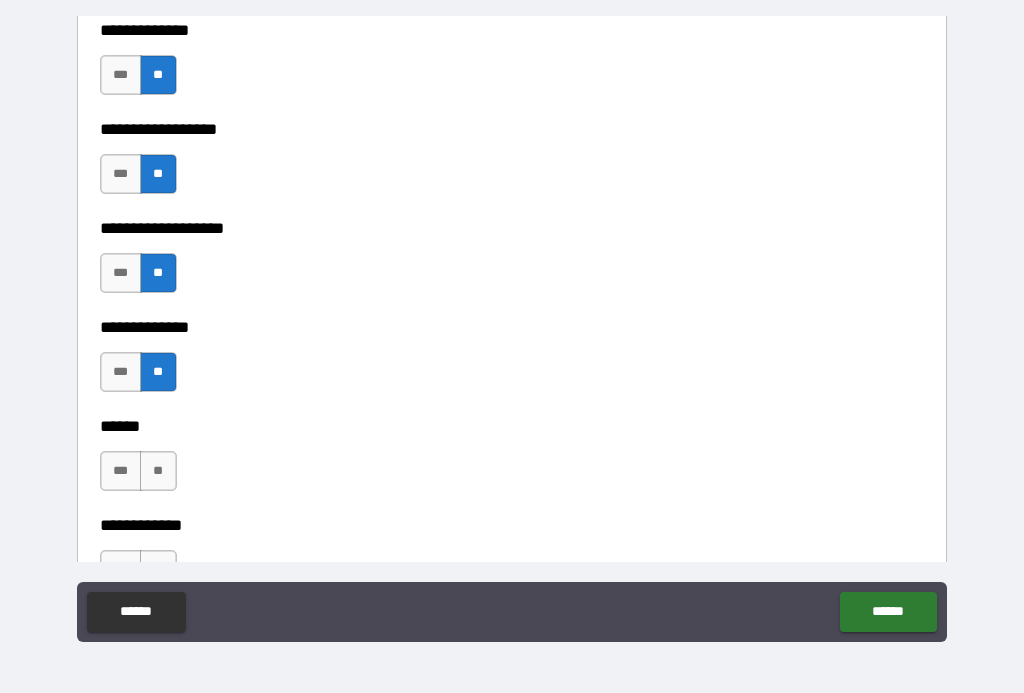 click on "**" at bounding box center [158, 471] 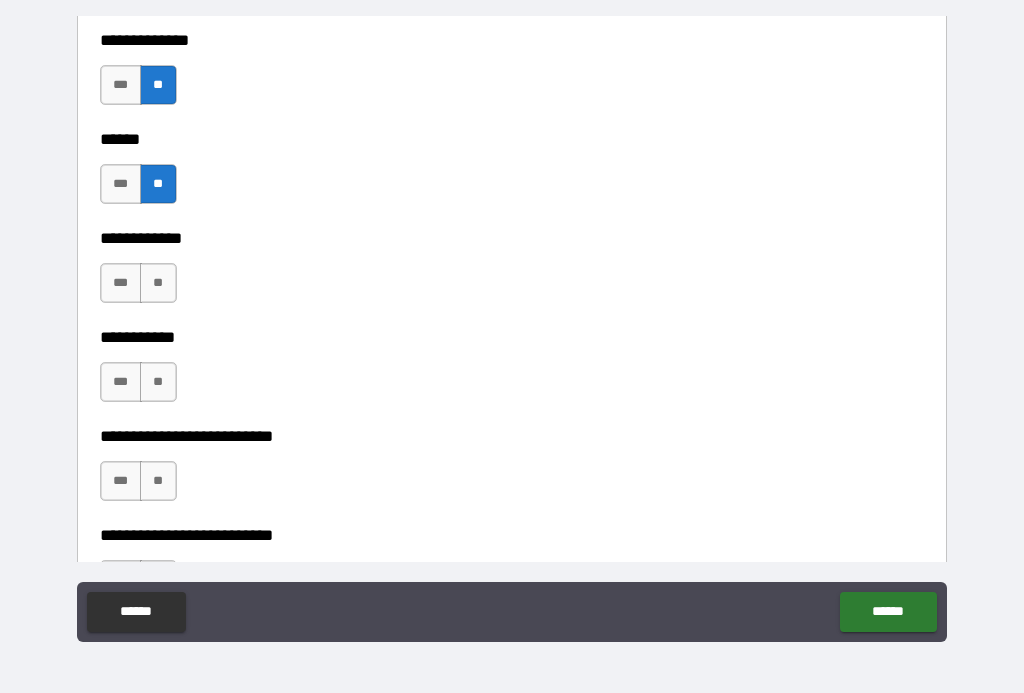 scroll, scrollTop: 3847, scrollLeft: 0, axis: vertical 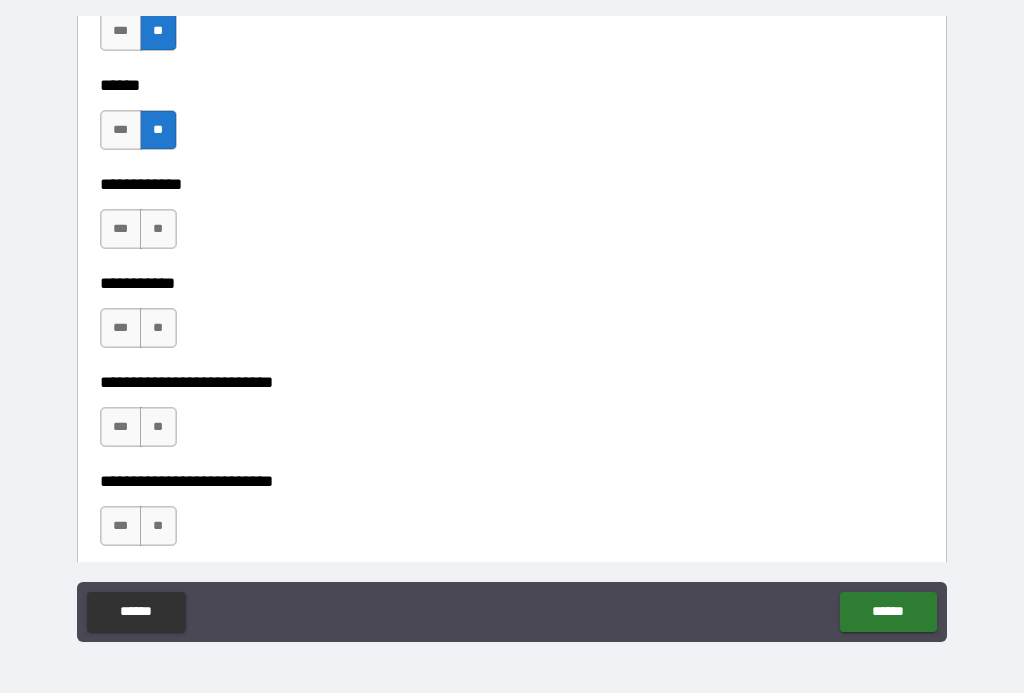 click on "**" at bounding box center [158, 229] 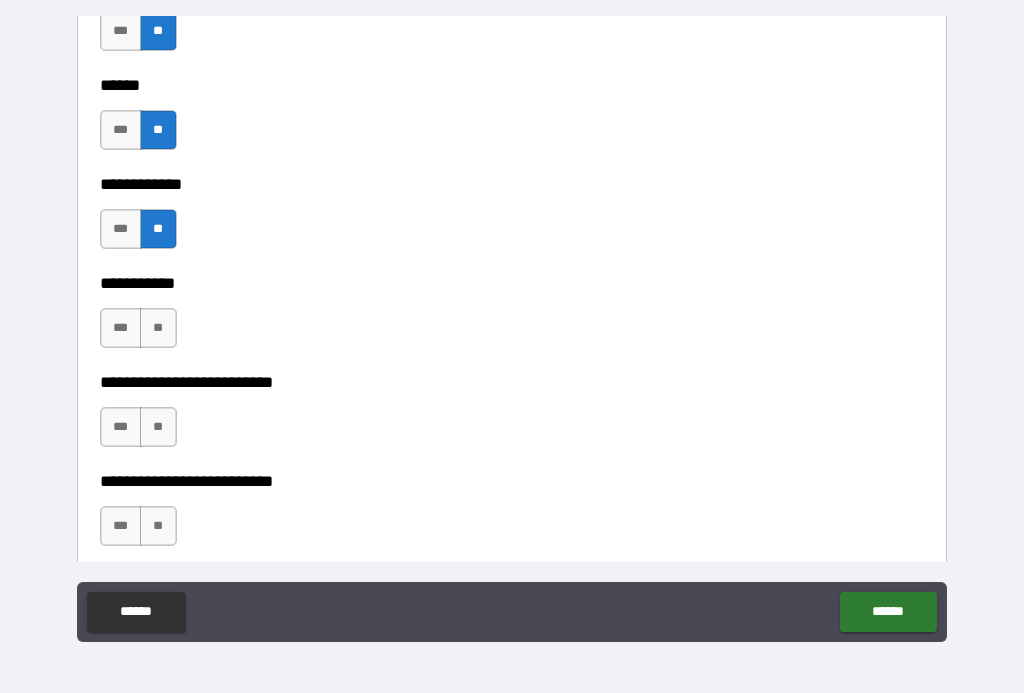 click on "**" at bounding box center [158, 328] 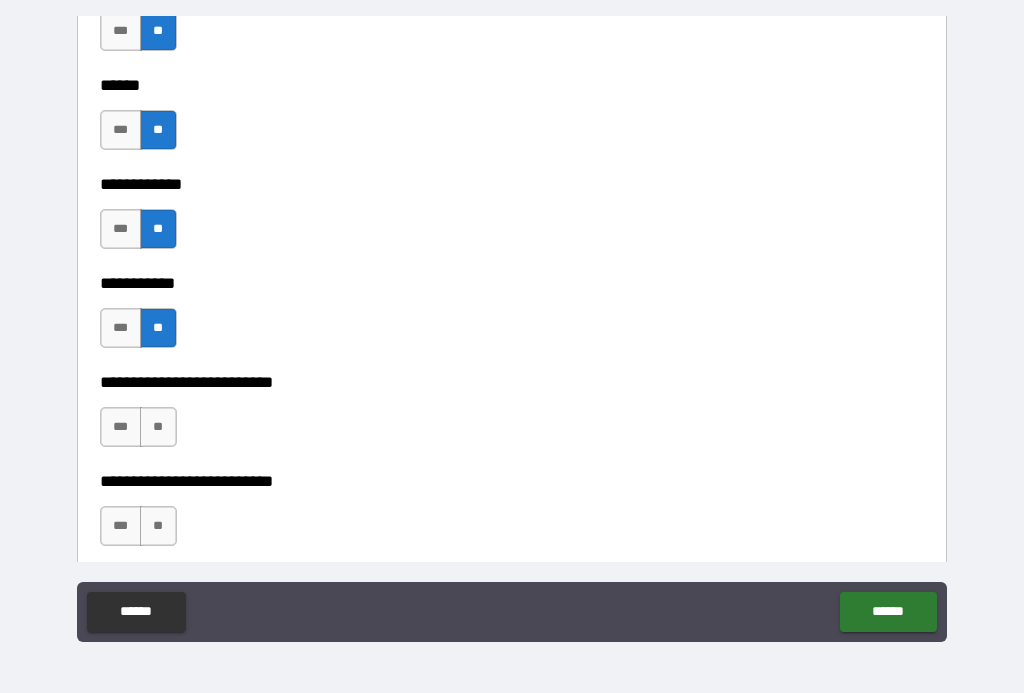click on "**" at bounding box center (158, 427) 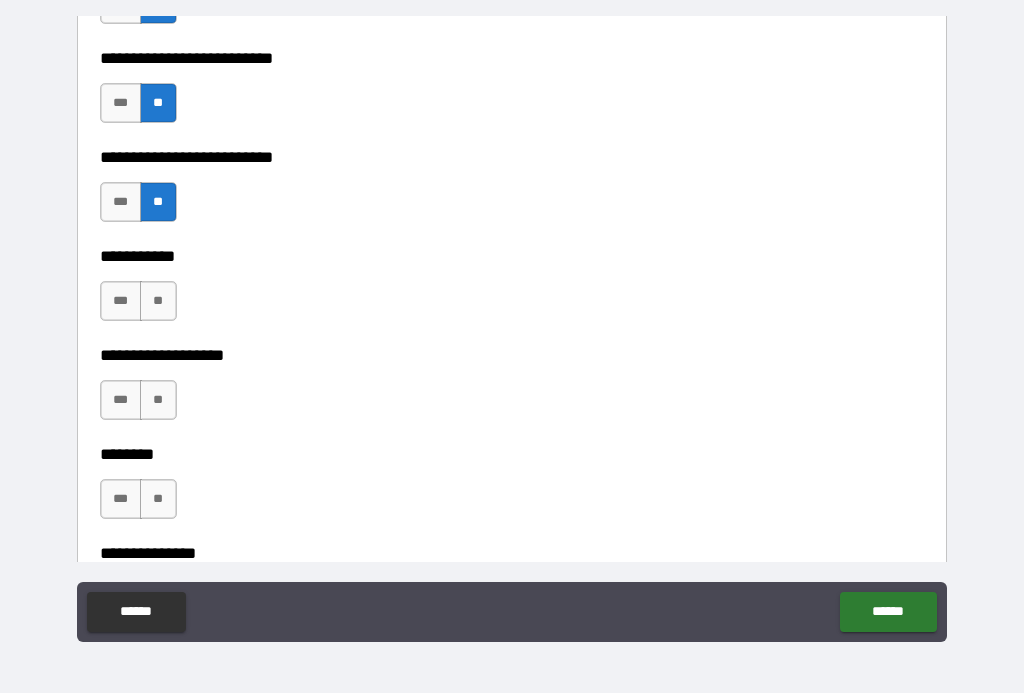 scroll, scrollTop: 4172, scrollLeft: 0, axis: vertical 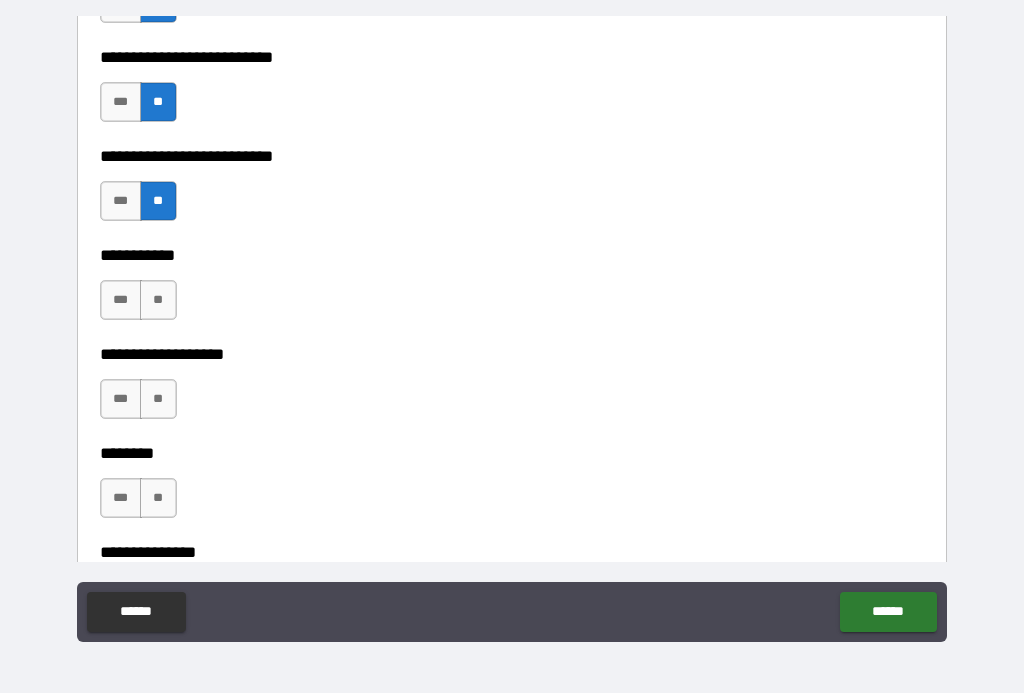 click on "**" at bounding box center (158, 300) 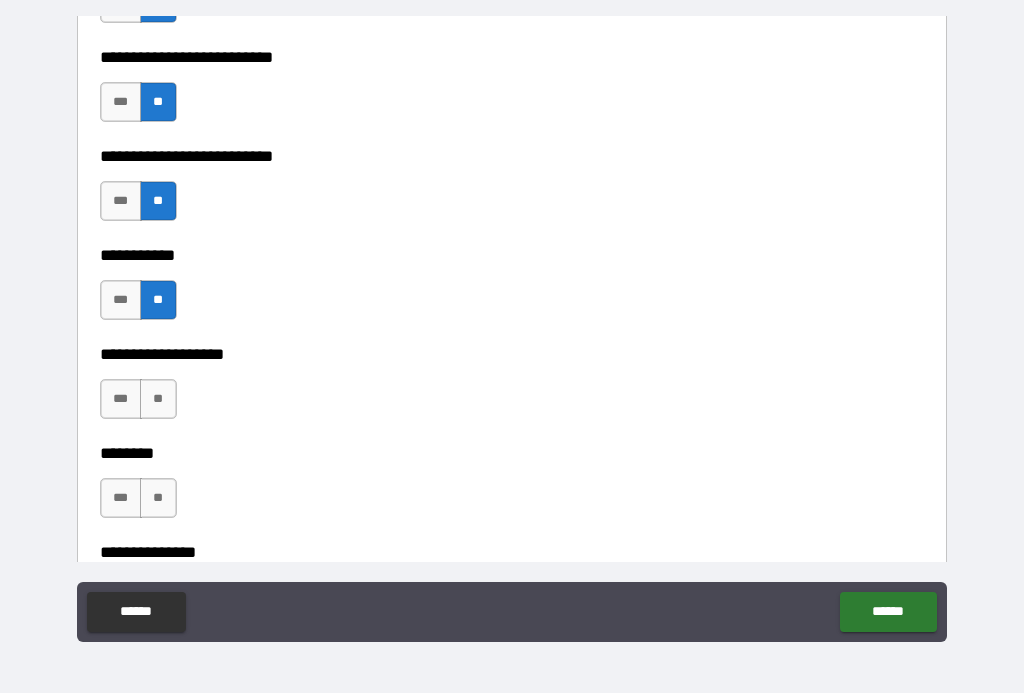 click on "**" at bounding box center [158, 399] 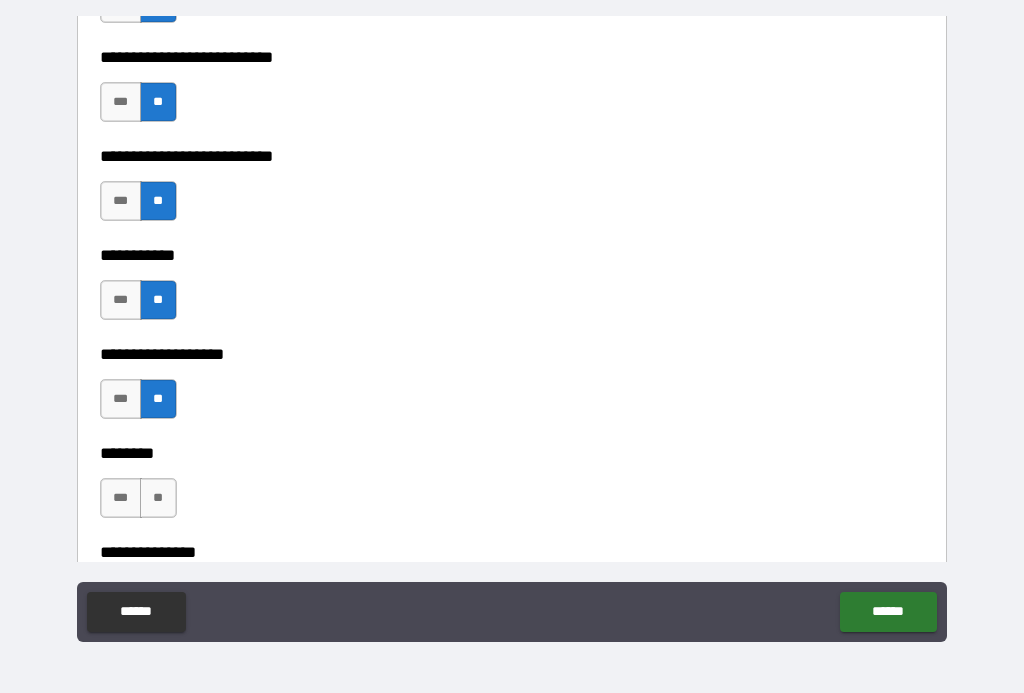 click on "**" at bounding box center [158, 498] 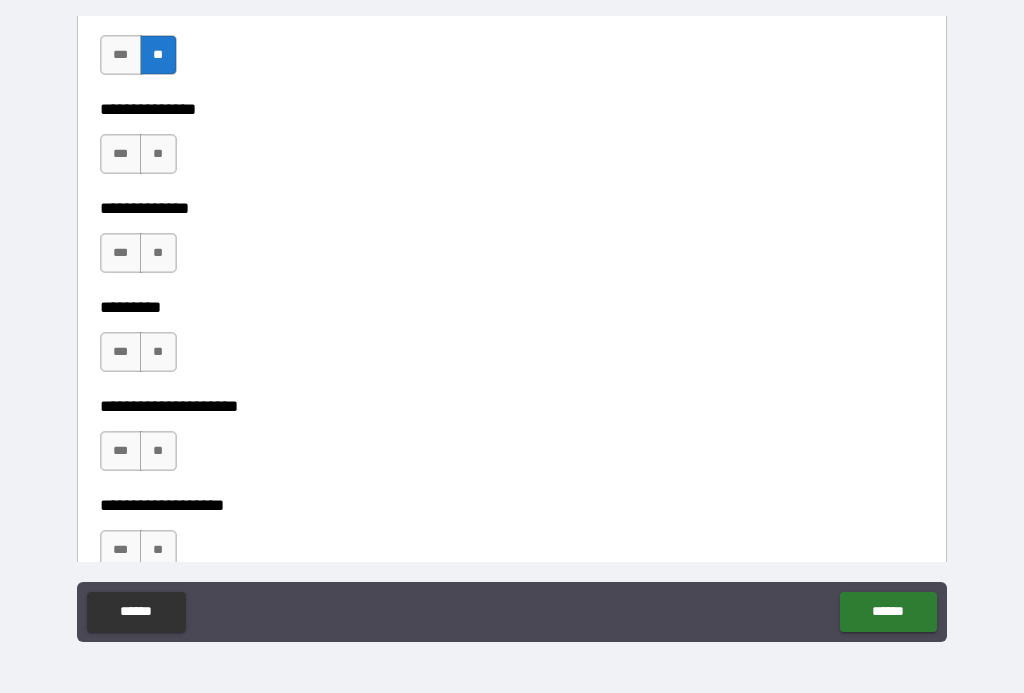 scroll, scrollTop: 4671, scrollLeft: 0, axis: vertical 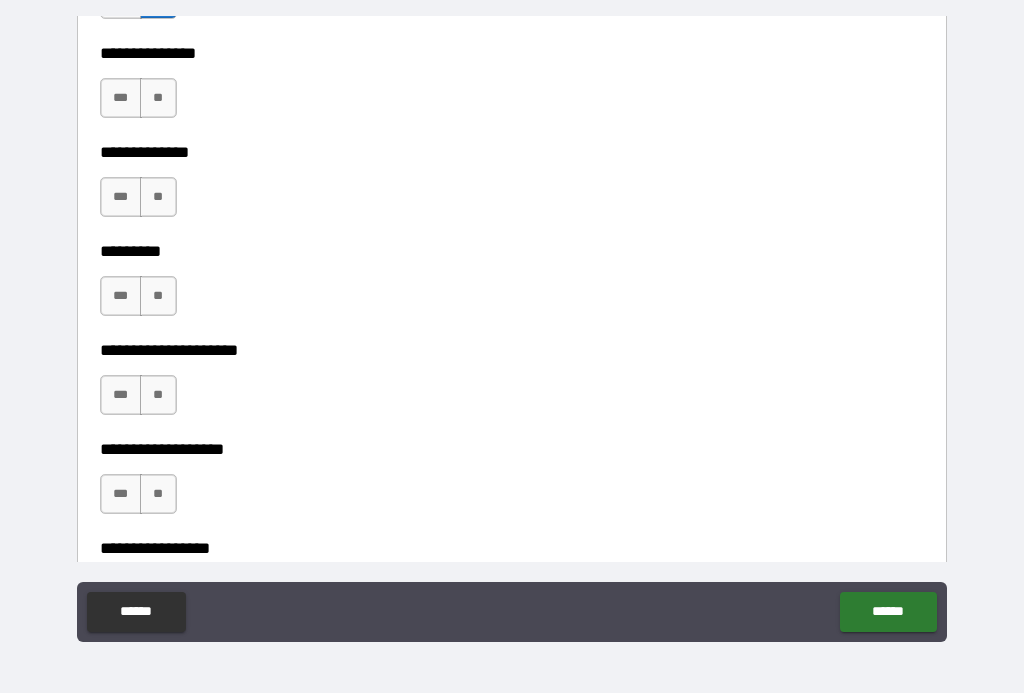 click on "**" at bounding box center (158, 98) 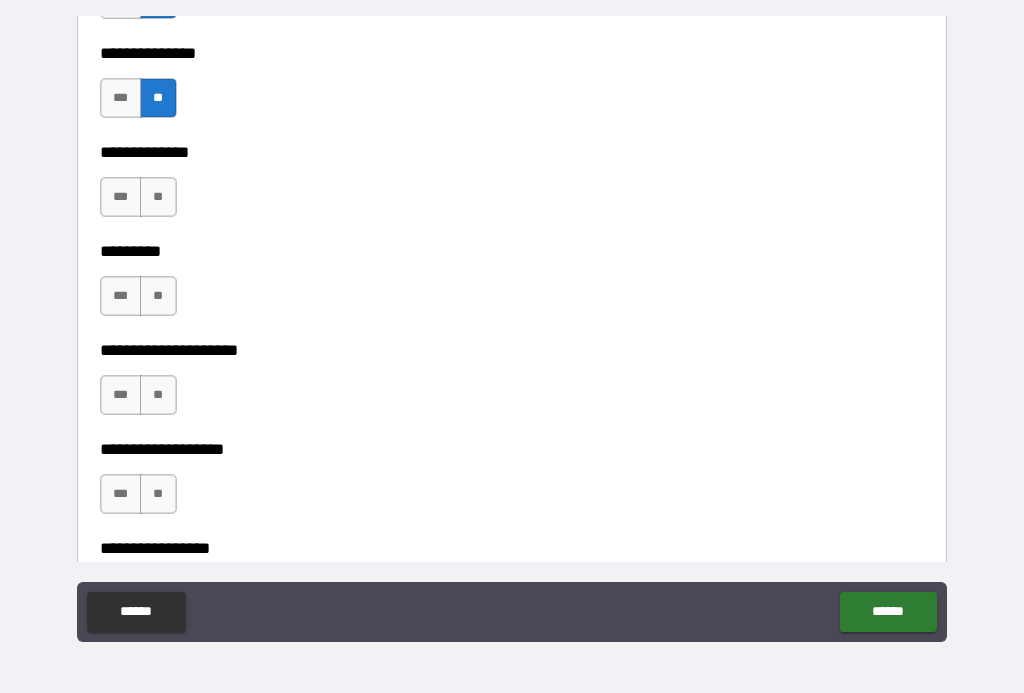 click on "**" at bounding box center [158, 197] 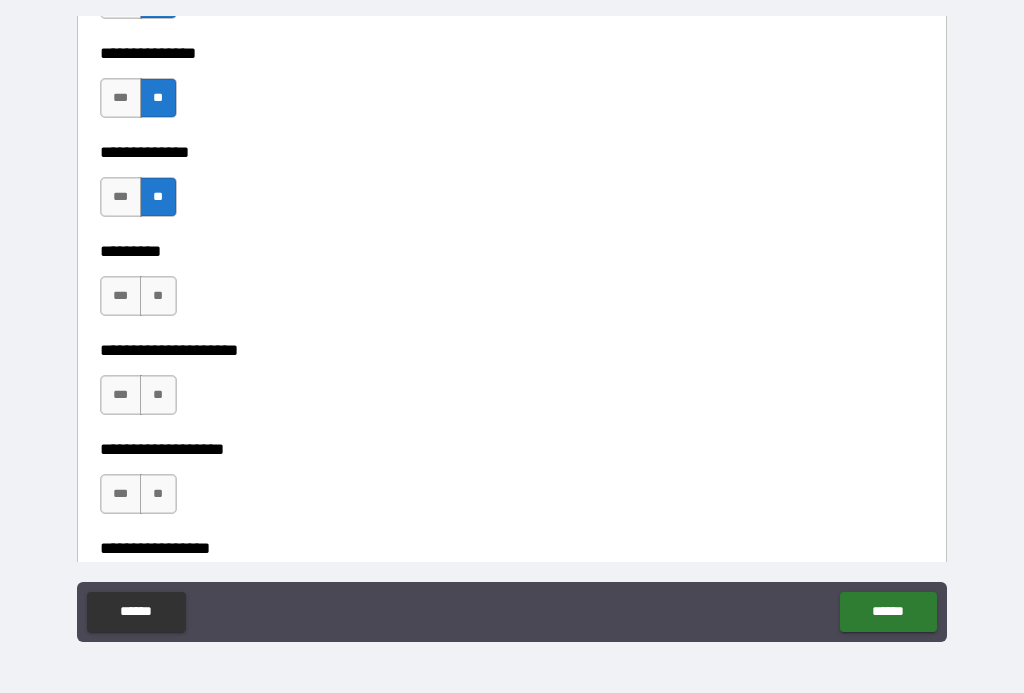 click on "**" at bounding box center (158, 296) 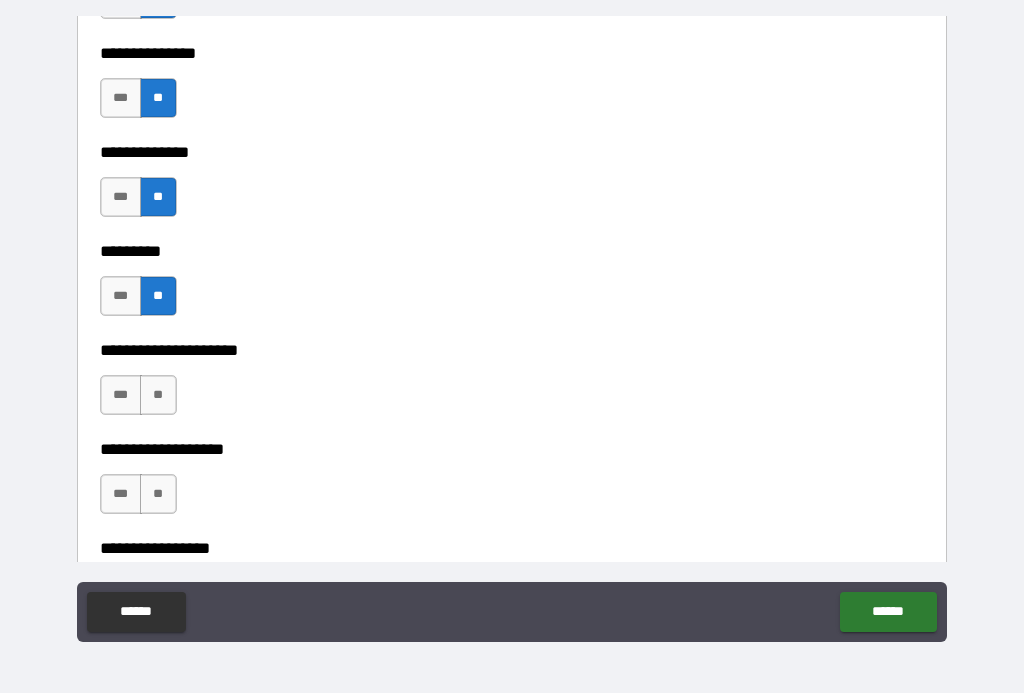 click on "**" at bounding box center [158, 395] 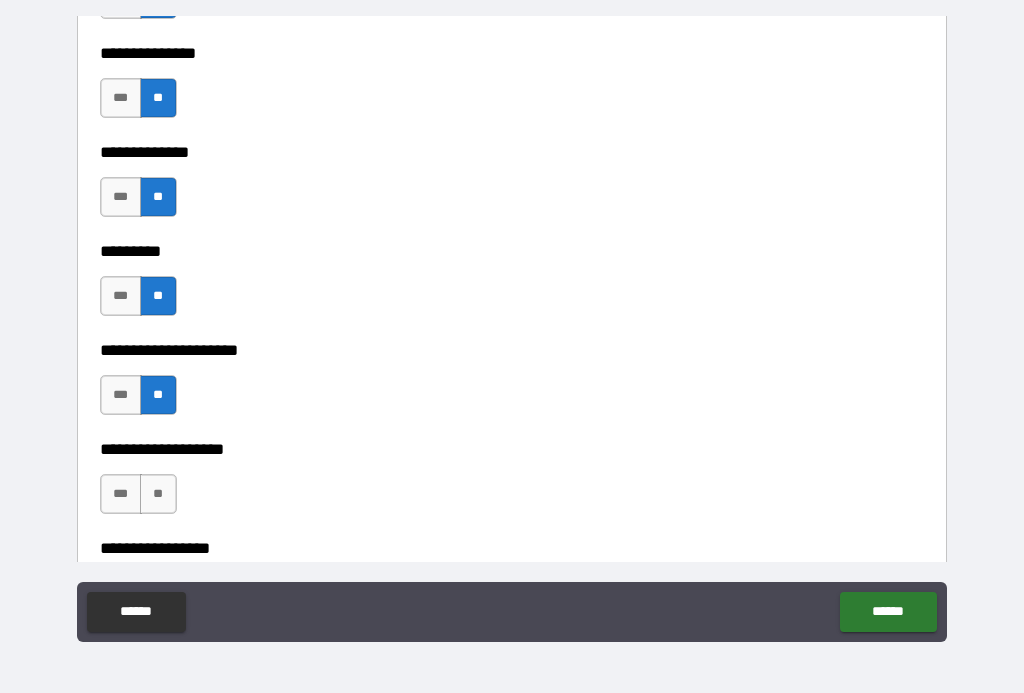 click on "**" at bounding box center (158, 494) 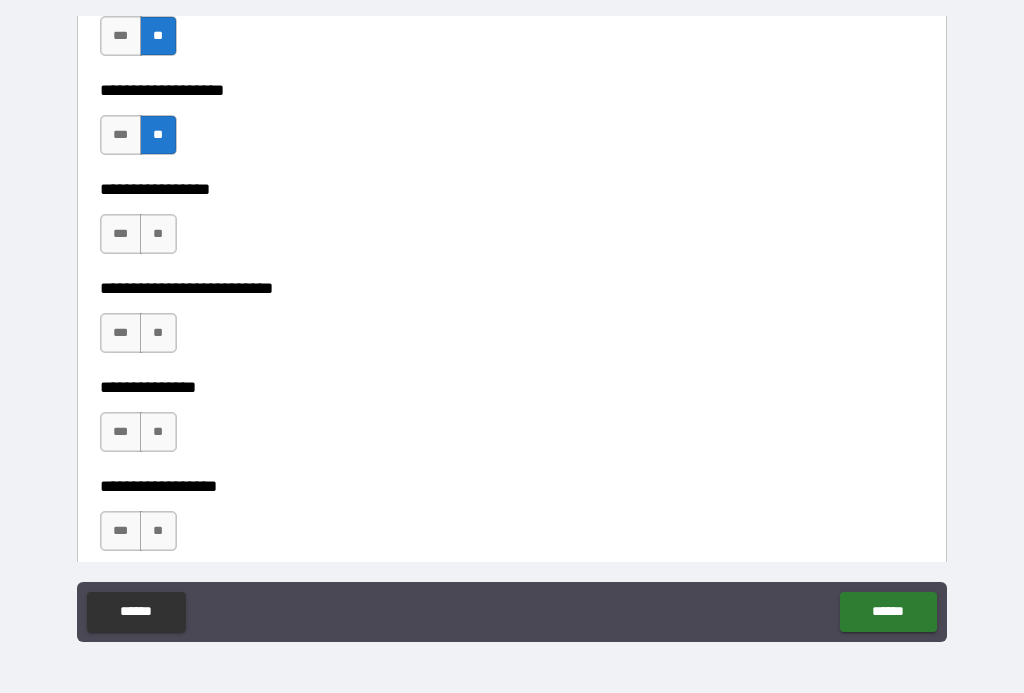 scroll, scrollTop: 5049, scrollLeft: 0, axis: vertical 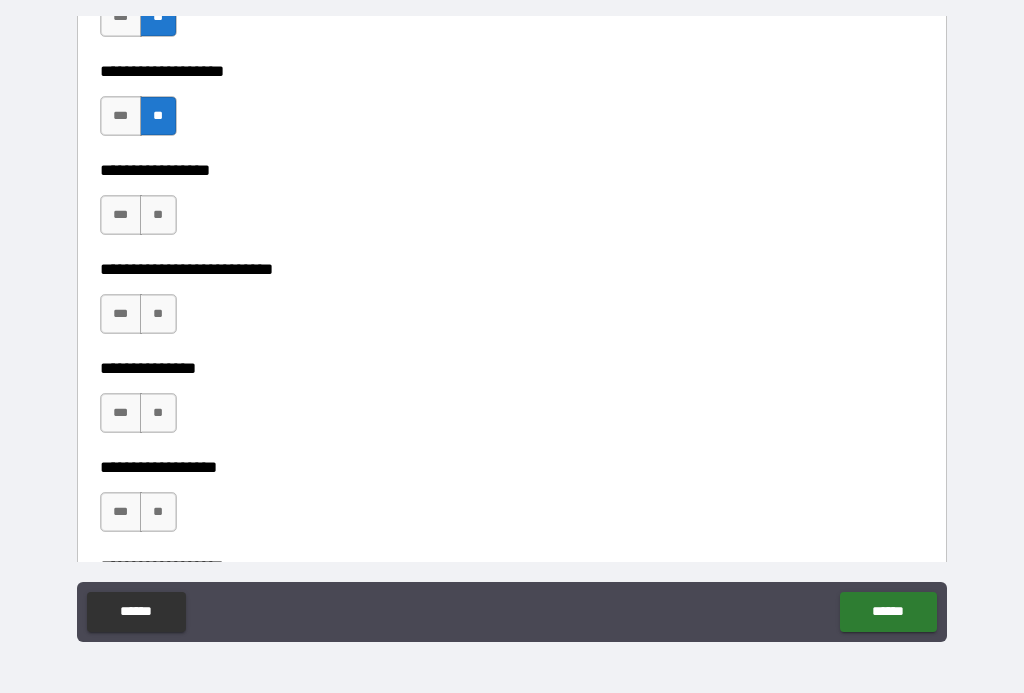 click on "**" at bounding box center [158, 215] 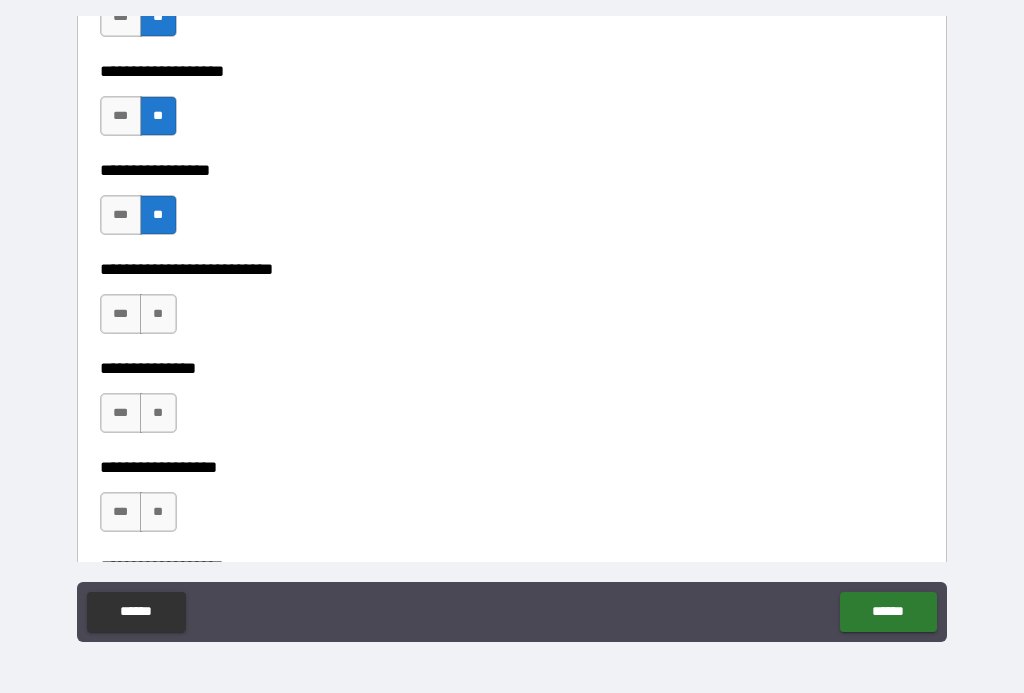 click on "**" at bounding box center [158, 314] 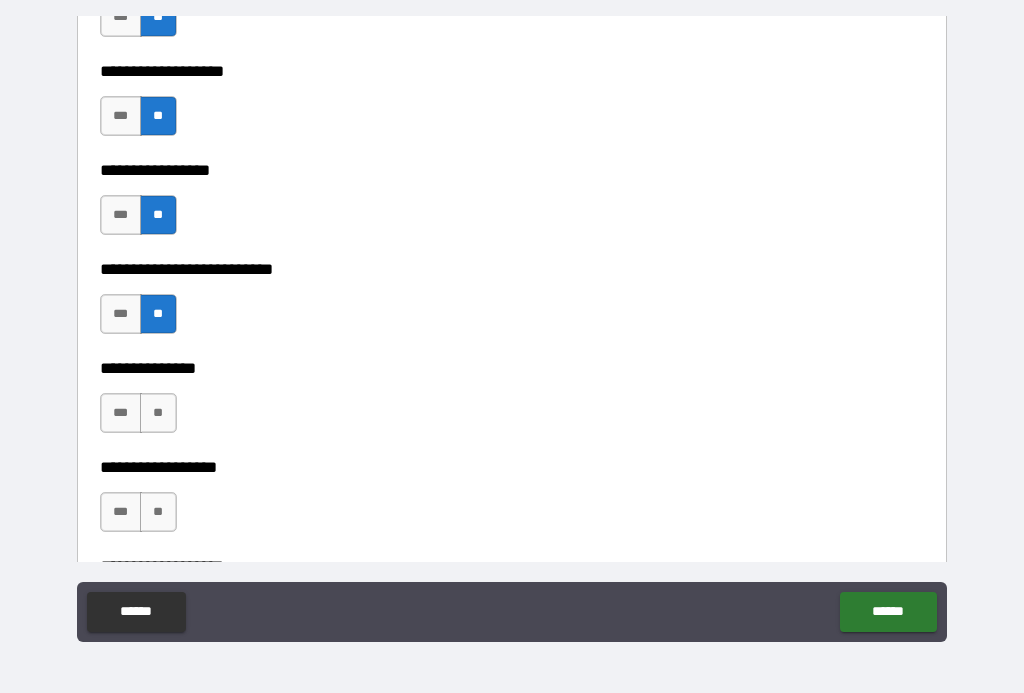 click on "**" at bounding box center (158, 413) 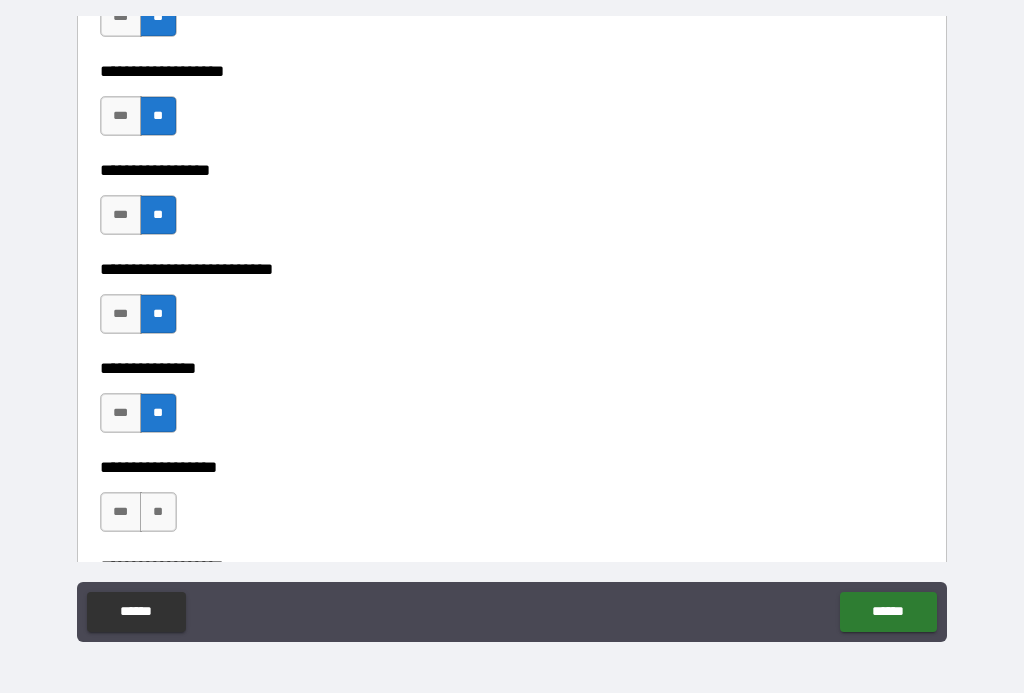 click on "**" at bounding box center (158, 512) 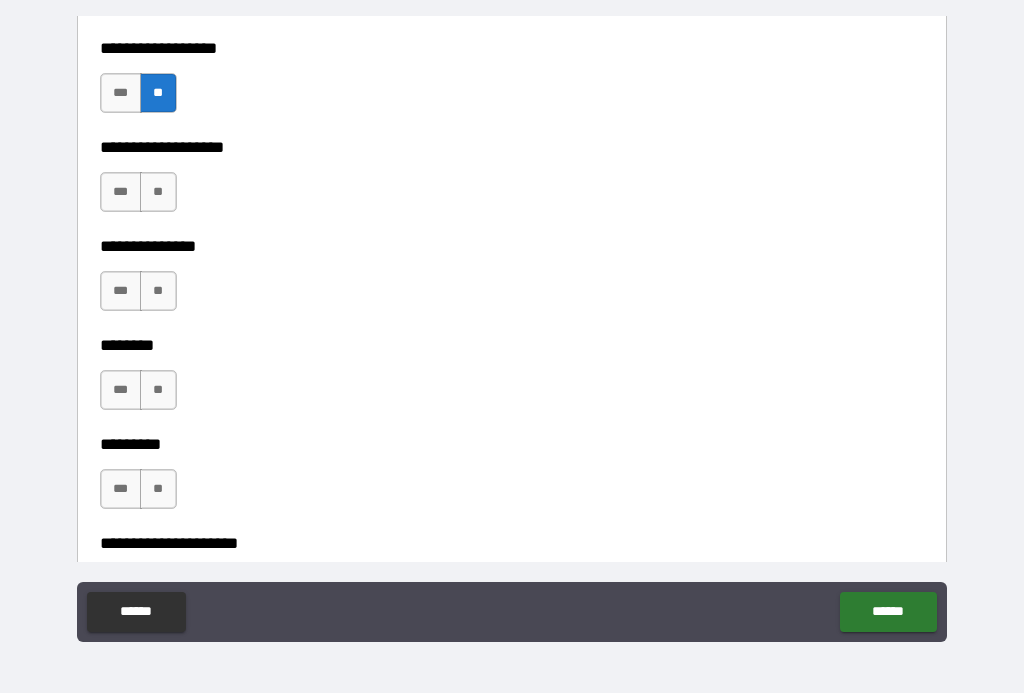 scroll, scrollTop: 5468, scrollLeft: 0, axis: vertical 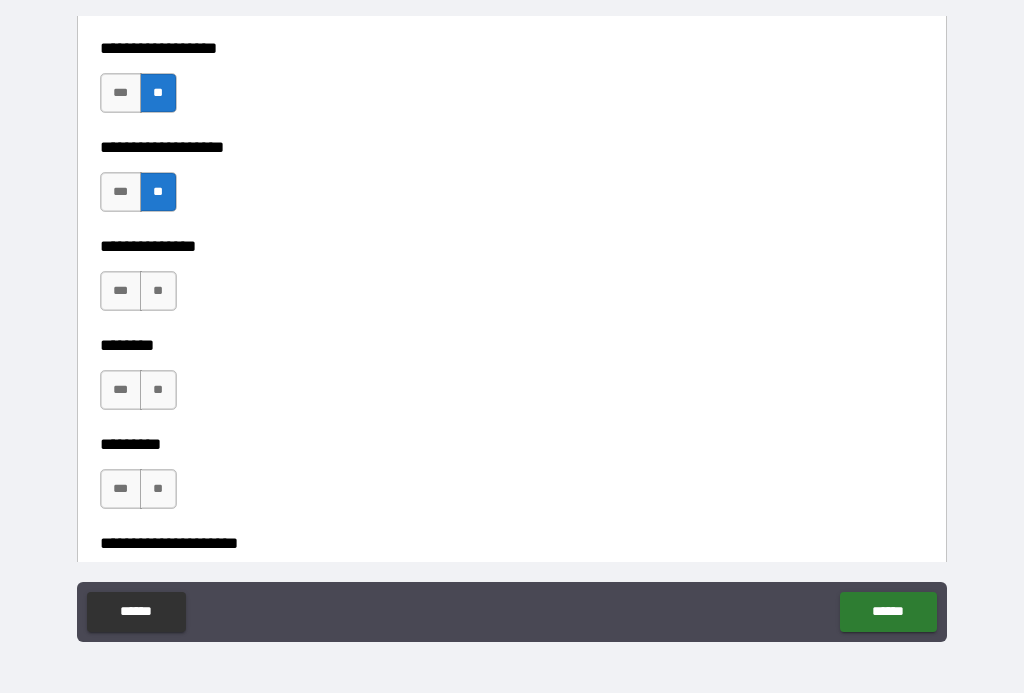 click on "**" at bounding box center (158, 291) 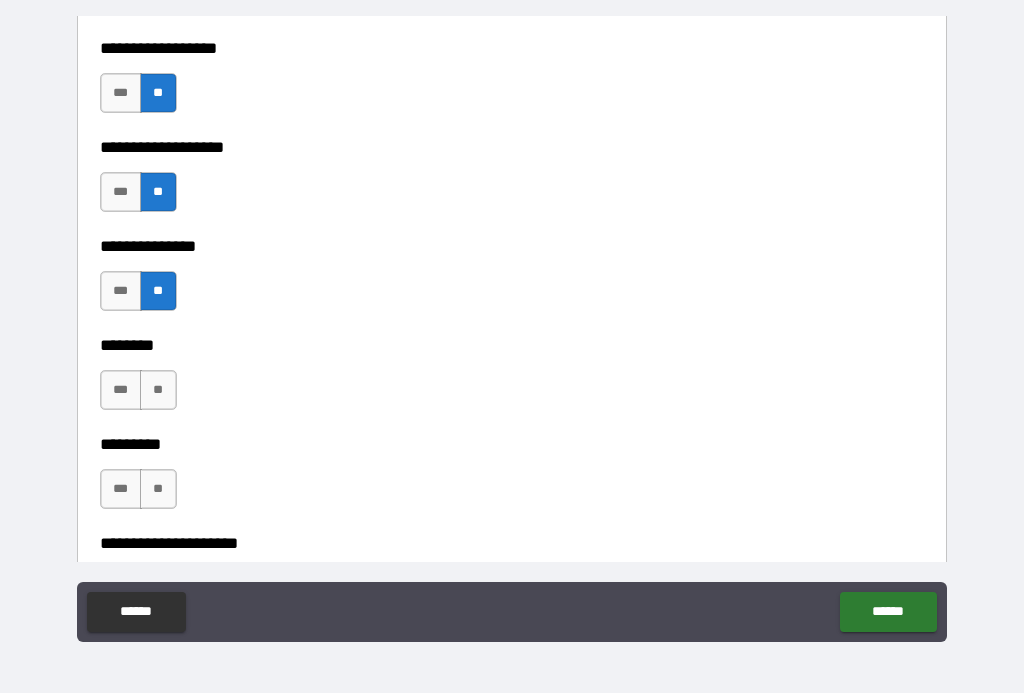 click on "**" at bounding box center (158, 390) 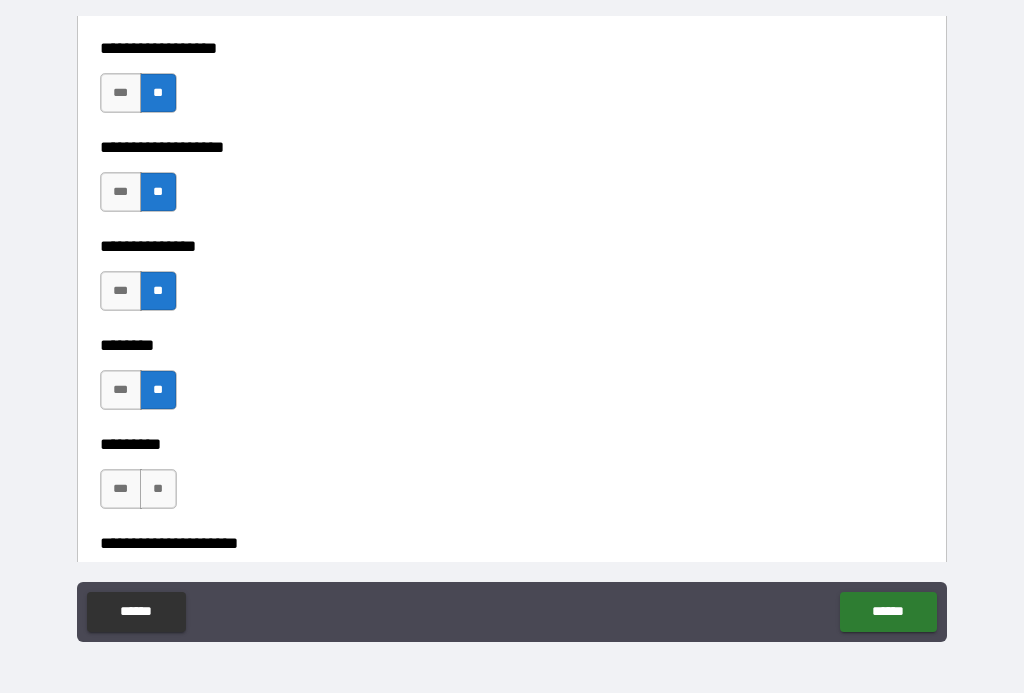 click on "**" at bounding box center (158, 489) 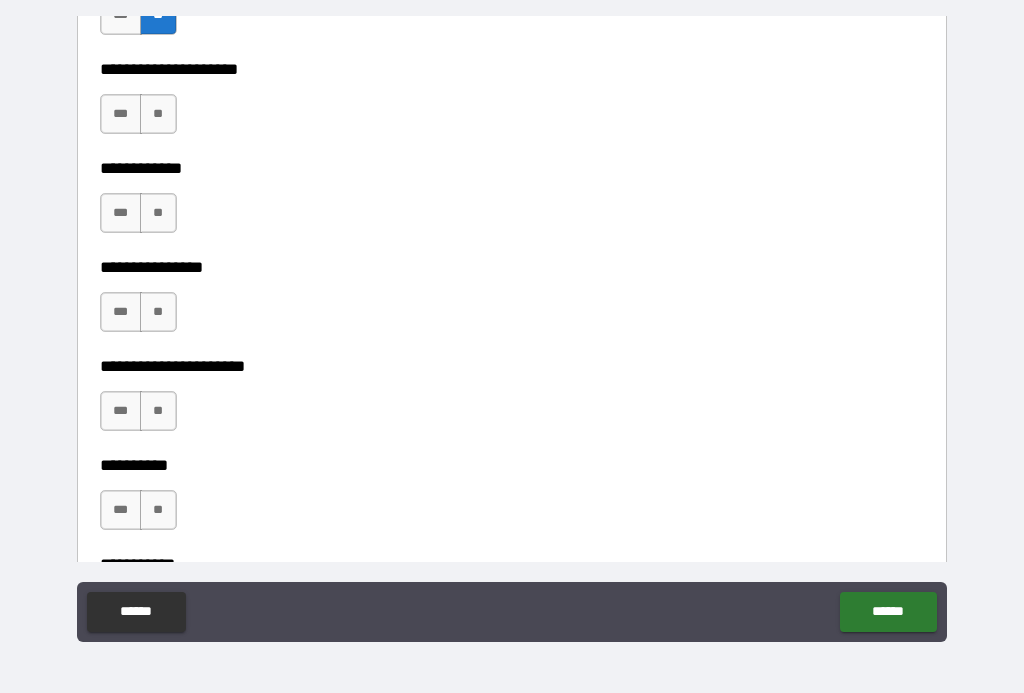 scroll, scrollTop: 5942, scrollLeft: 0, axis: vertical 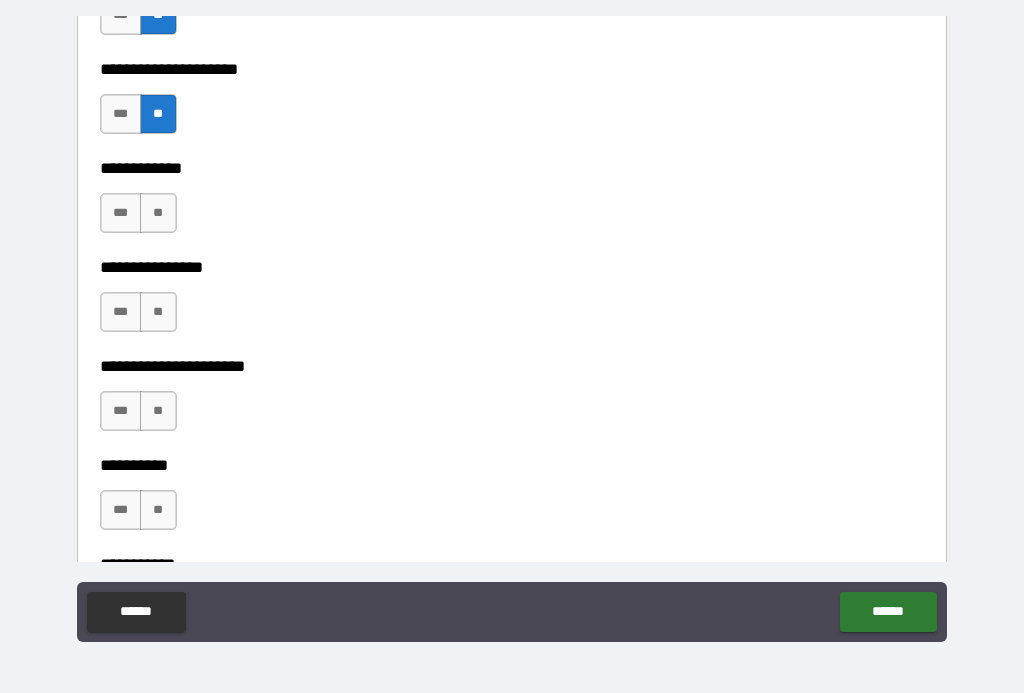 click on "**" at bounding box center (158, 213) 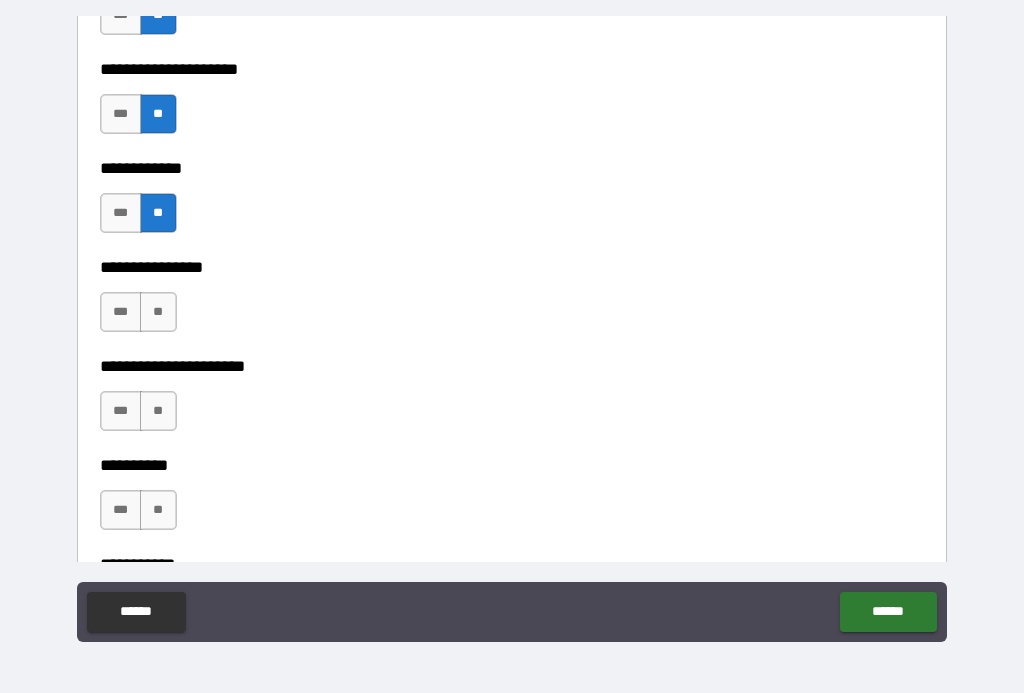 click on "**" at bounding box center [158, 312] 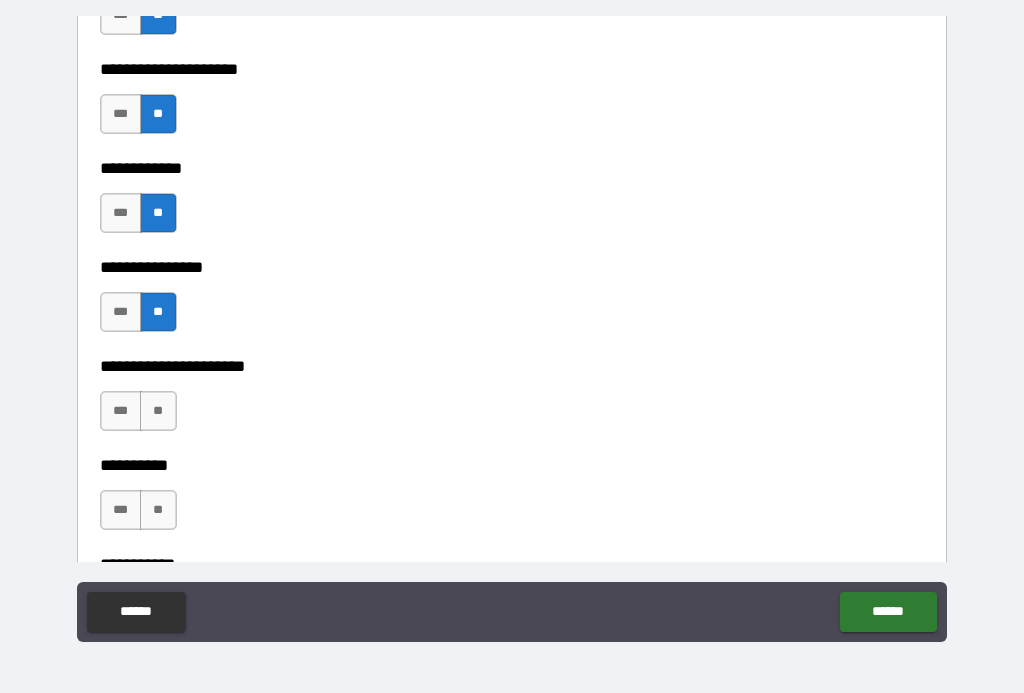click on "**" at bounding box center (158, 411) 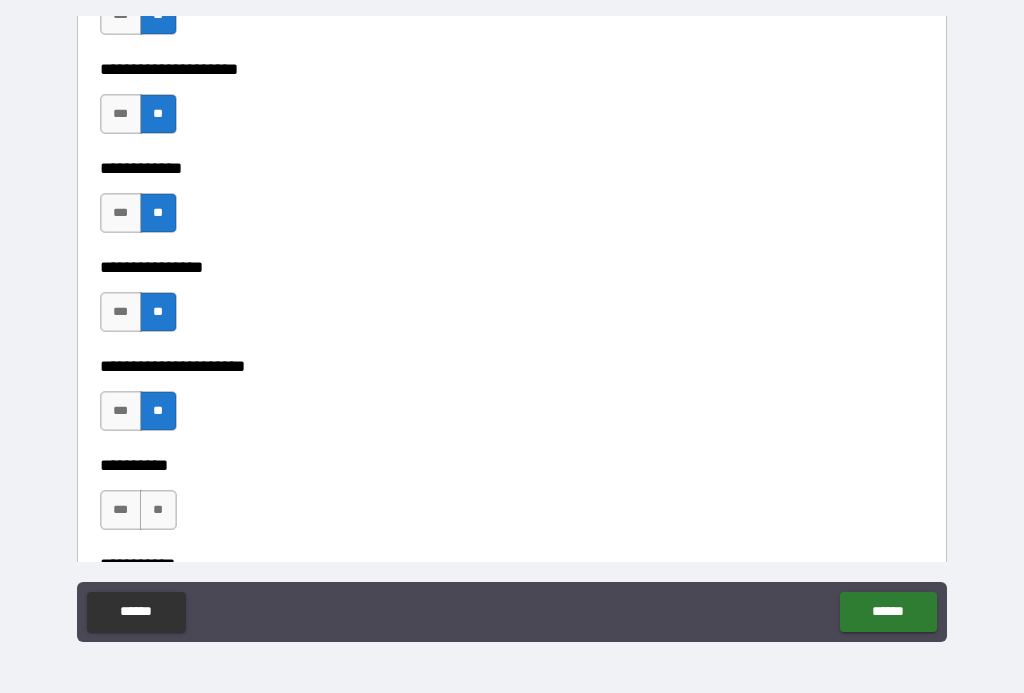click on "**" at bounding box center (158, 510) 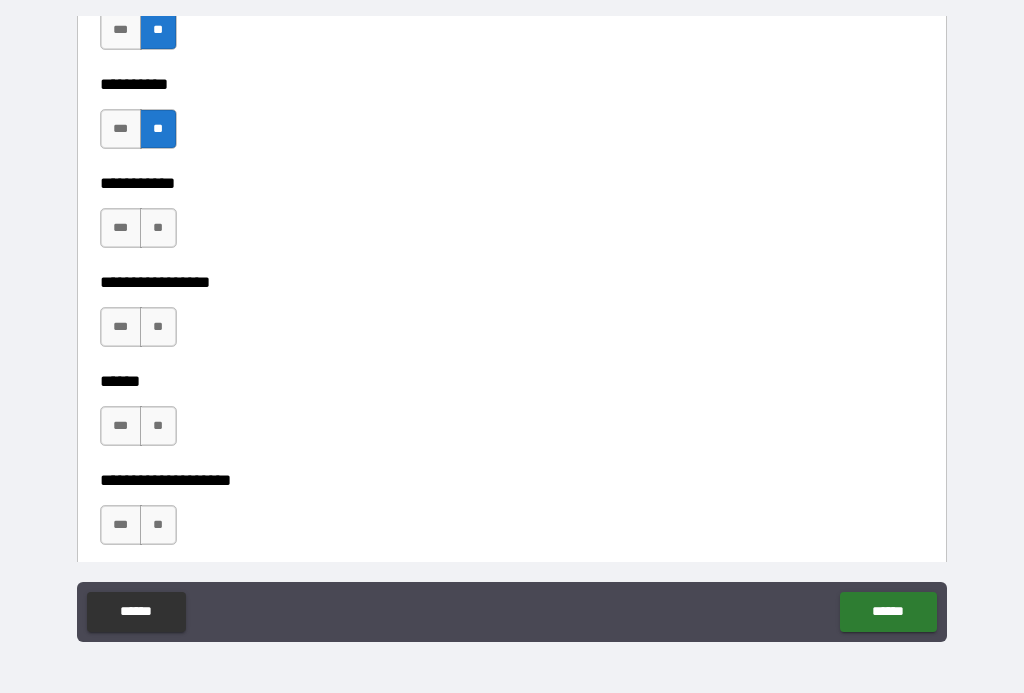 scroll, scrollTop: 6334, scrollLeft: 0, axis: vertical 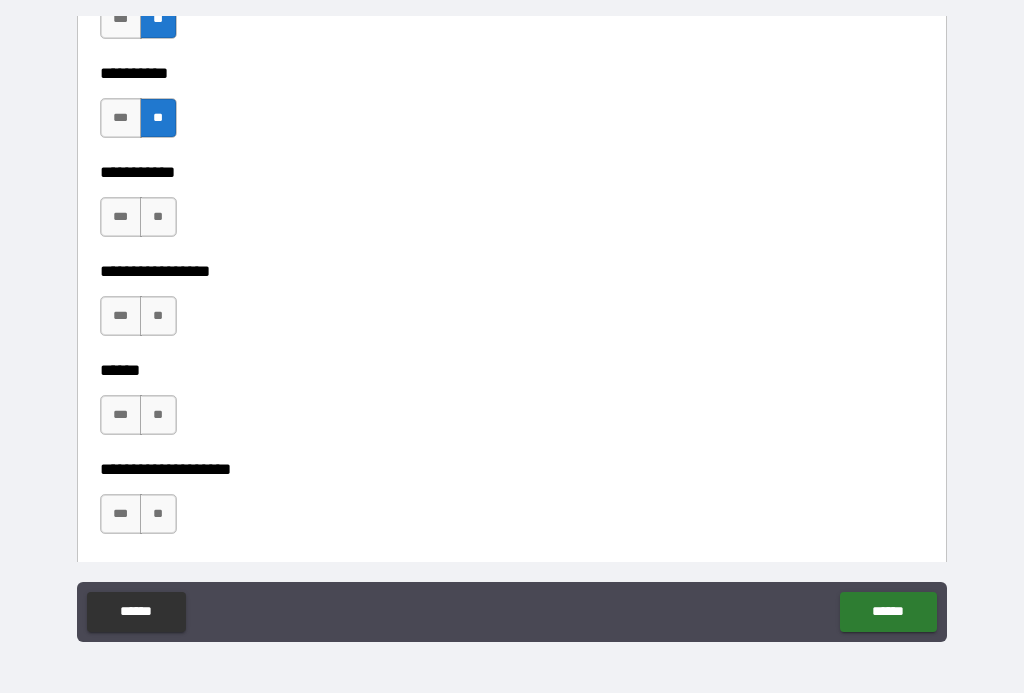 click on "**" at bounding box center (158, 217) 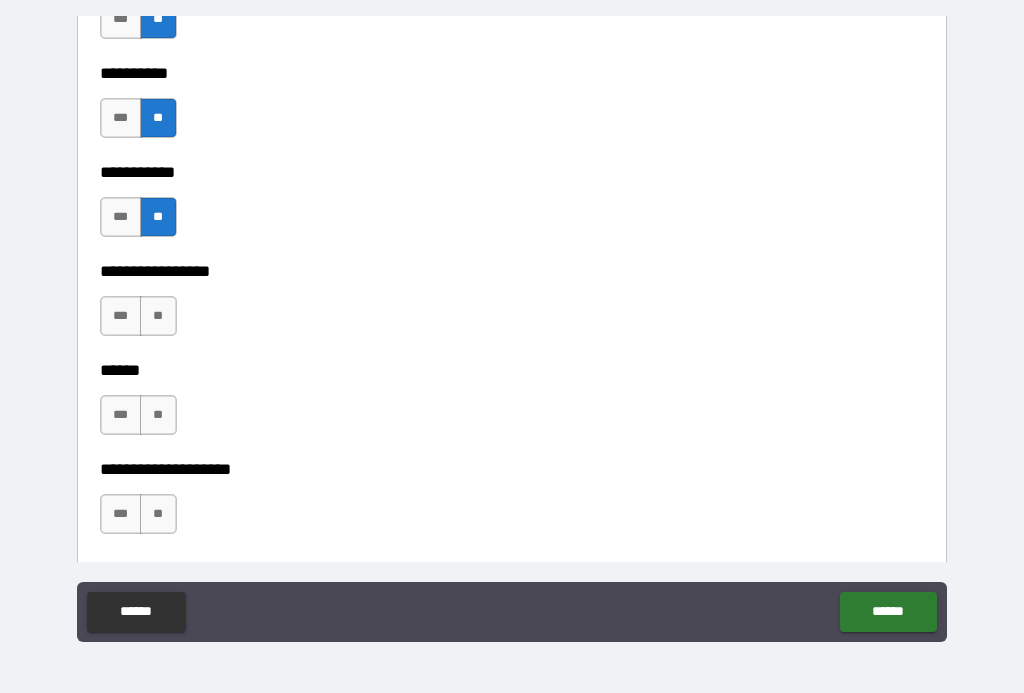 click on "**" at bounding box center (158, 316) 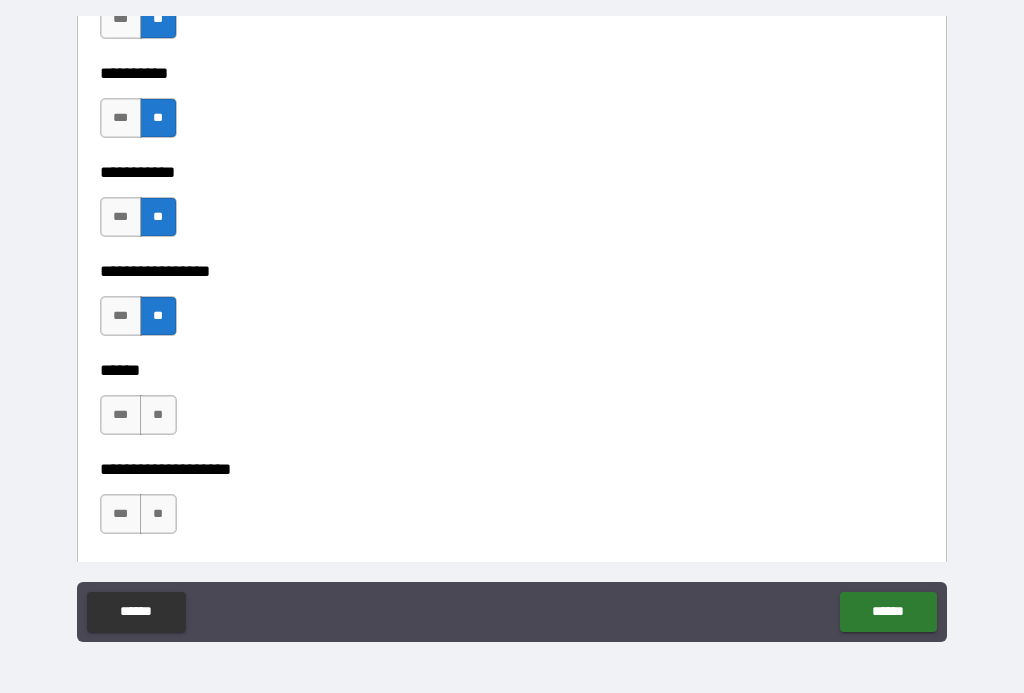click on "**" at bounding box center (158, 415) 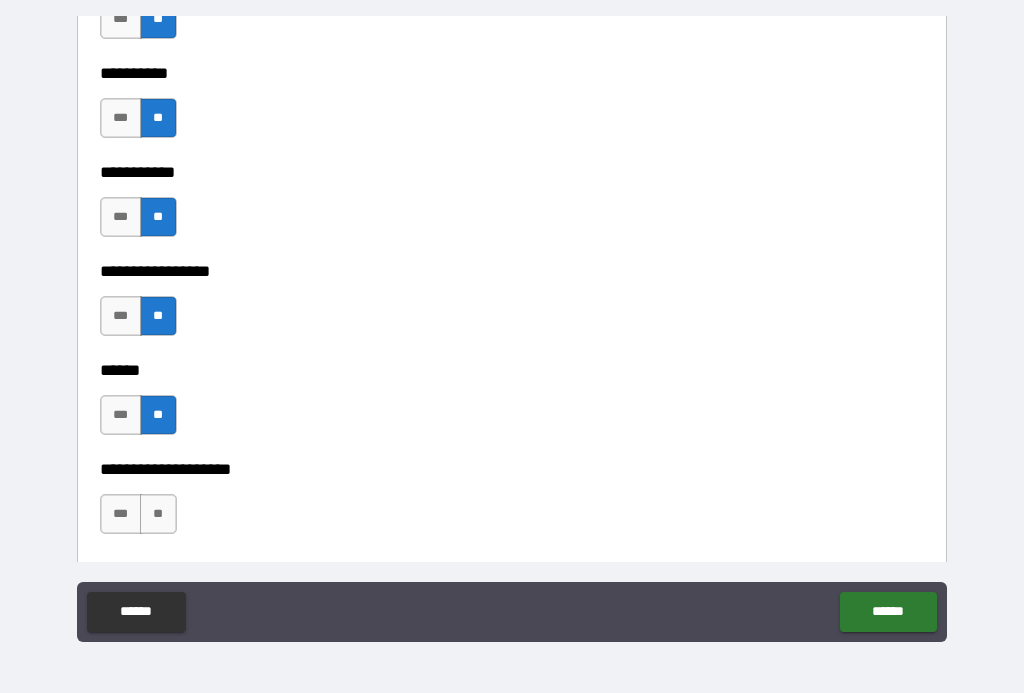 click on "**" at bounding box center [158, 514] 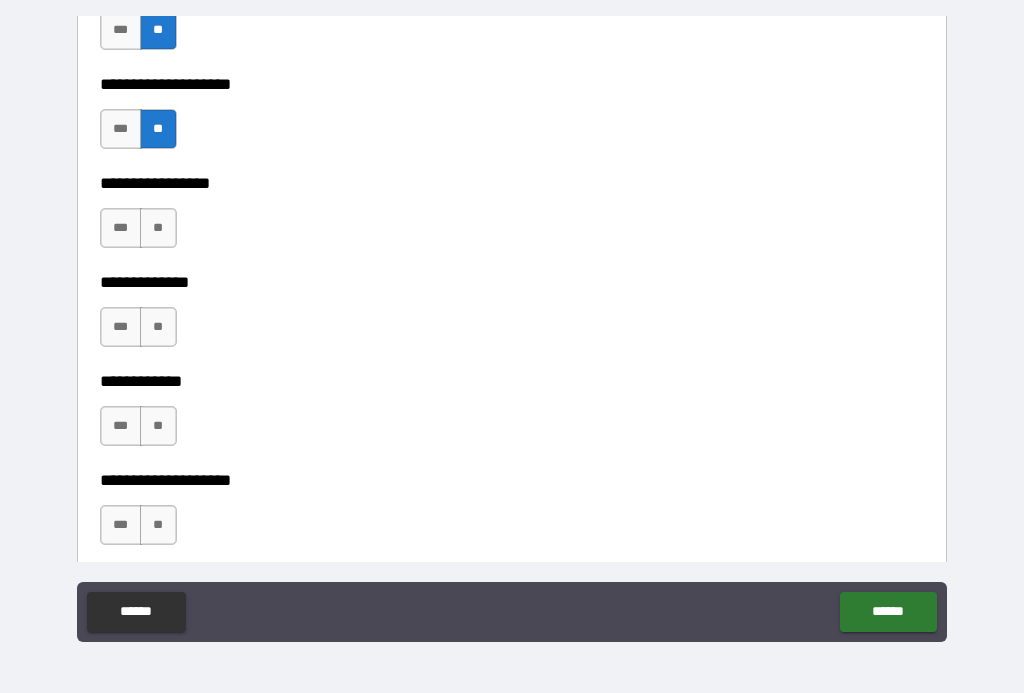 scroll, scrollTop: 6778, scrollLeft: 0, axis: vertical 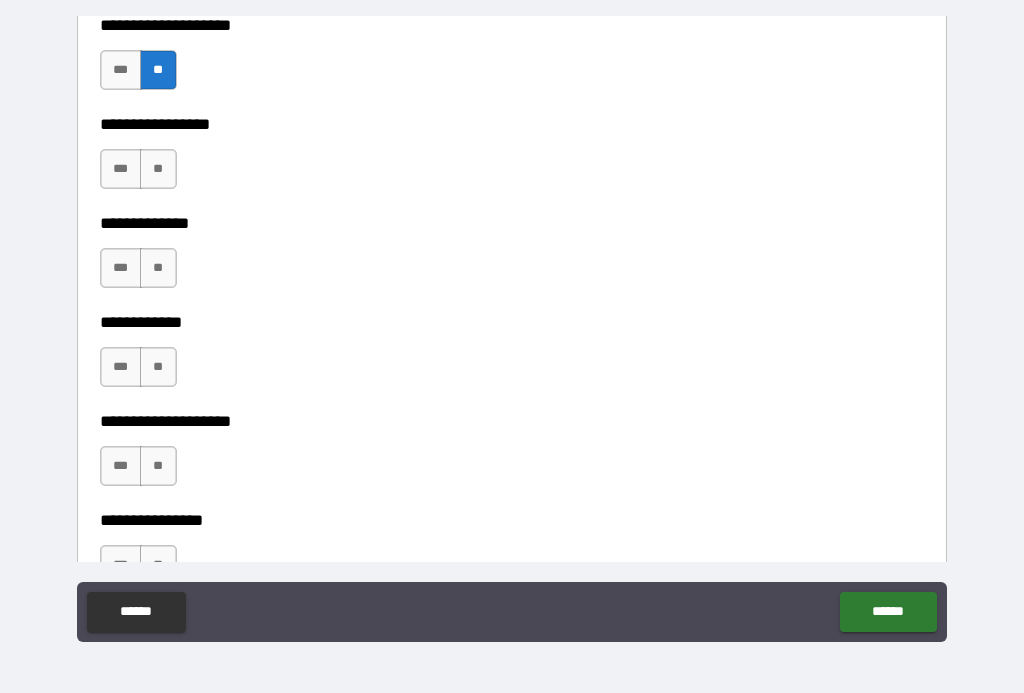click on "**" at bounding box center (158, 169) 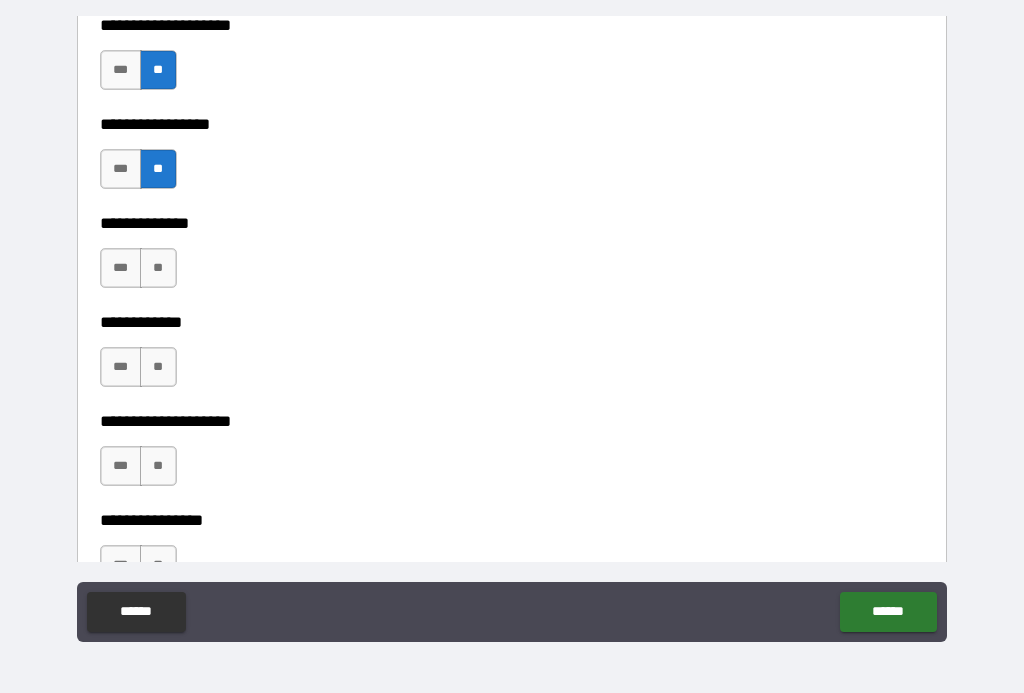 click on "**" at bounding box center (158, 268) 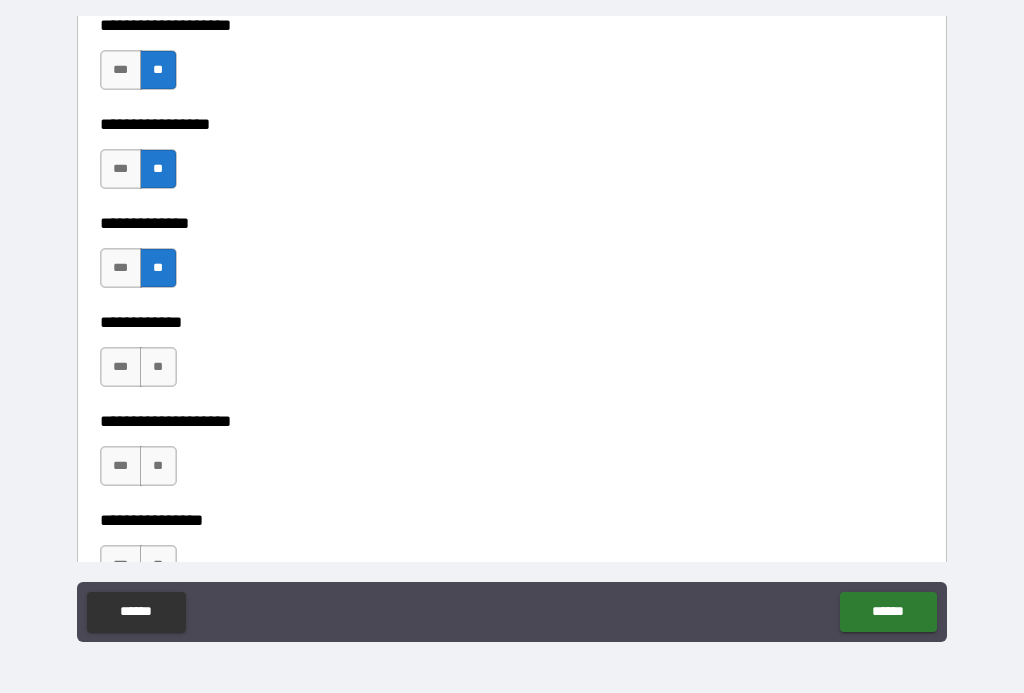 click on "**" at bounding box center (158, 367) 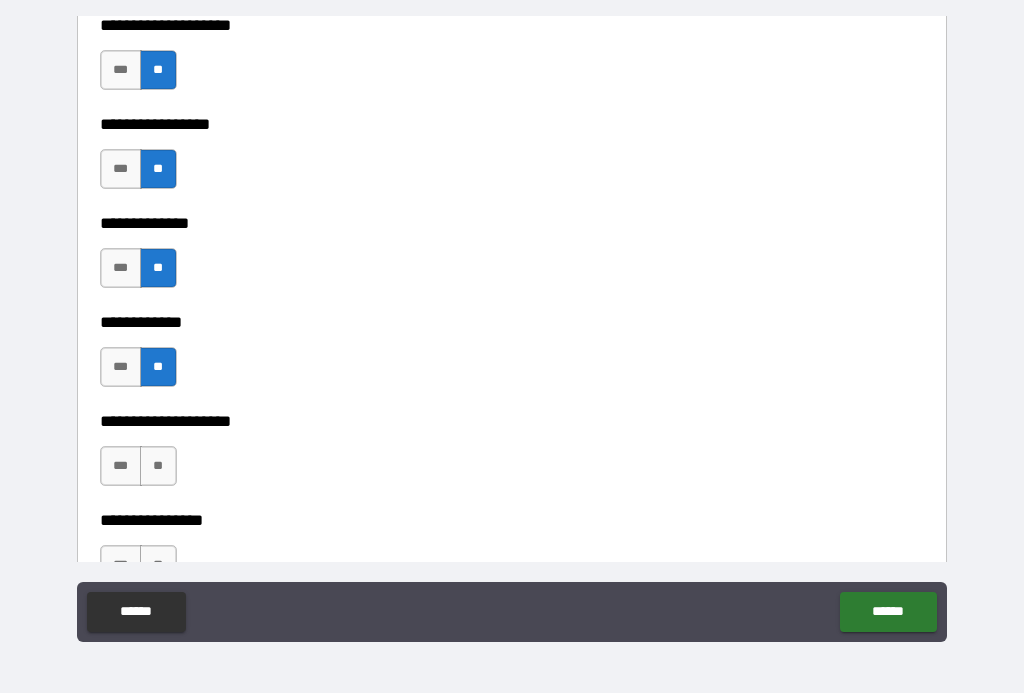 click on "**" at bounding box center (158, 466) 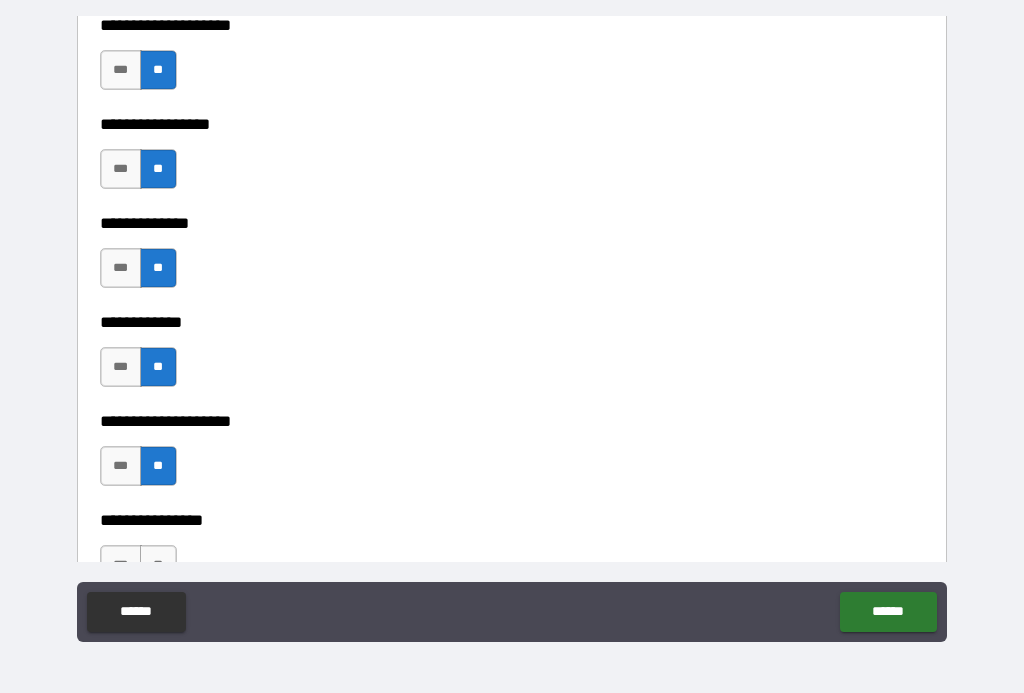 click on "**" at bounding box center (158, 565) 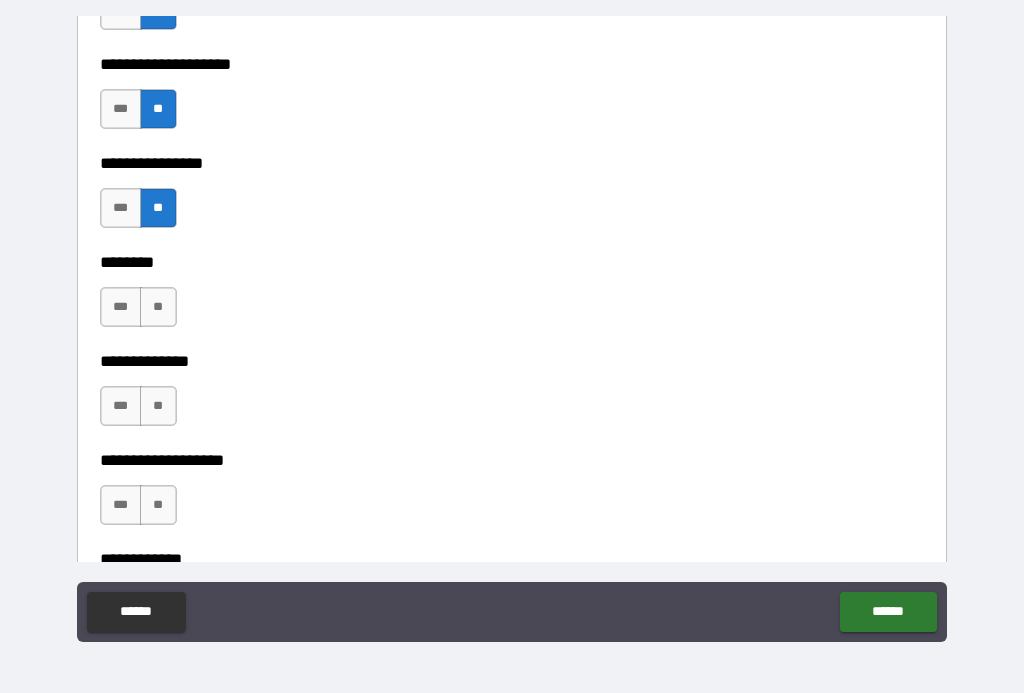scroll, scrollTop: 7146, scrollLeft: 0, axis: vertical 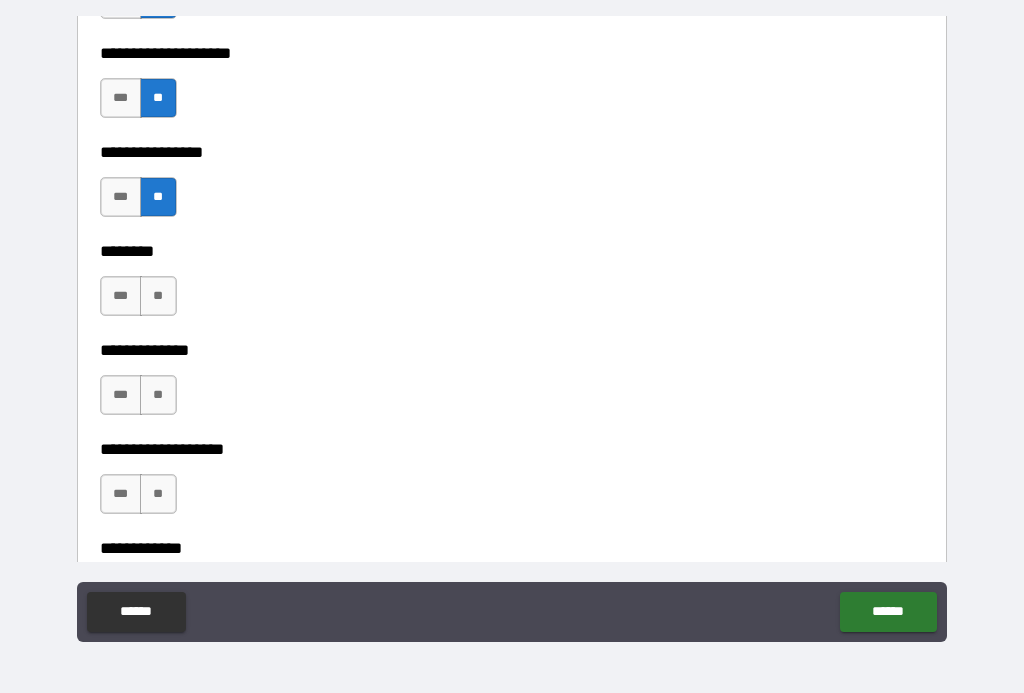 click on "**" at bounding box center (158, 296) 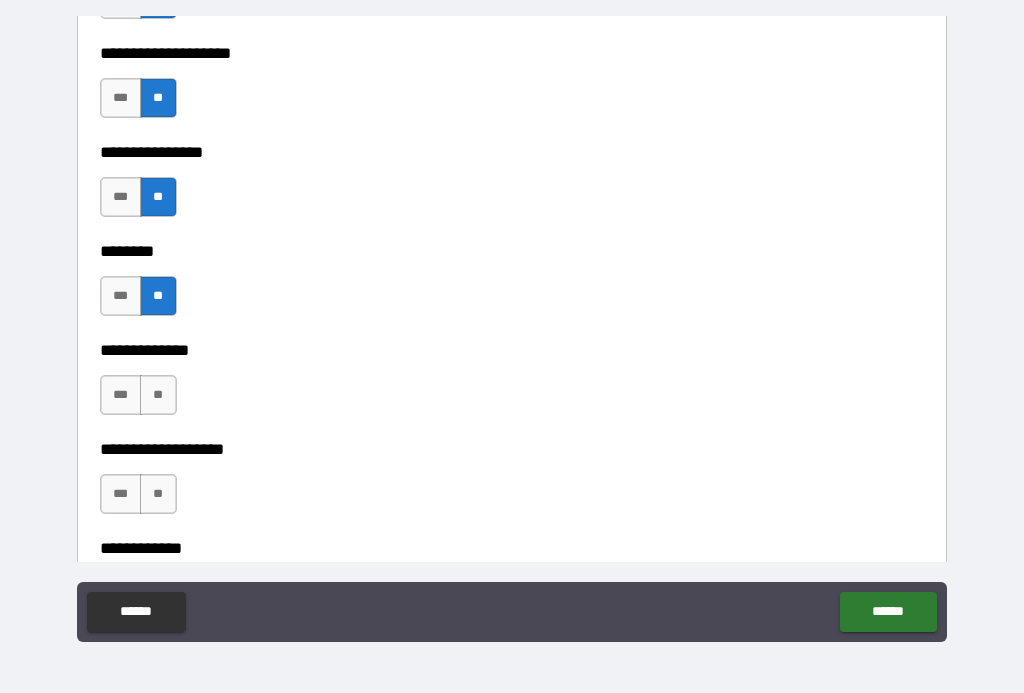 click on "**" at bounding box center (158, 395) 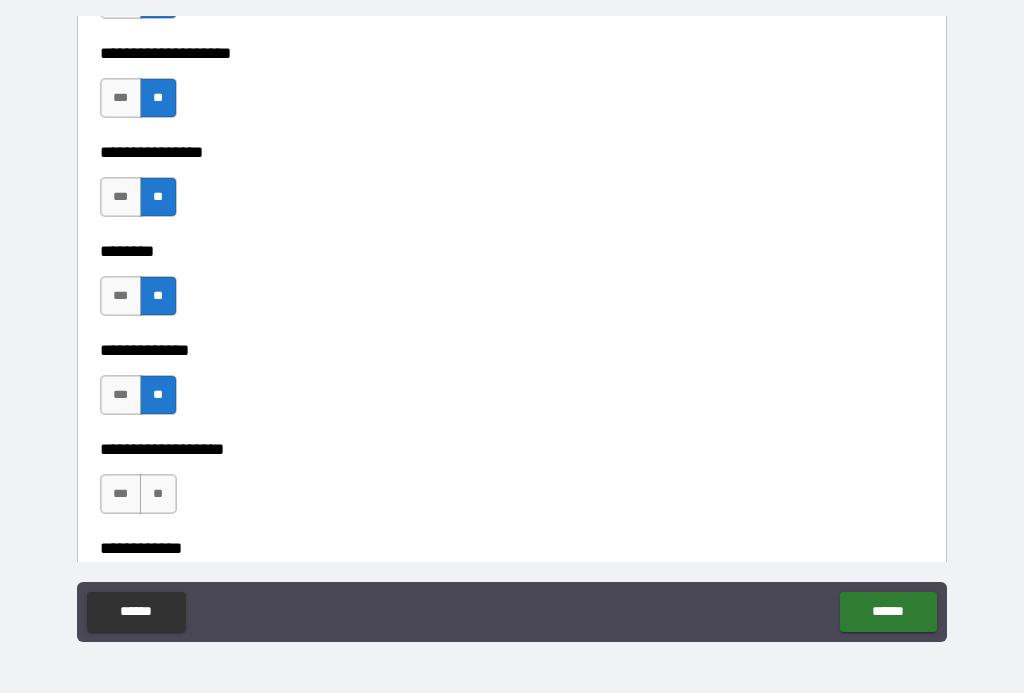click on "**" at bounding box center (158, 494) 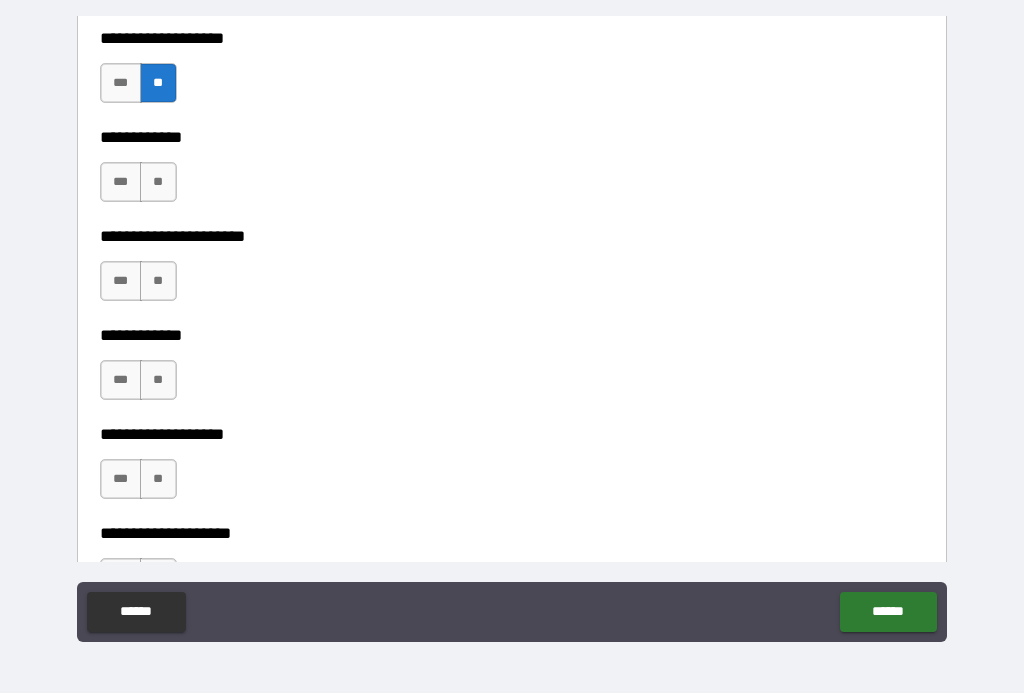 scroll, scrollTop: 7599, scrollLeft: 0, axis: vertical 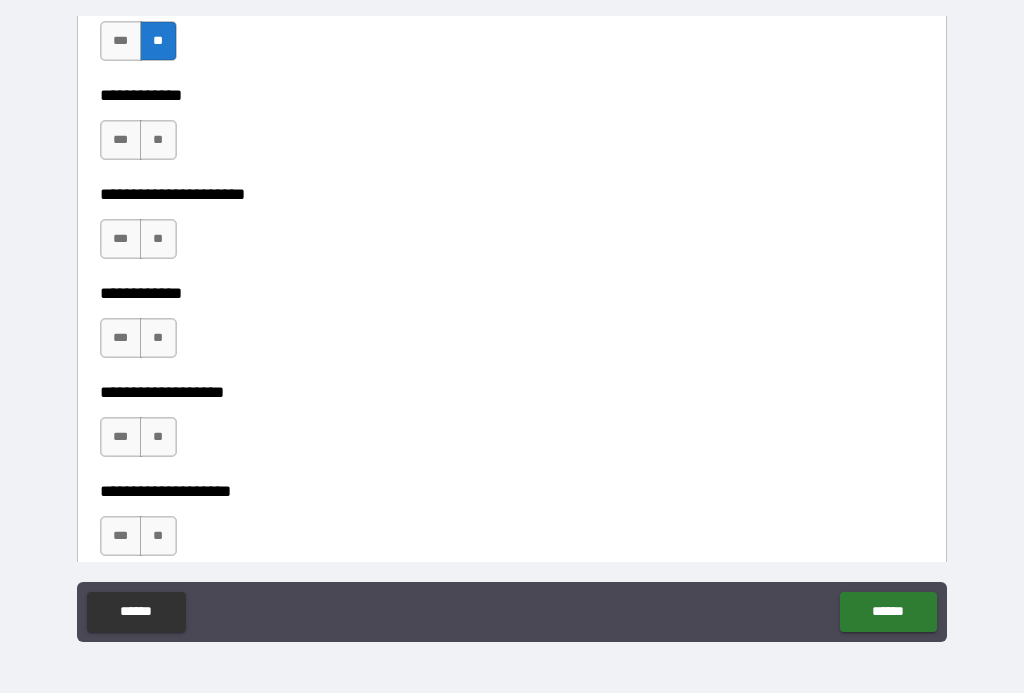 click on "**" at bounding box center (158, 140) 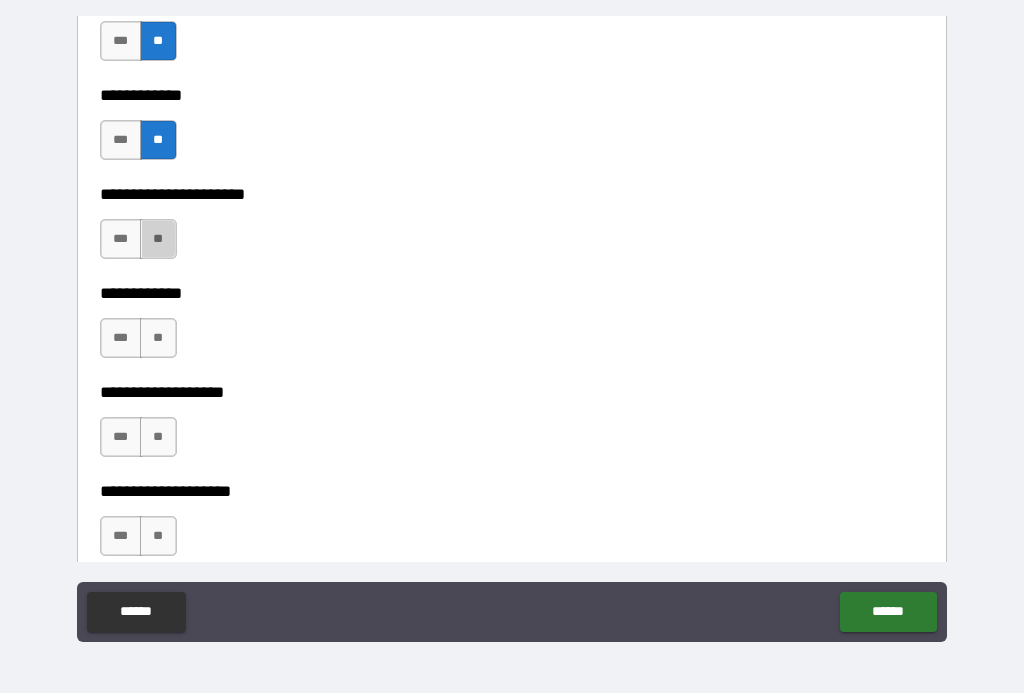 click on "**" at bounding box center (158, 239) 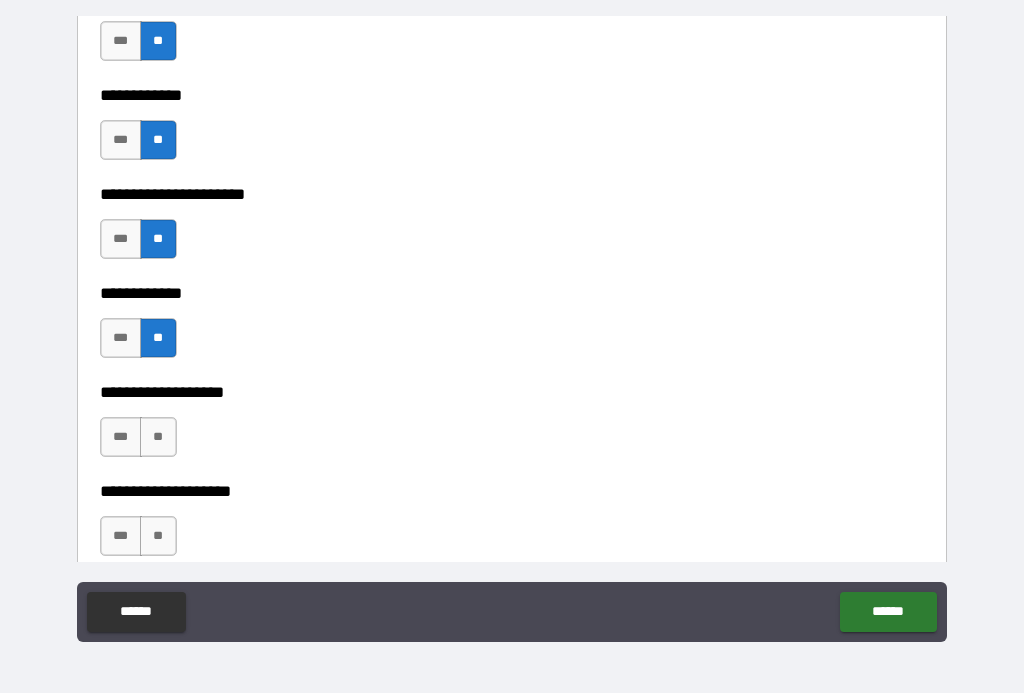 click on "**" at bounding box center [158, 437] 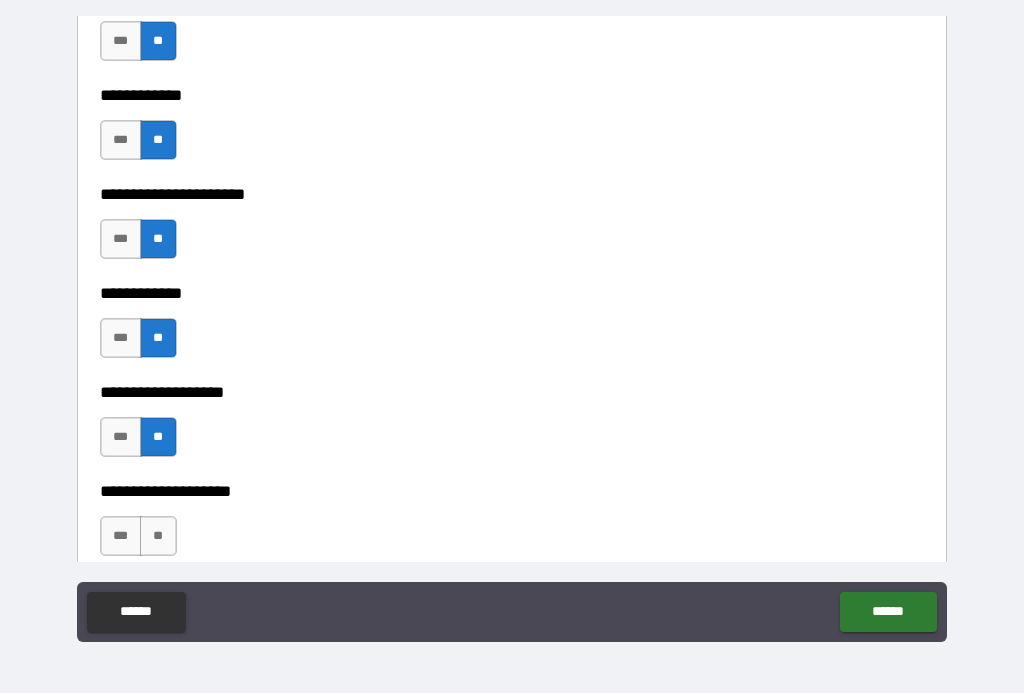 click on "**********" at bounding box center (512, 491) 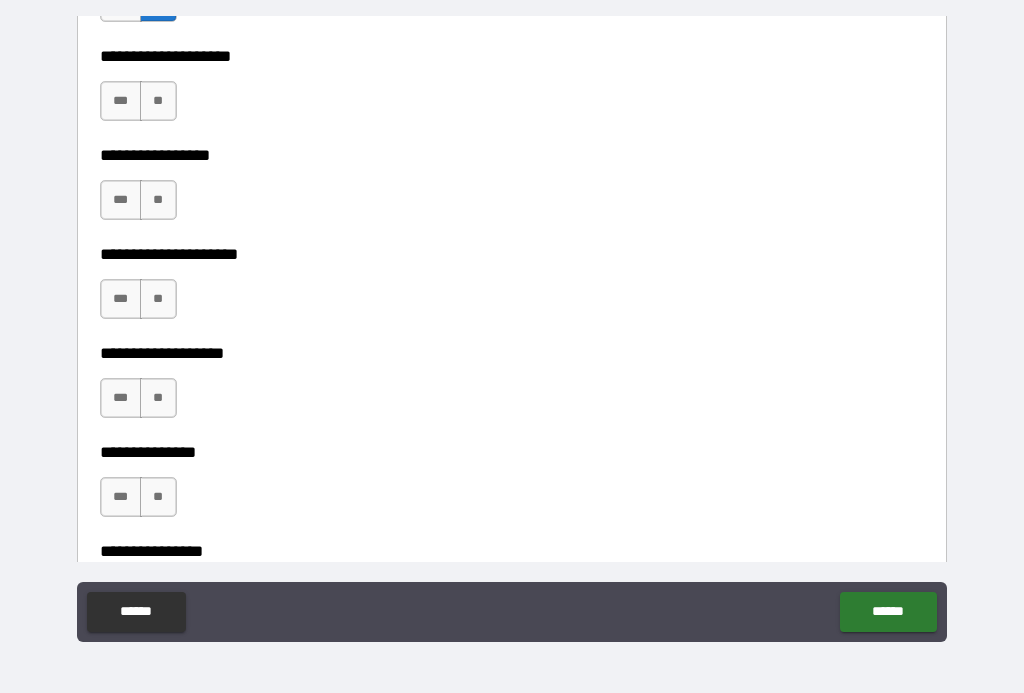 scroll, scrollTop: 8058, scrollLeft: 0, axis: vertical 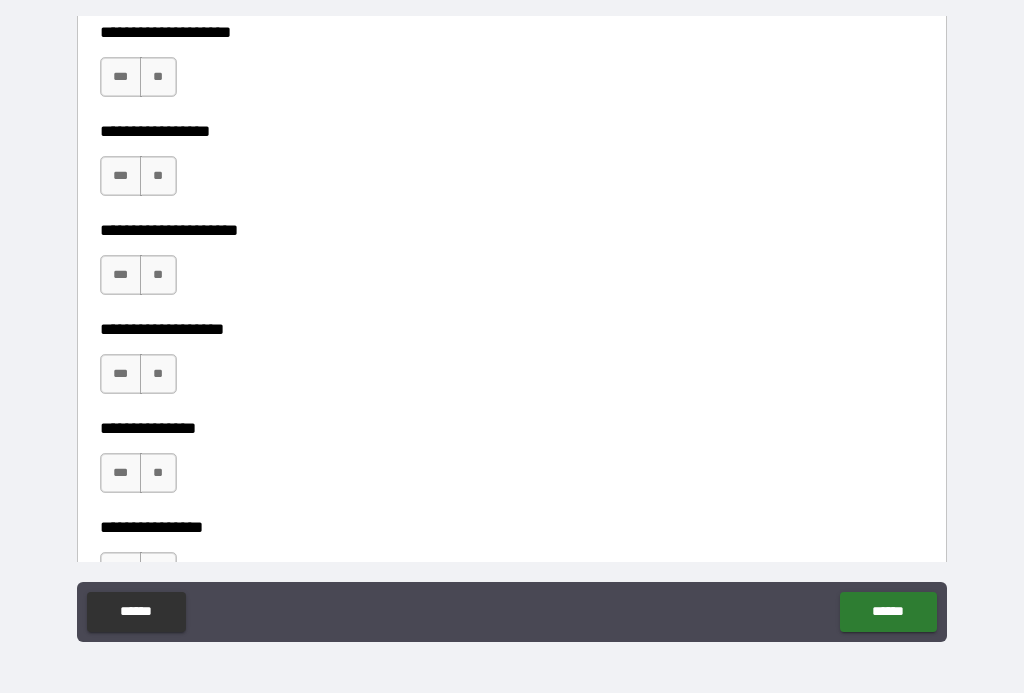 click on "**" at bounding box center (158, 77) 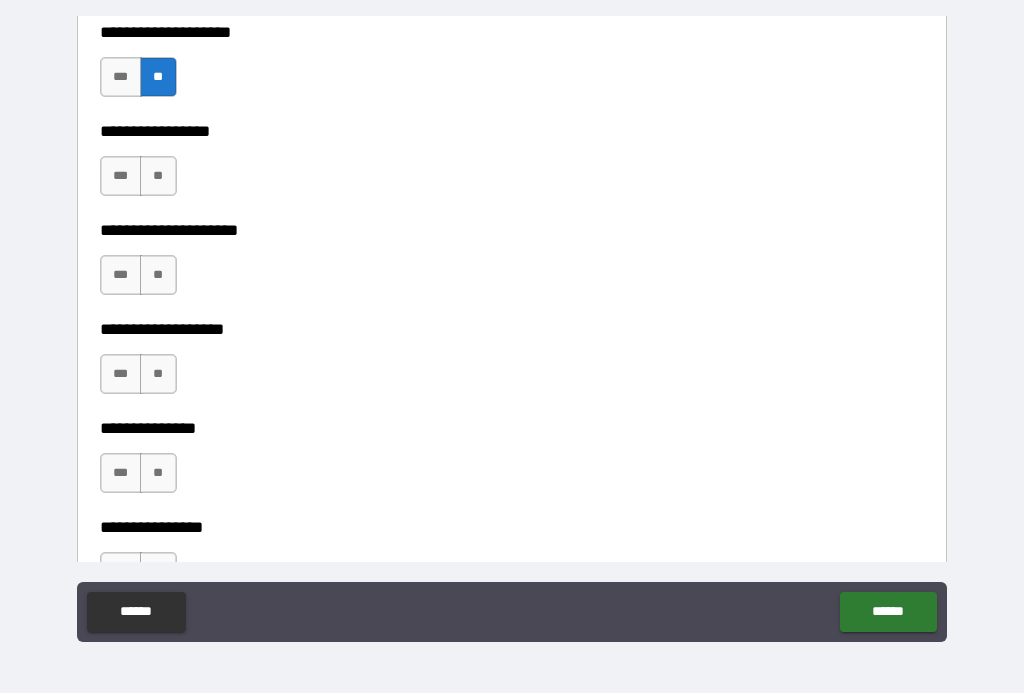 click on "**" at bounding box center (158, 176) 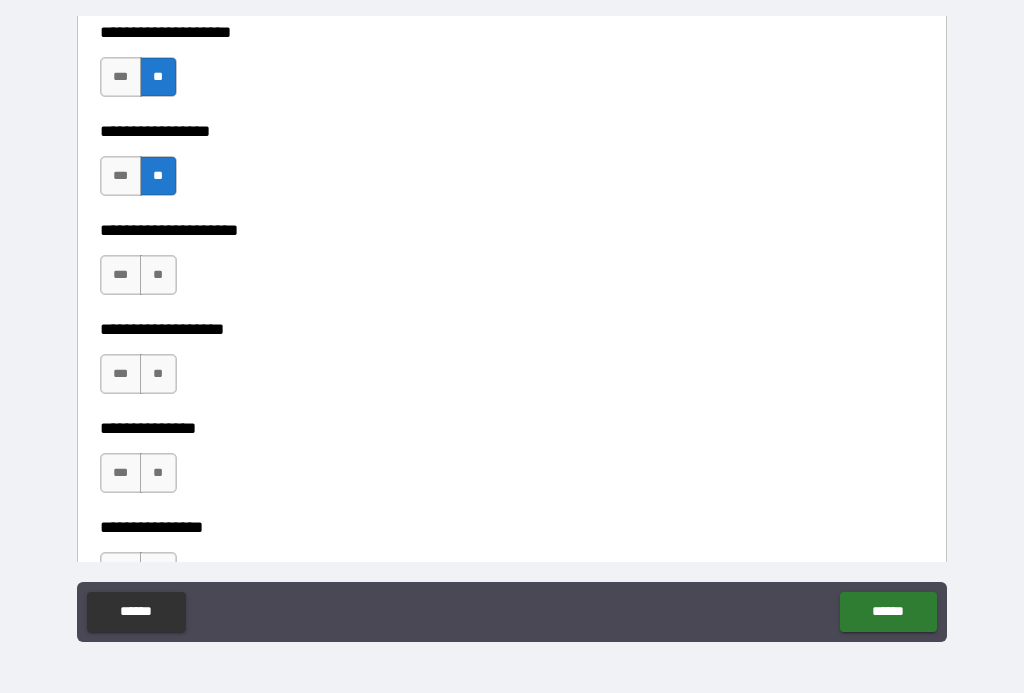 click on "**" at bounding box center [158, 275] 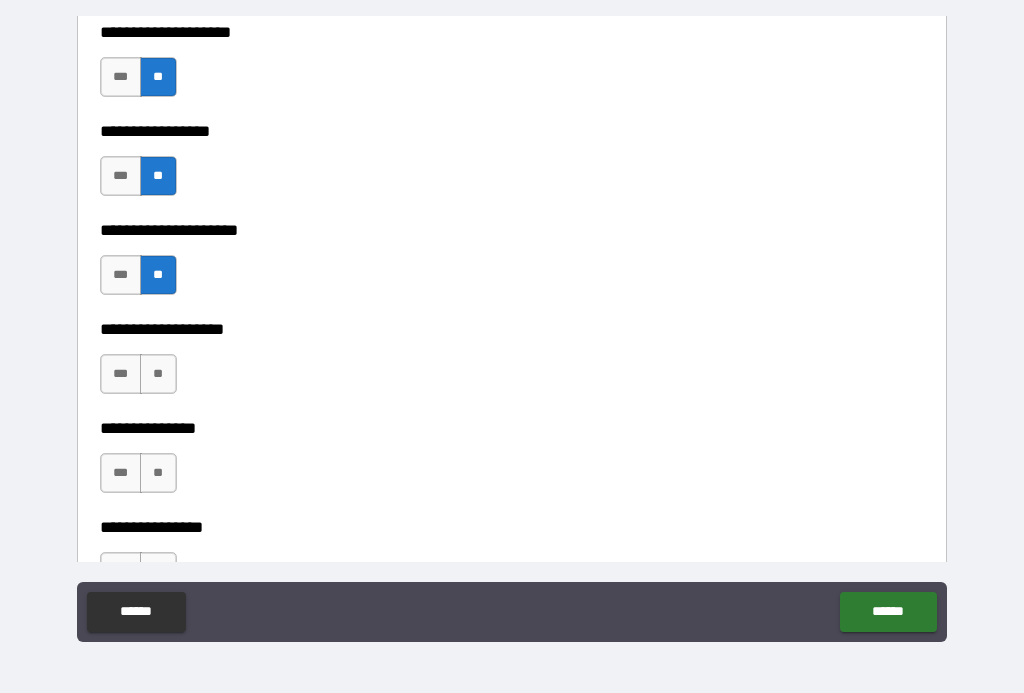 click on "**" at bounding box center (158, 374) 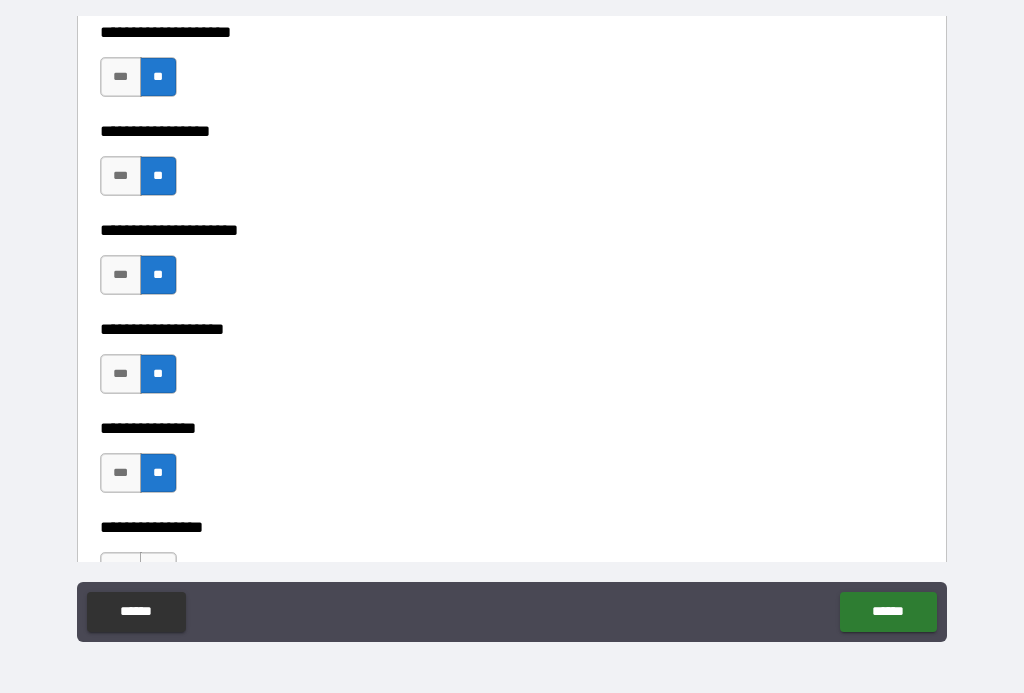 click on "**" at bounding box center [158, 671] 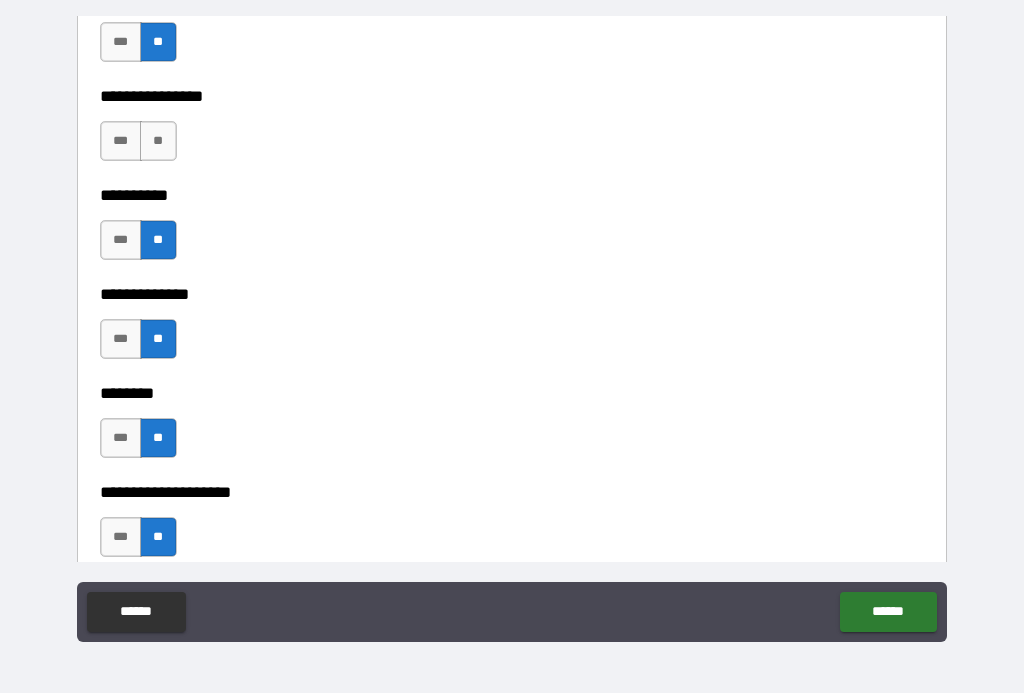 scroll, scrollTop: 8459, scrollLeft: 0, axis: vertical 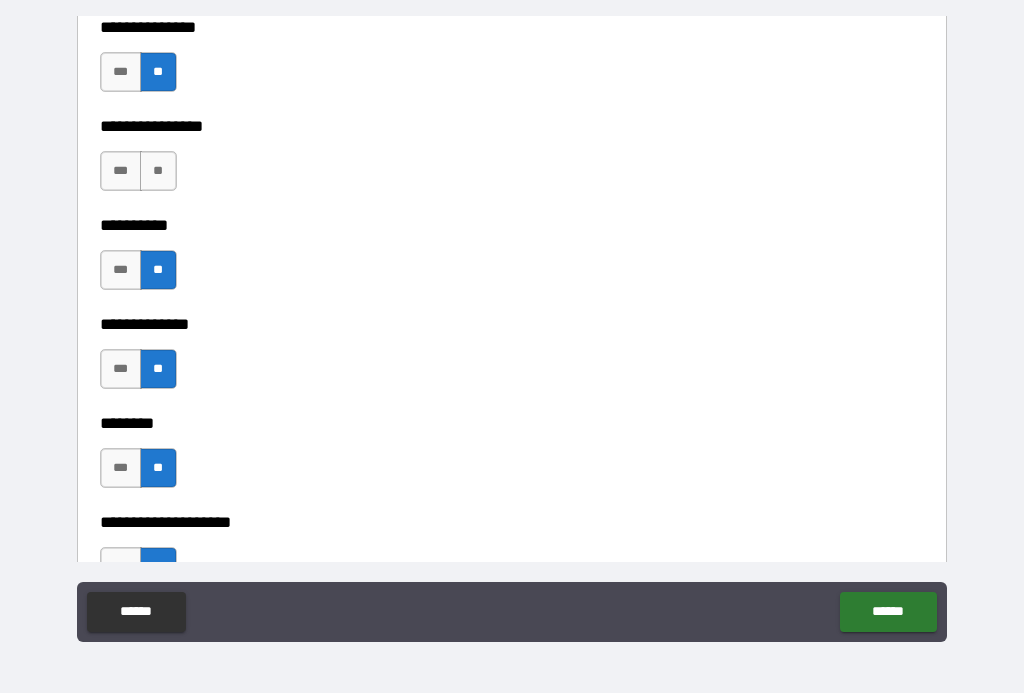 click on "**" at bounding box center [158, 171] 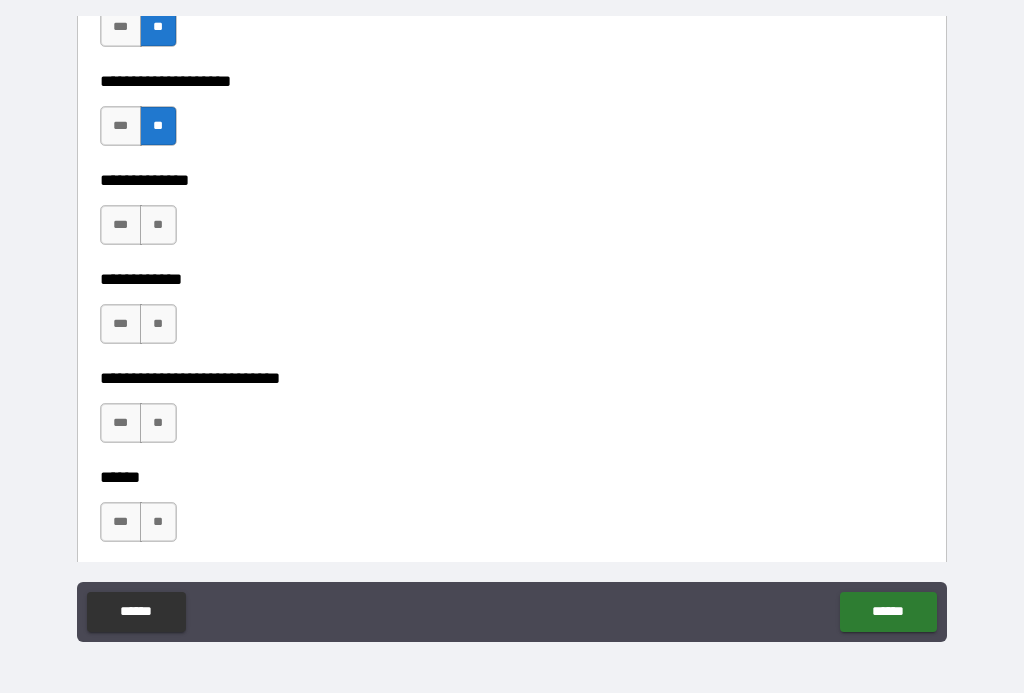 scroll, scrollTop: 8901, scrollLeft: 0, axis: vertical 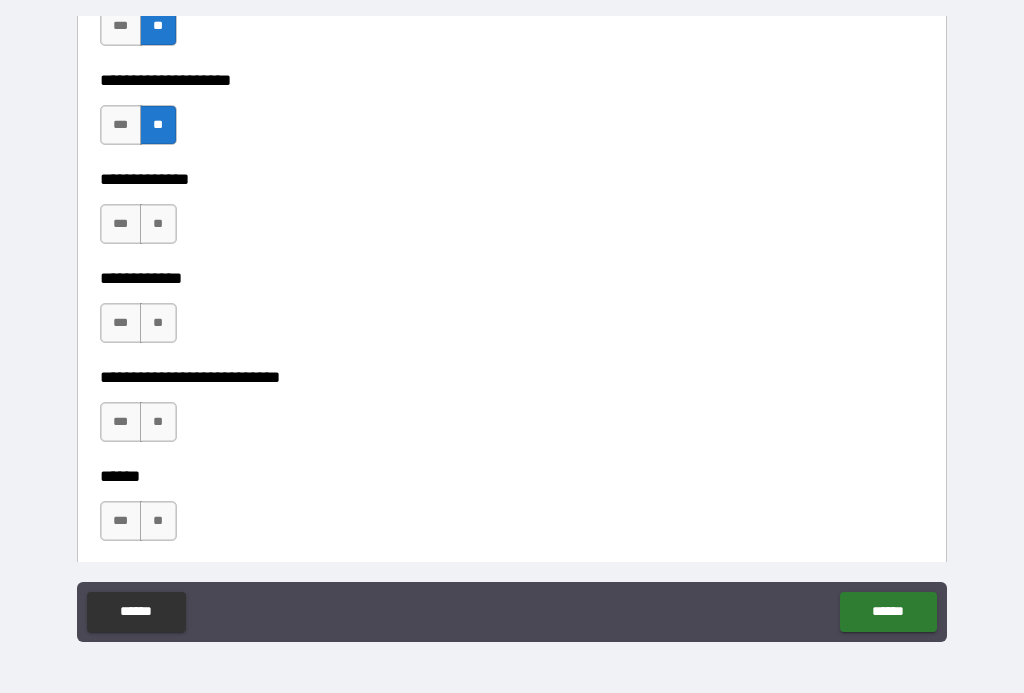 click on "**" at bounding box center [158, 224] 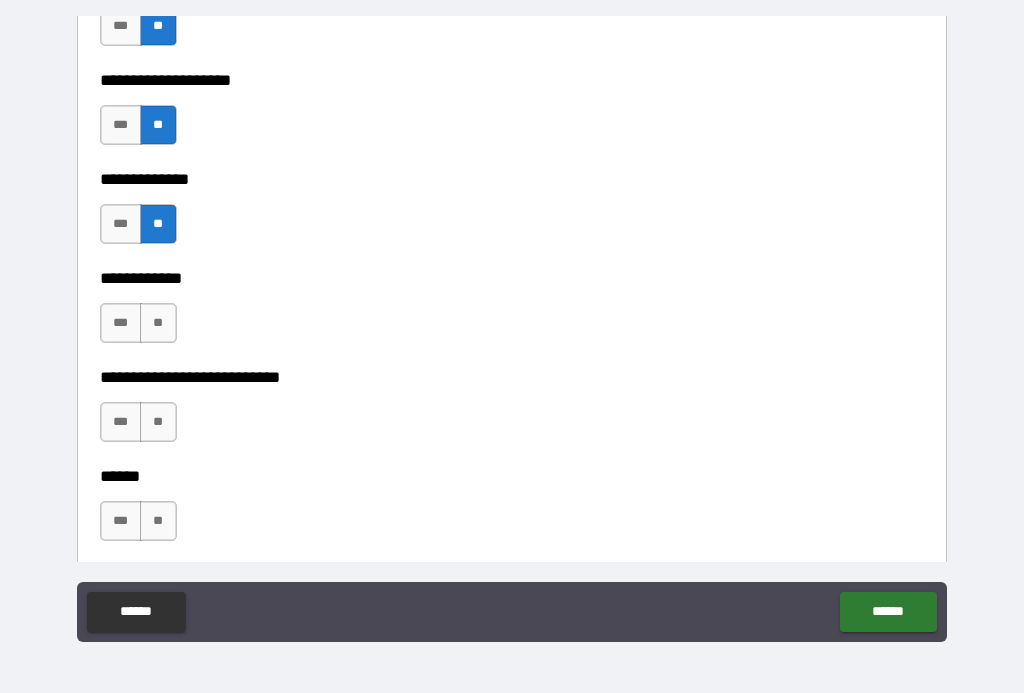 click on "**" at bounding box center [158, 323] 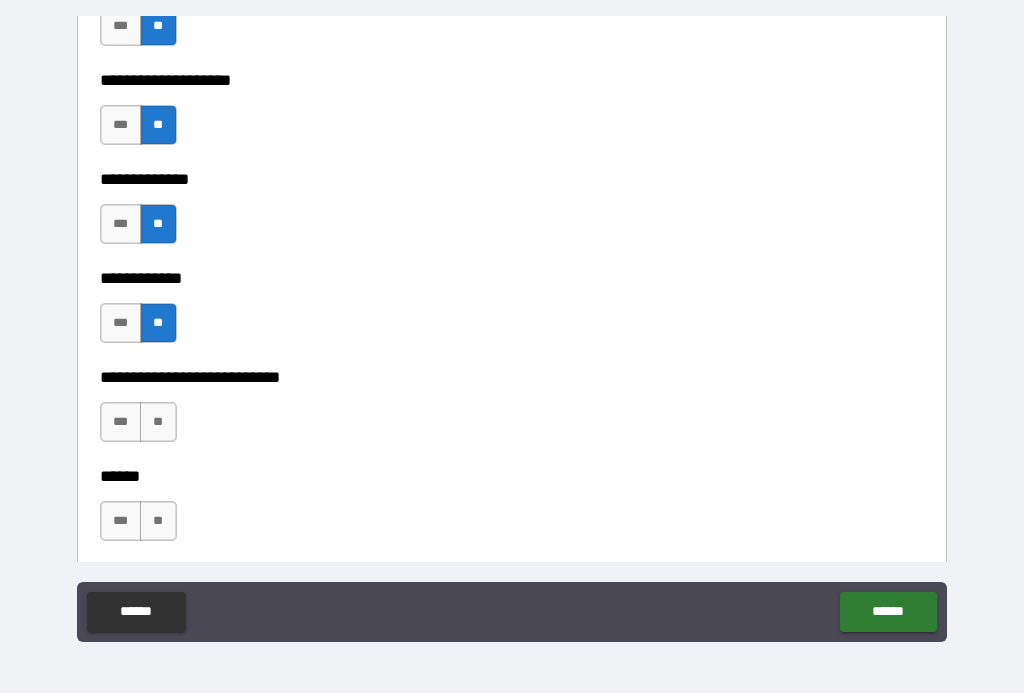 click on "**********" at bounding box center (512, 363) 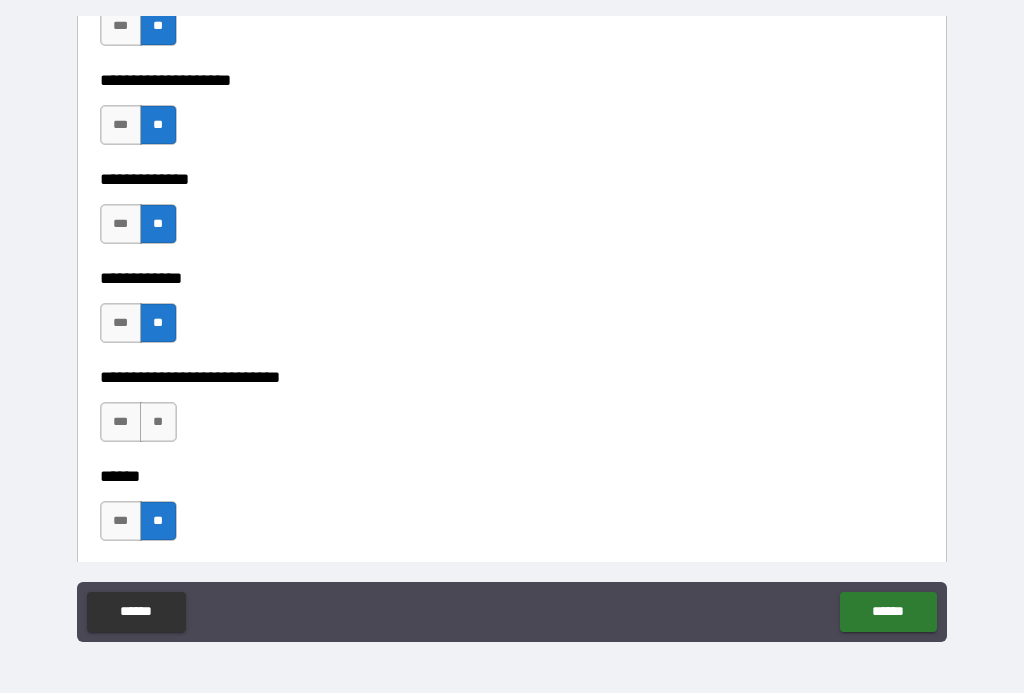 click on "**" at bounding box center [158, 422] 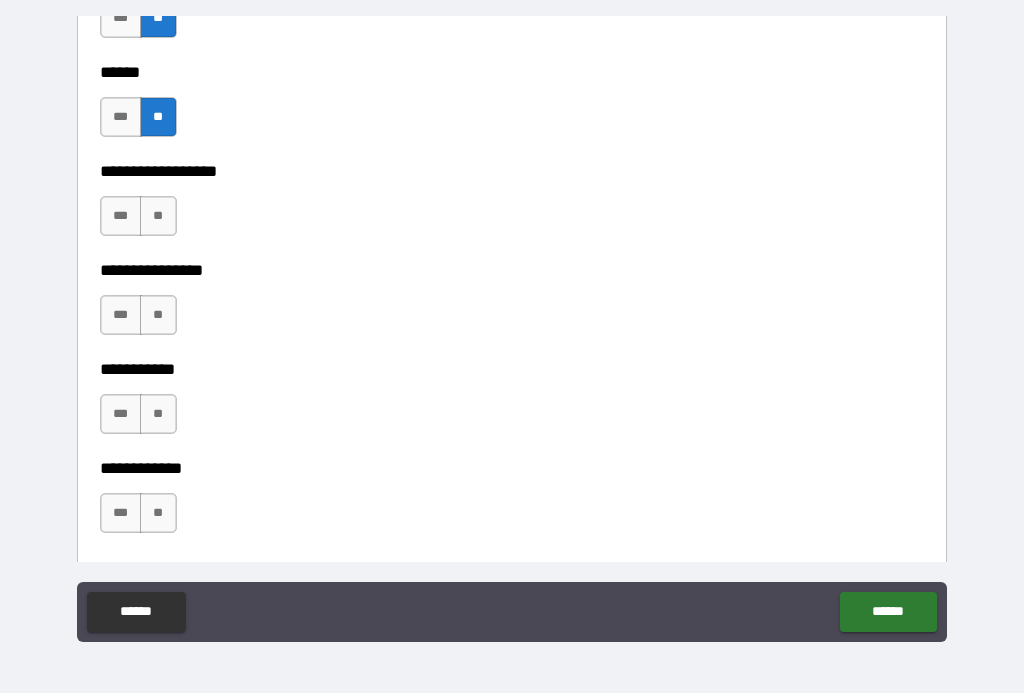 scroll, scrollTop: 9326, scrollLeft: 0, axis: vertical 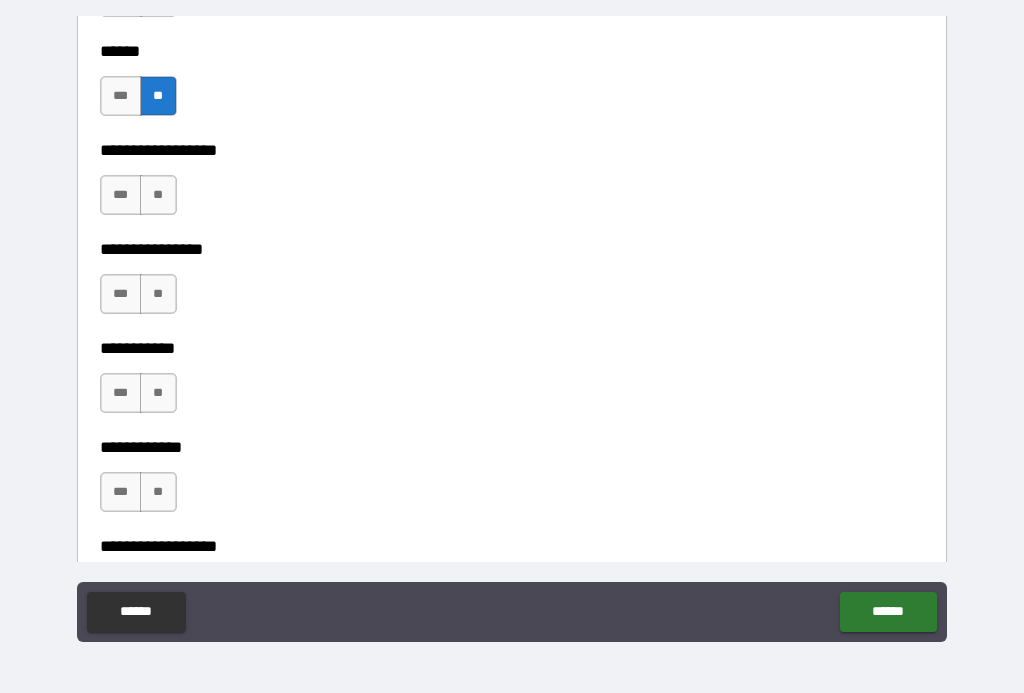 click on "**" at bounding box center [158, 195] 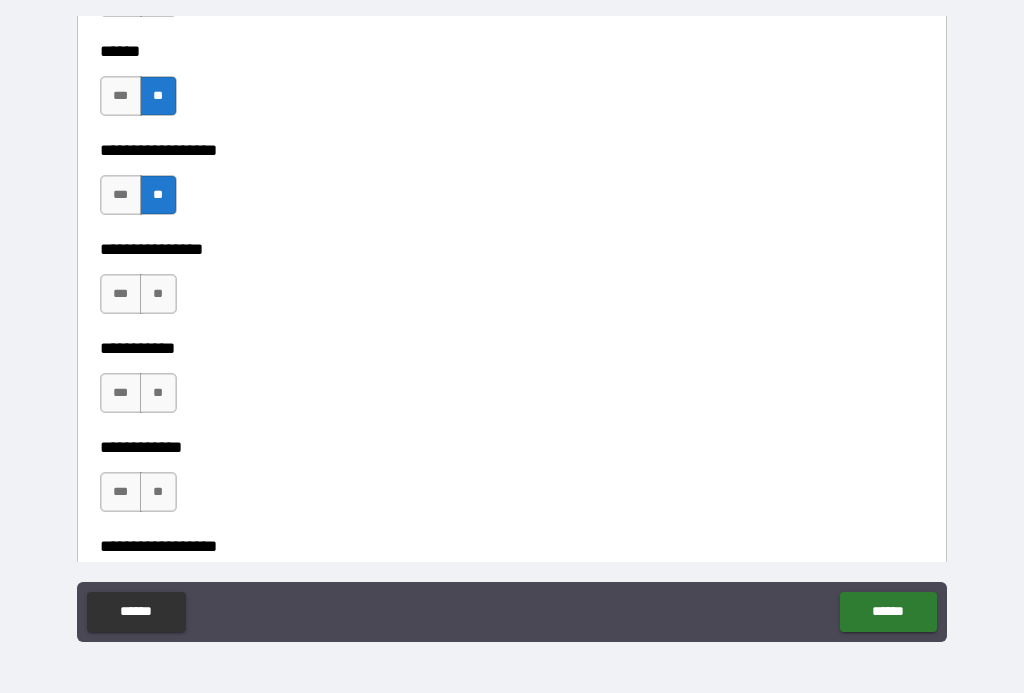 click on "**" at bounding box center [158, 294] 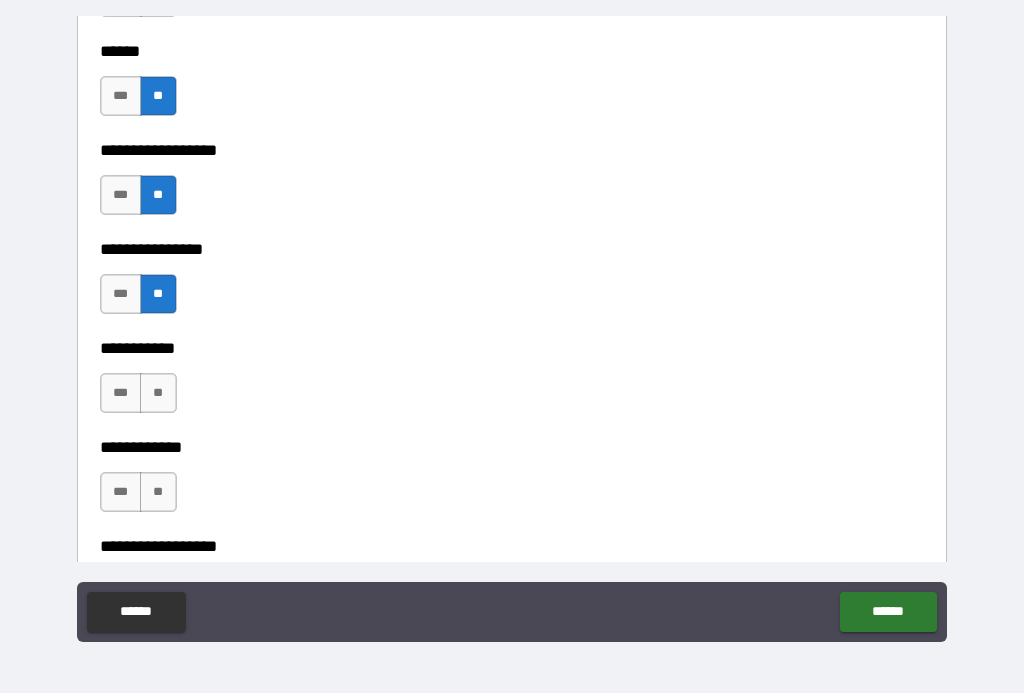 click on "**" at bounding box center (158, 393) 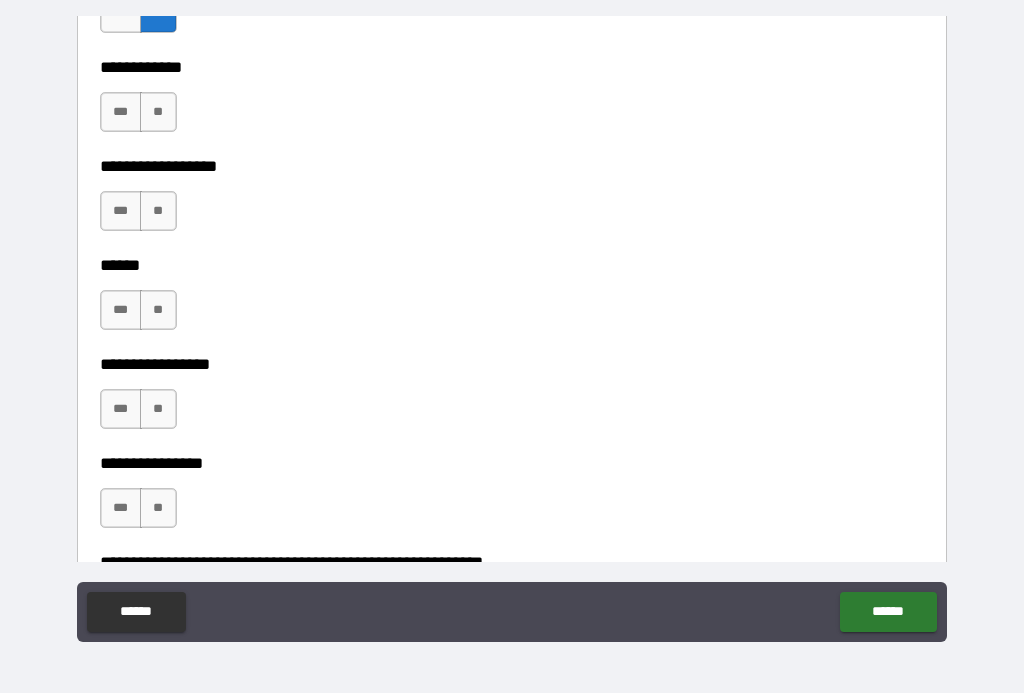 scroll, scrollTop: 9709, scrollLeft: 0, axis: vertical 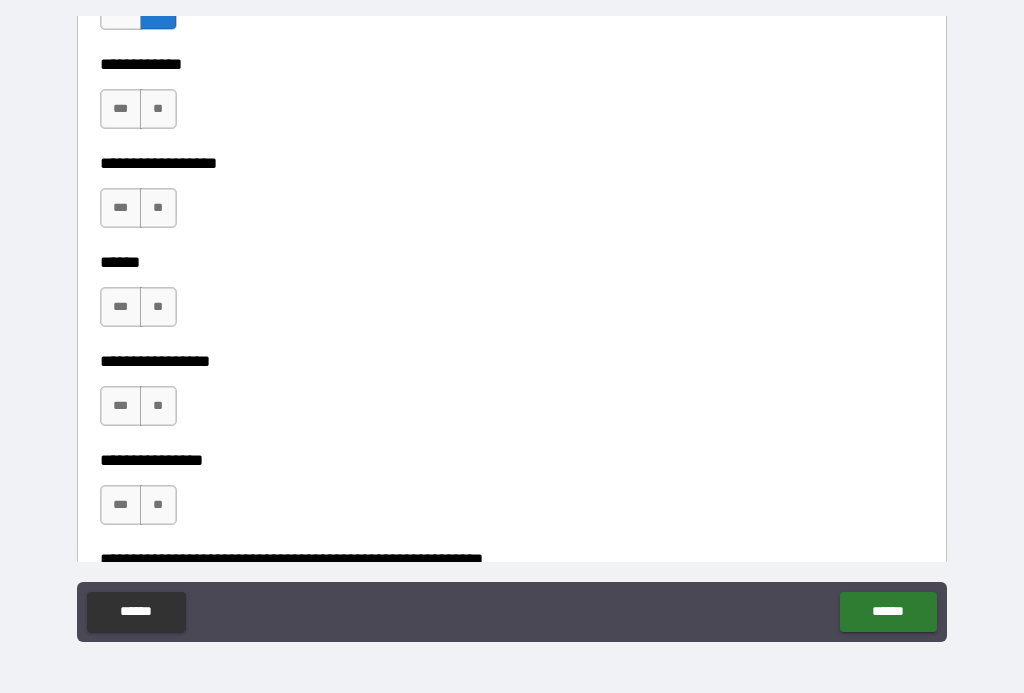 click on "**" at bounding box center (158, 109) 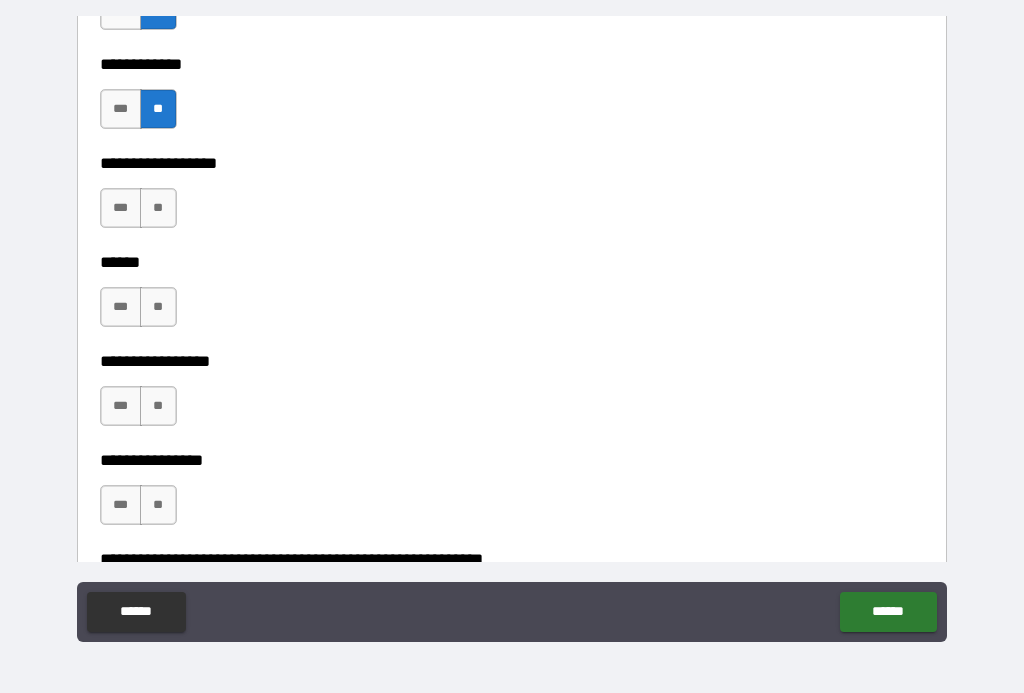 click on "**" at bounding box center (158, 208) 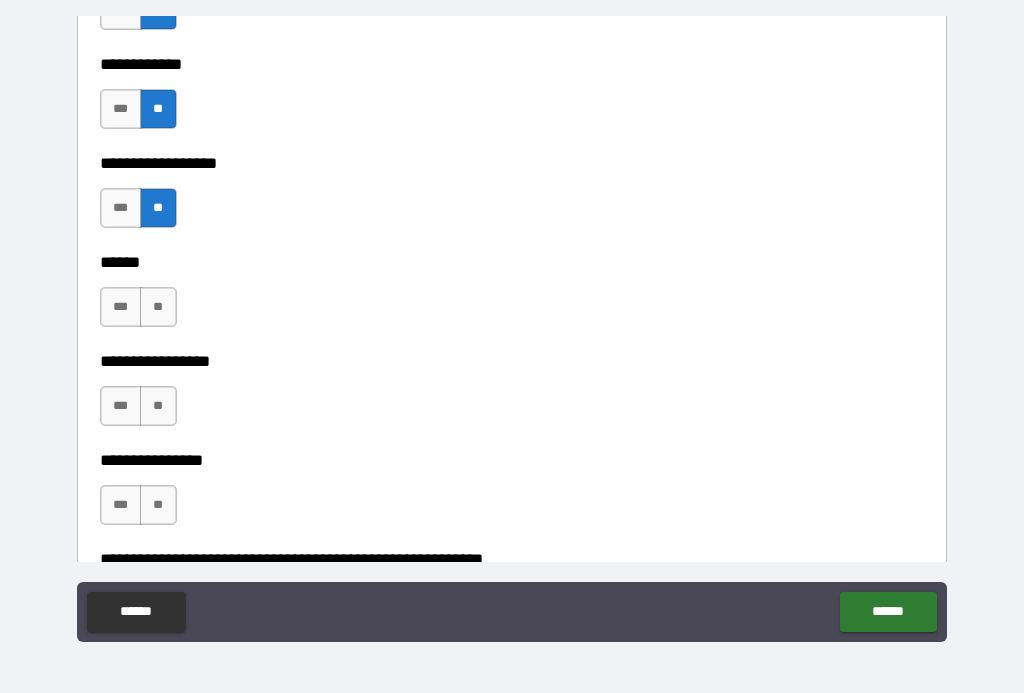click on "**" at bounding box center [158, 307] 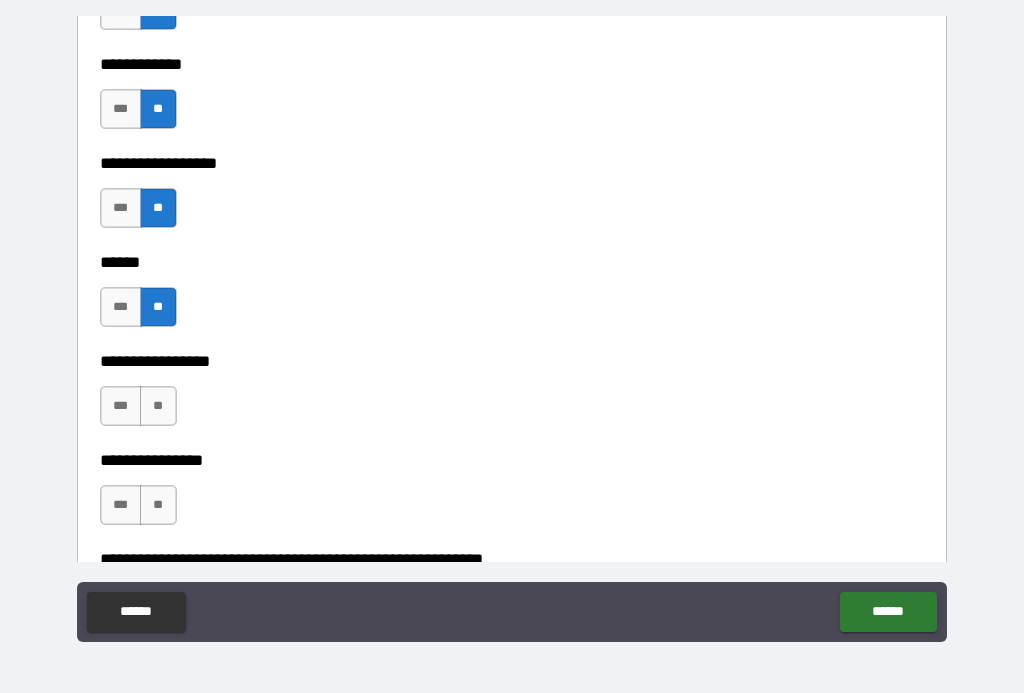 click on "**" at bounding box center (158, 406) 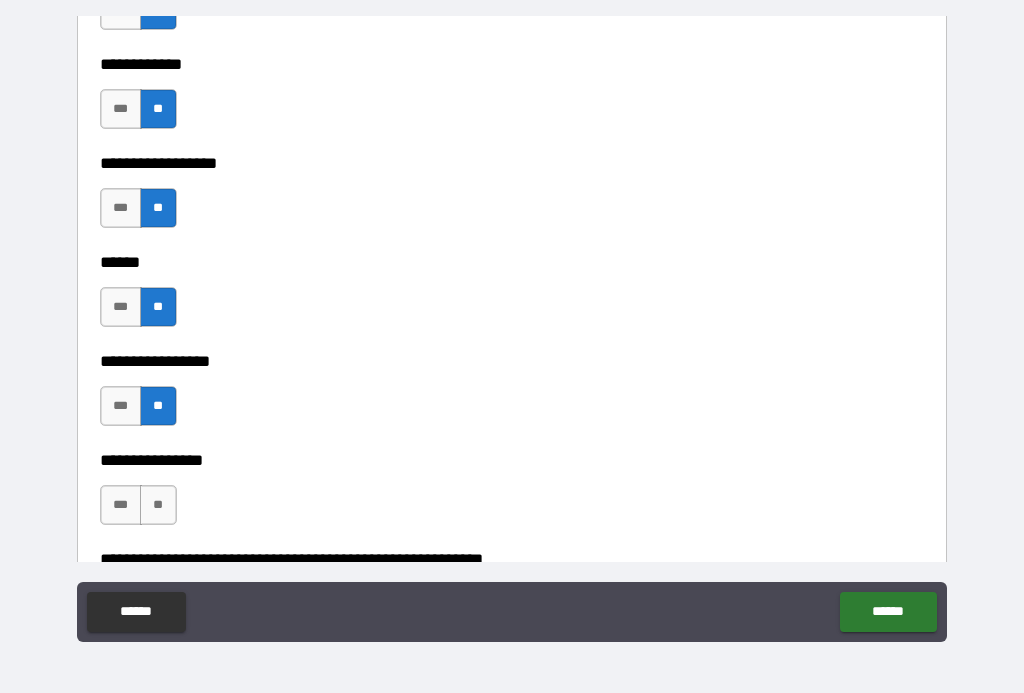 click on "**********" at bounding box center [512, 495] 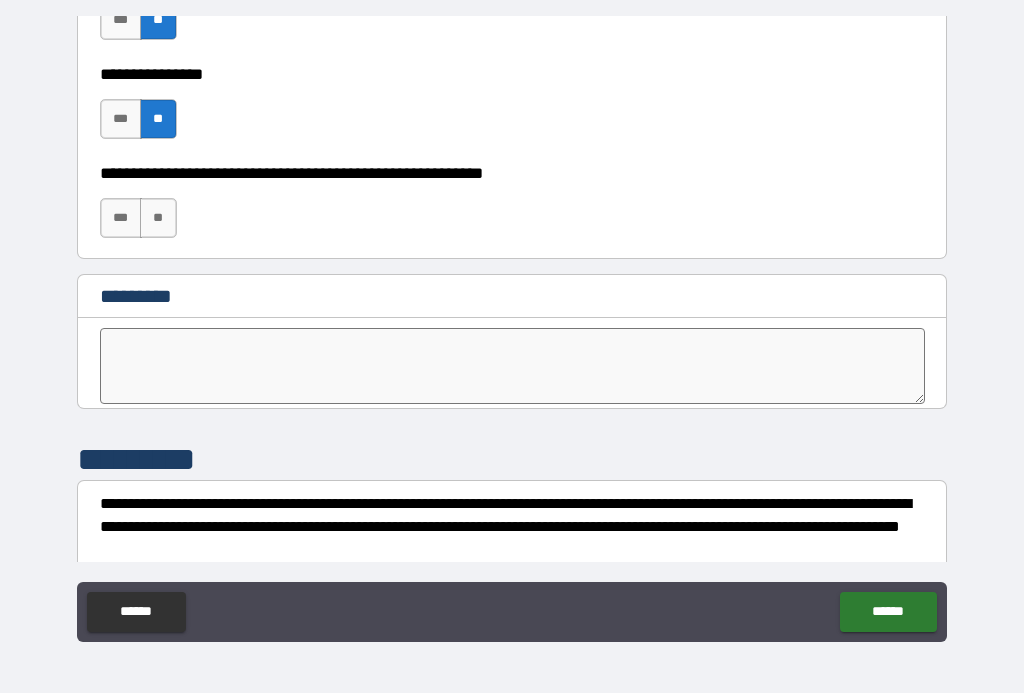 scroll, scrollTop: 10138, scrollLeft: 0, axis: vertical 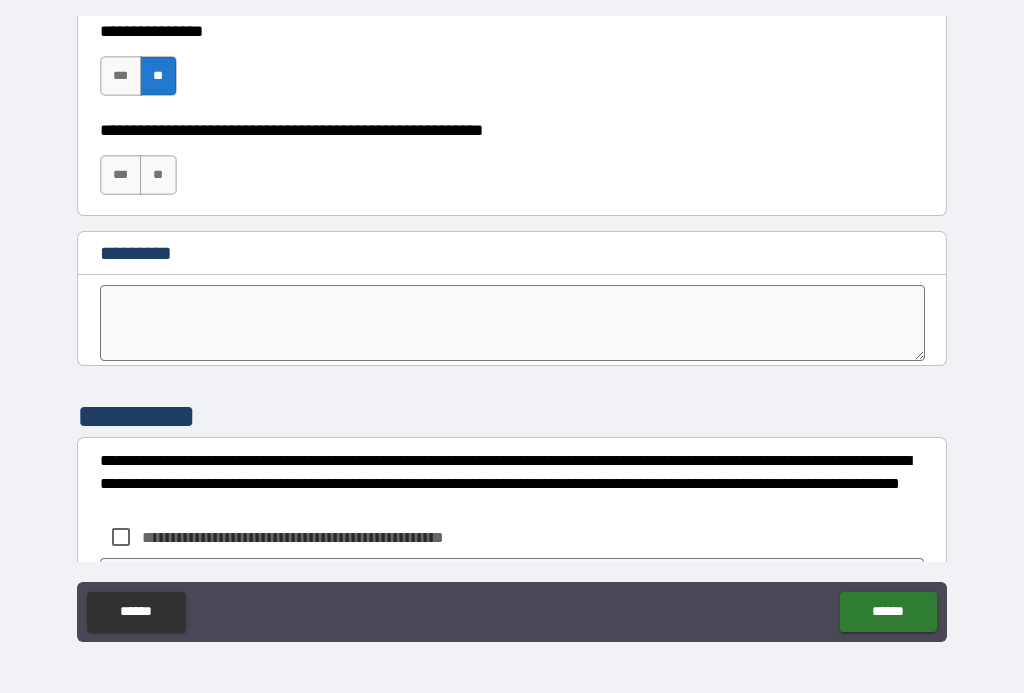 click on "**" at bounding box center (158, 175) 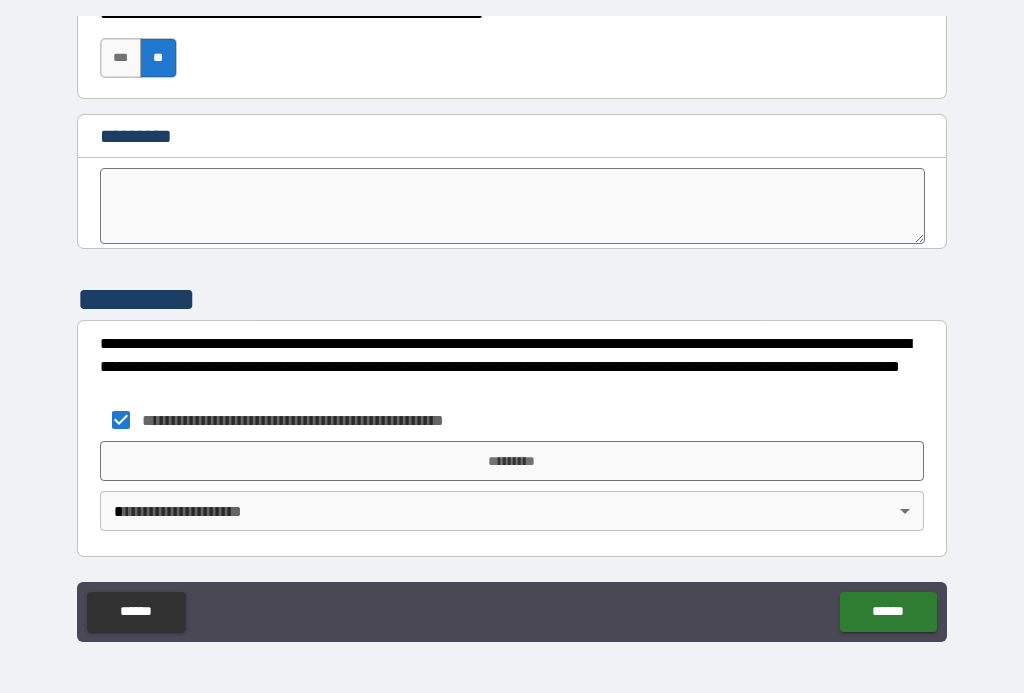 scroll, scrollTop: 10255, scrollLeft: 0, axis: vertical 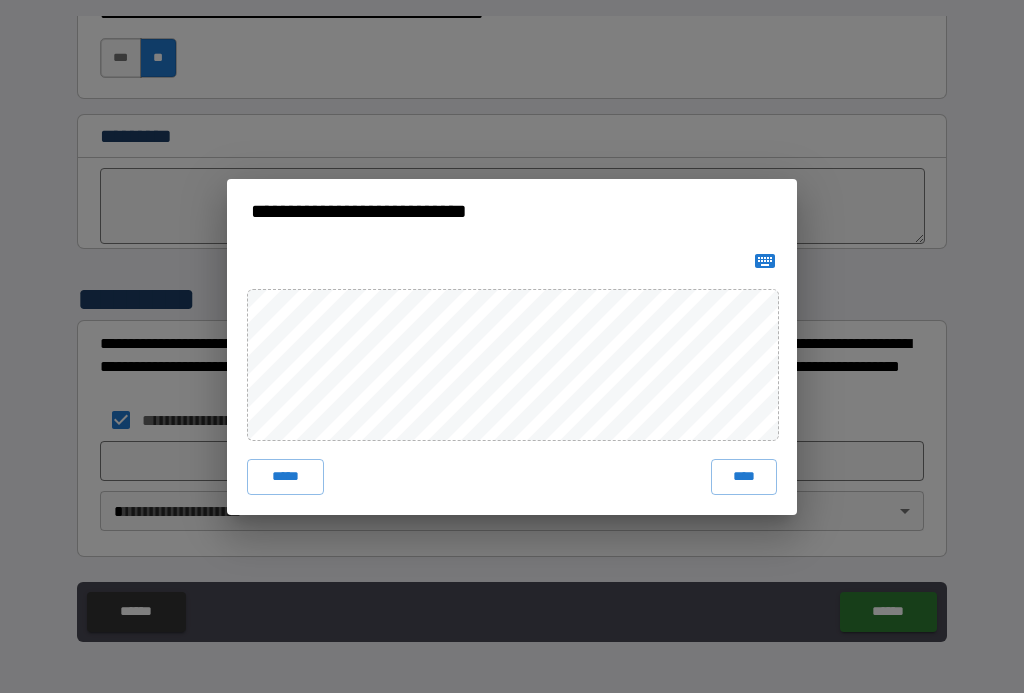 click on "****" at bounding box center (744, 477) 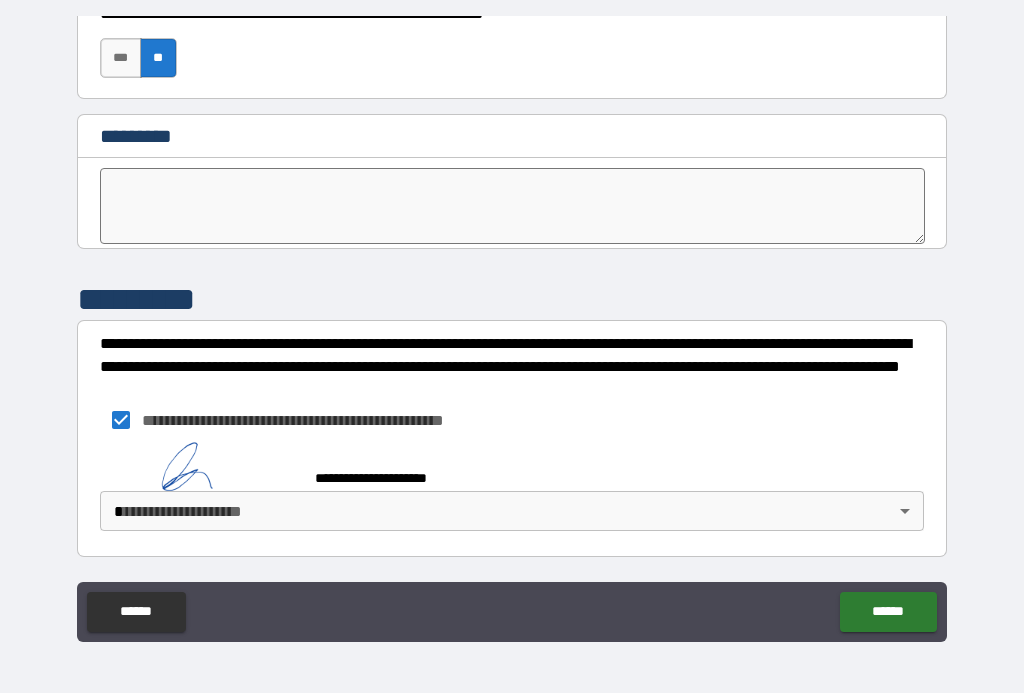 scroll, scrollTop: 10245, scrollLeft: 0, axis: vertical 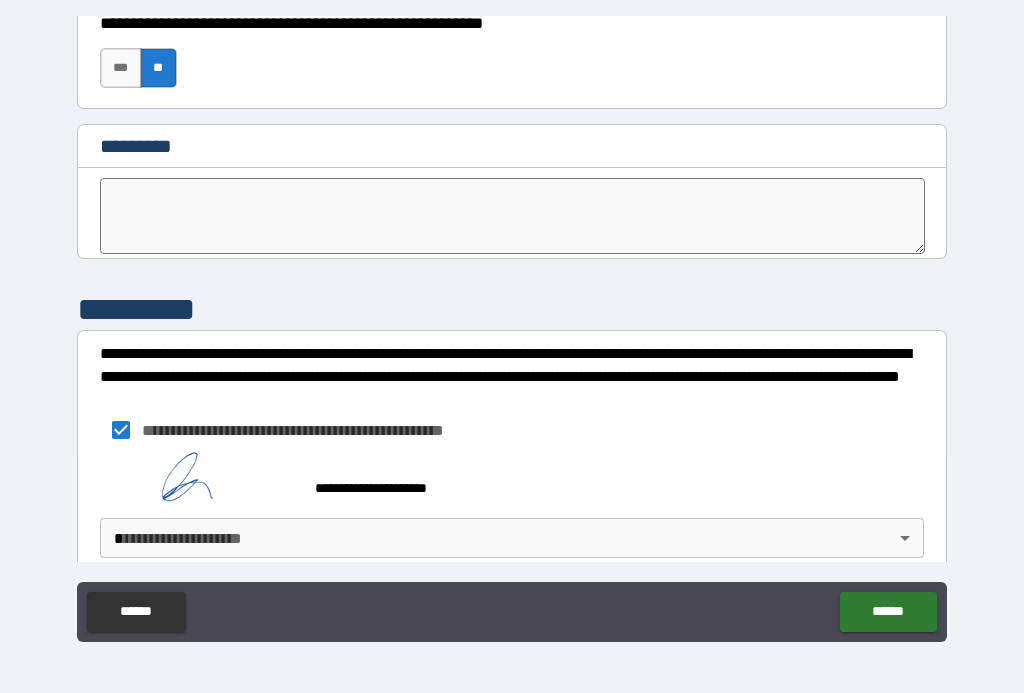 click on "**********" at bounding box center (512, 328) 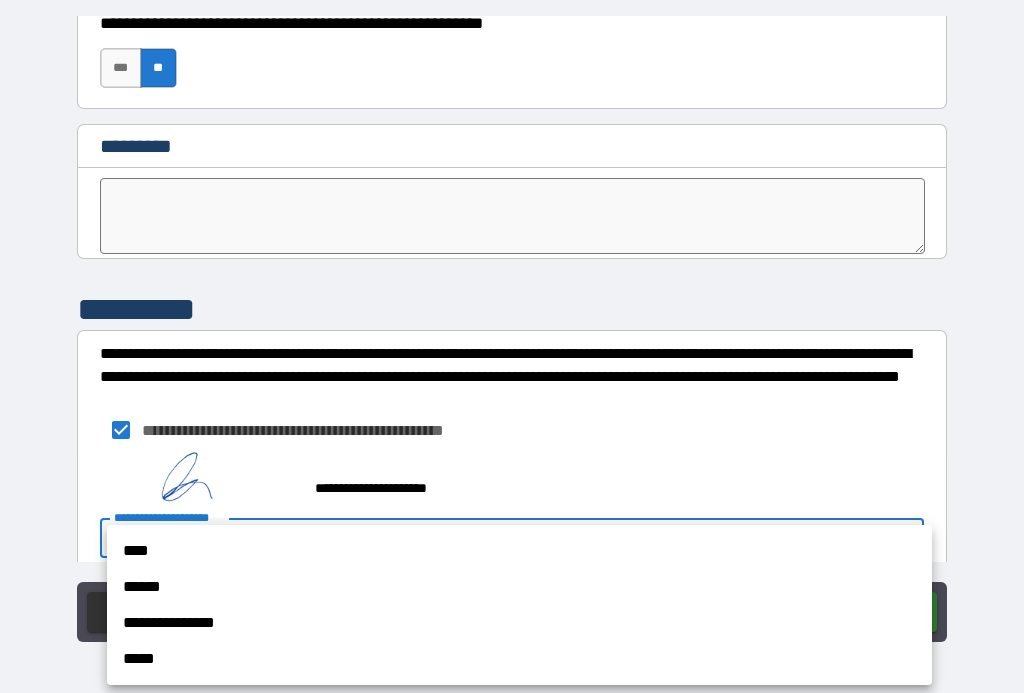click on "****" at bounding box center (519, 551) 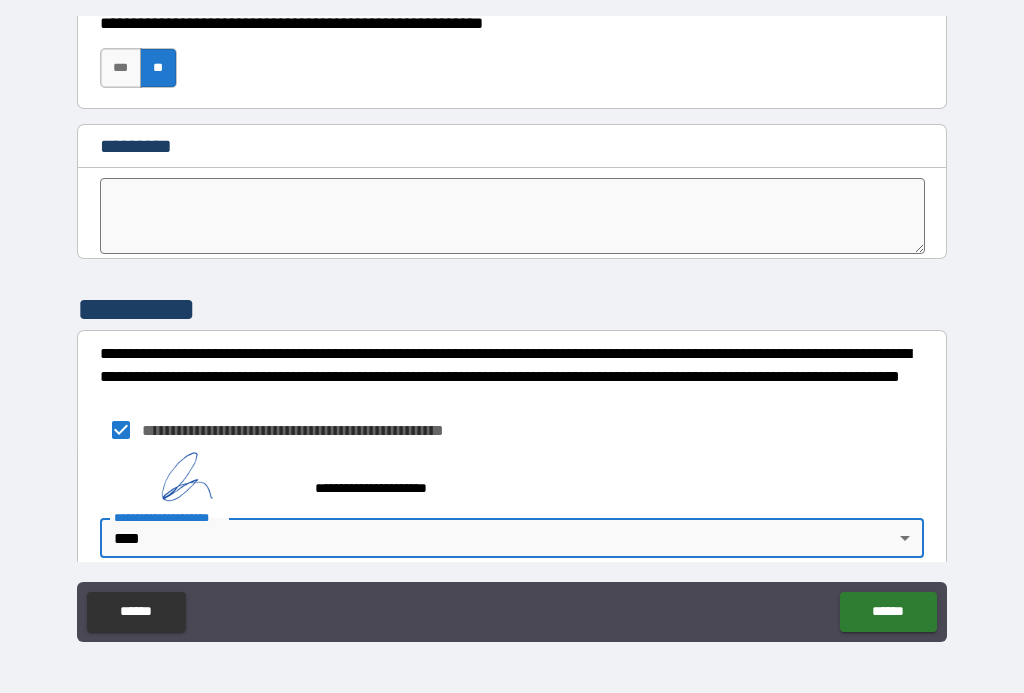 type on "****" 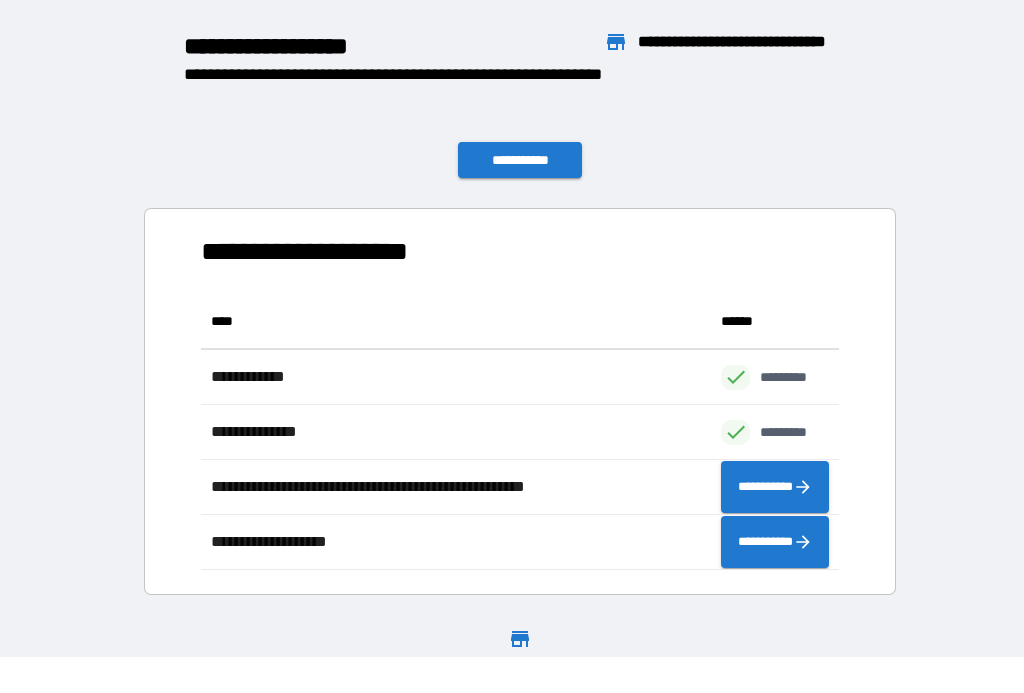 scroll, scrollTop: 276, scrollLeft: 638, axis: both 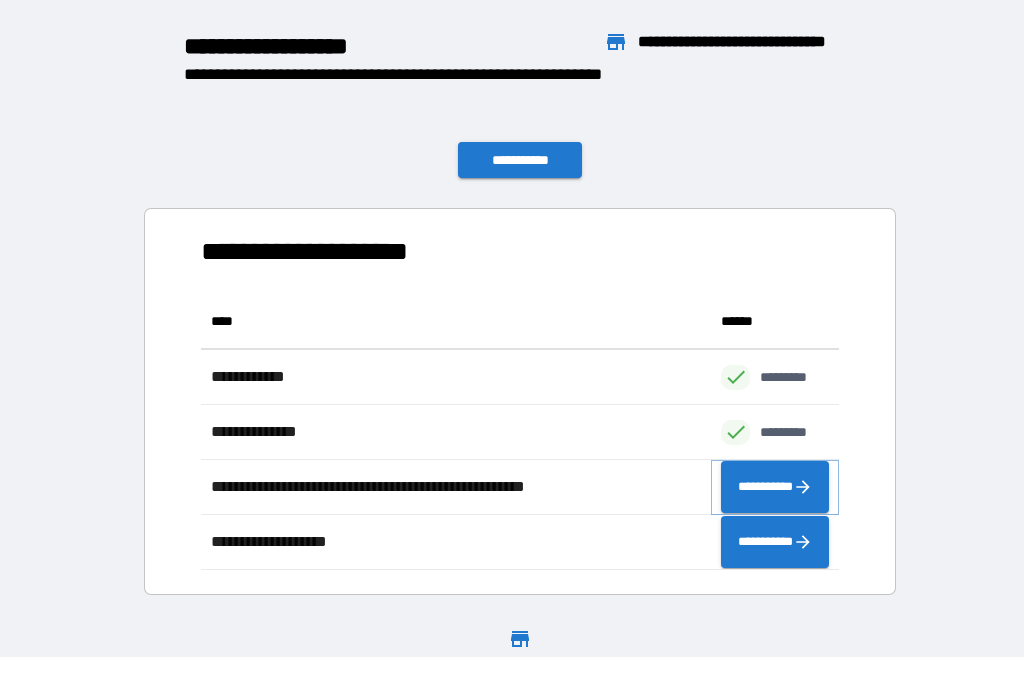 click on "**********" at bounding box center (775, 487) 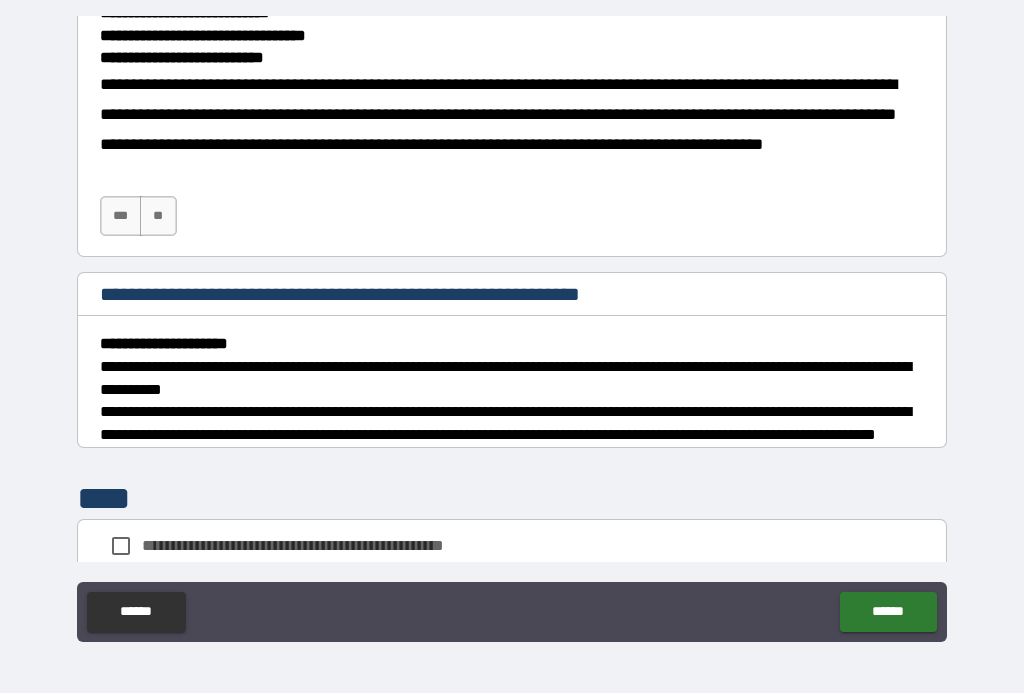 scroll, scrollTop: 560, scrollLeft: 0, axis: vertical 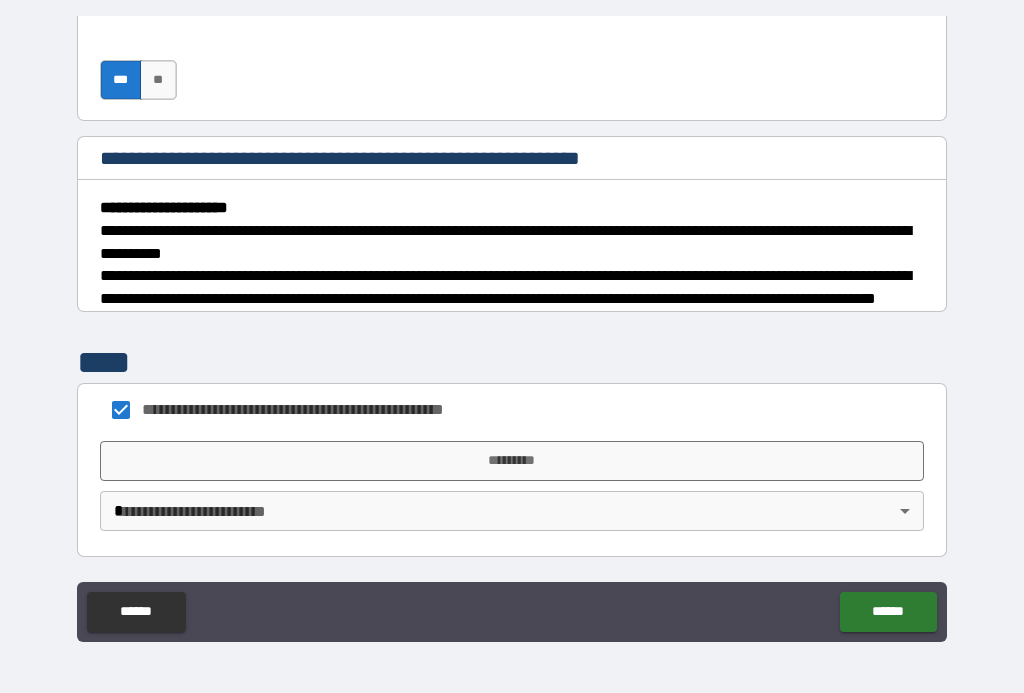 click on "*********" at bounding box center (512, 461) 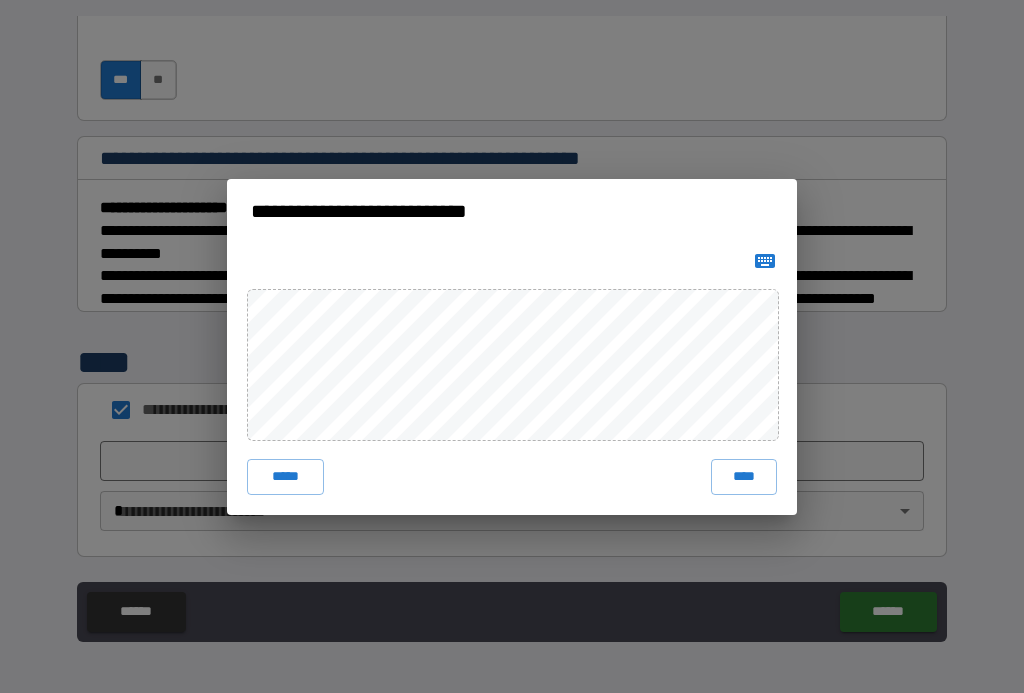 click on "****" at bounding box center [744, 477] 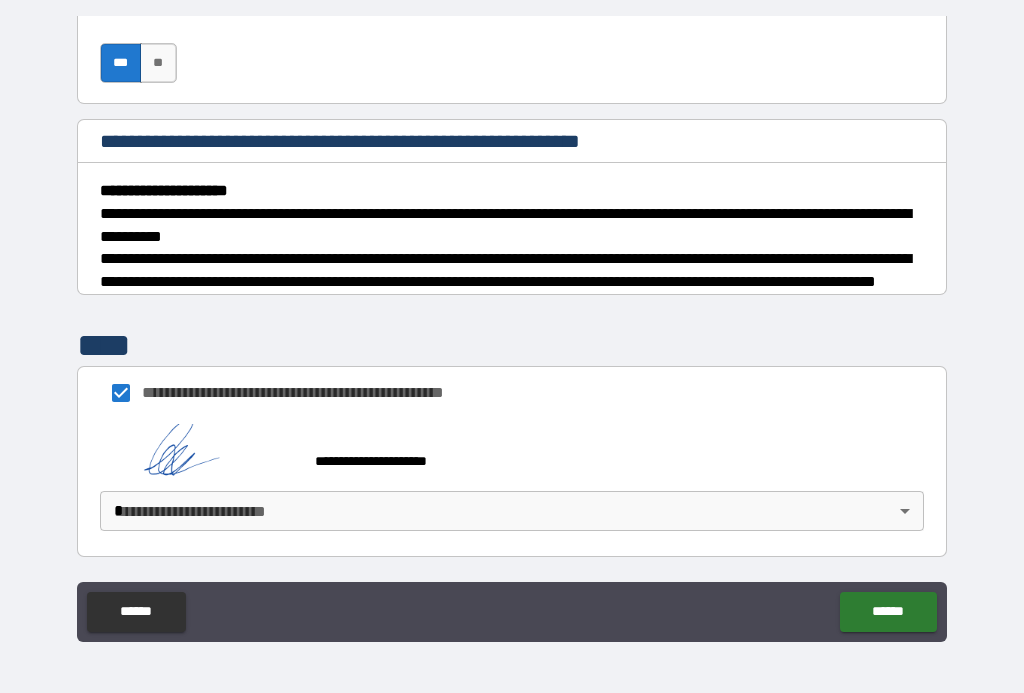 click on "******" at bounding box center (888, 612) 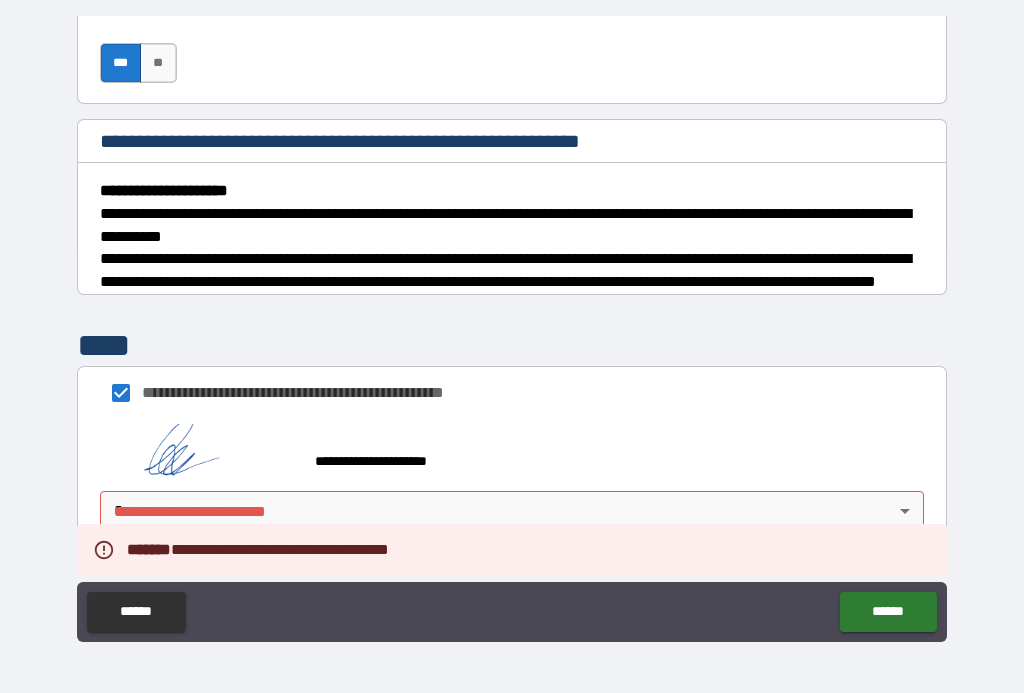 scroll, scrollTop: 764, scrollLeft: 0, axis: vertical 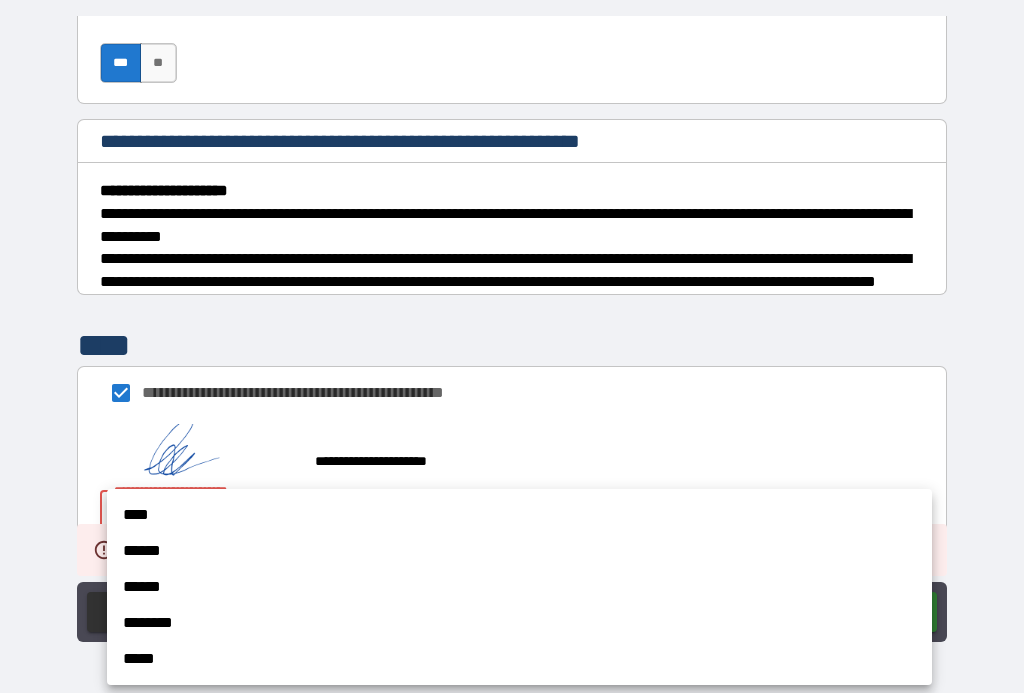 click at bounding box center (512, 346) 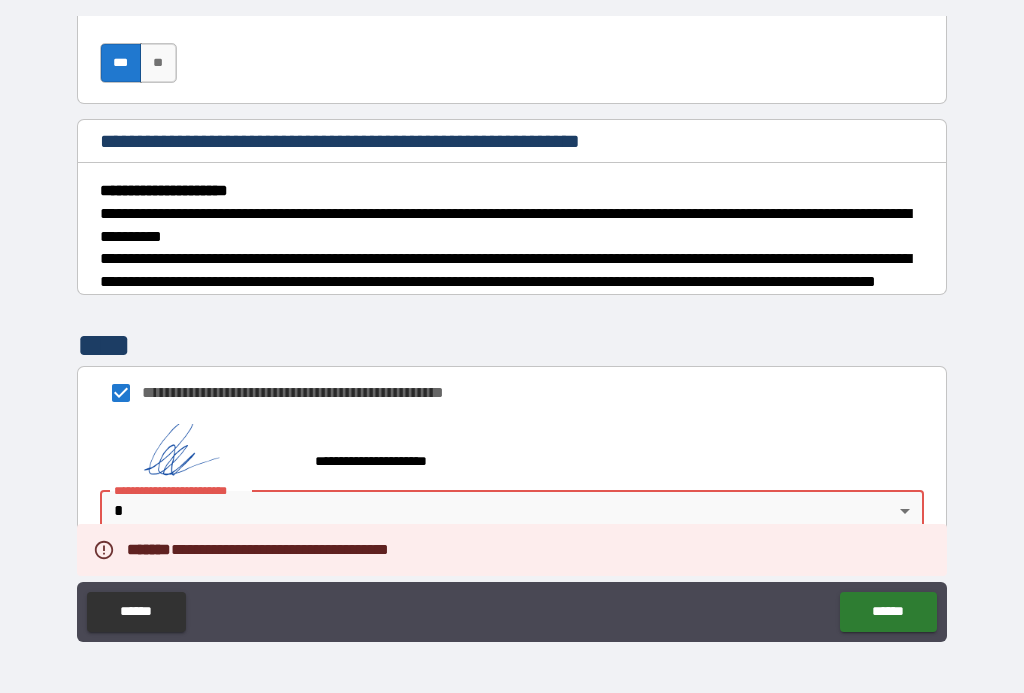 click on "**********" at bounding box center [512, 328] 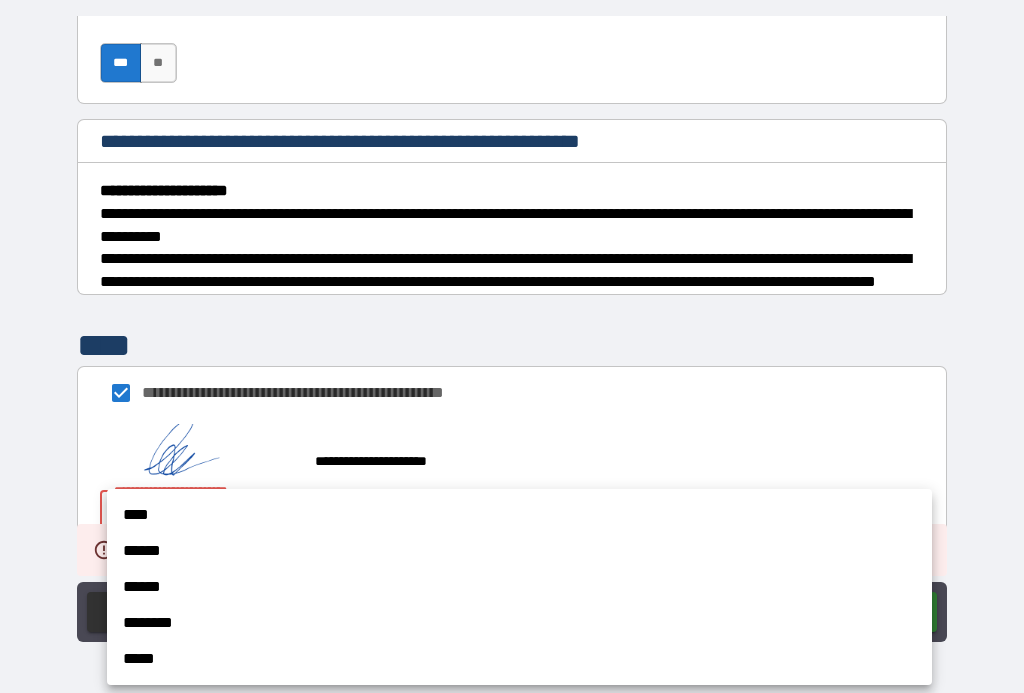 click on "****" at bounding box center [519, 515] 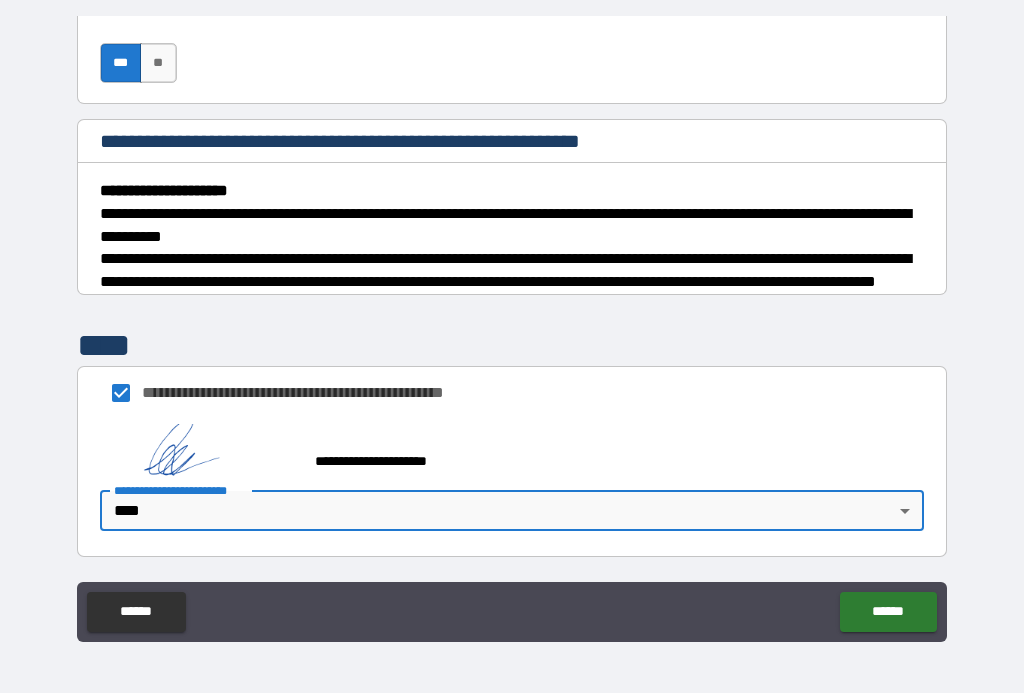 click on "******" at bounding box center (888, 612) 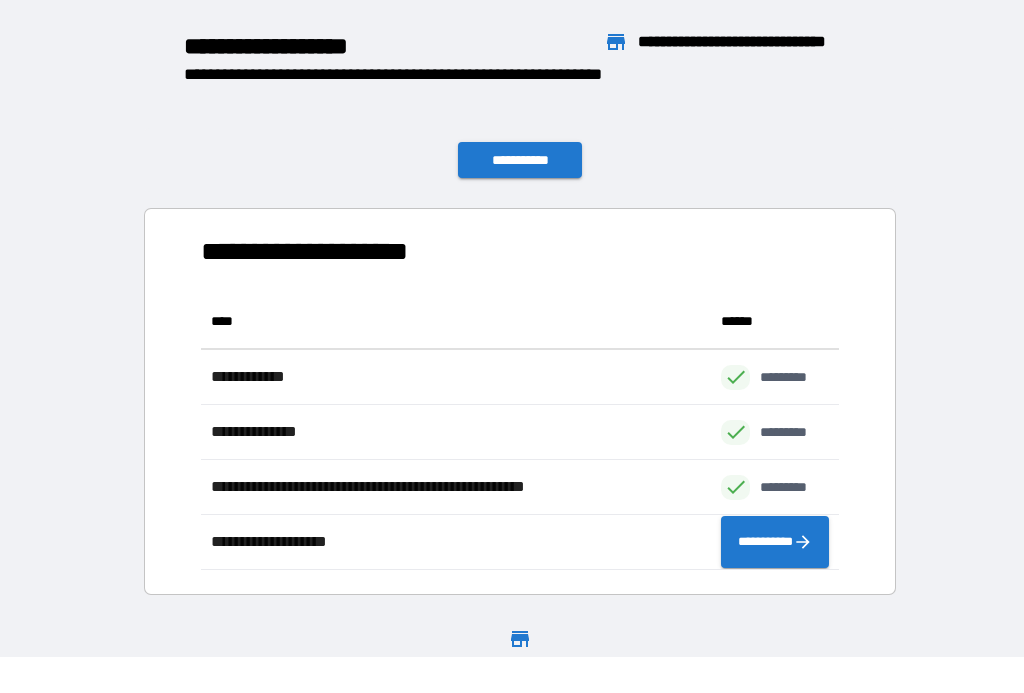 scroll, scrollTop: 276, scrollLeft: 638, axis: both 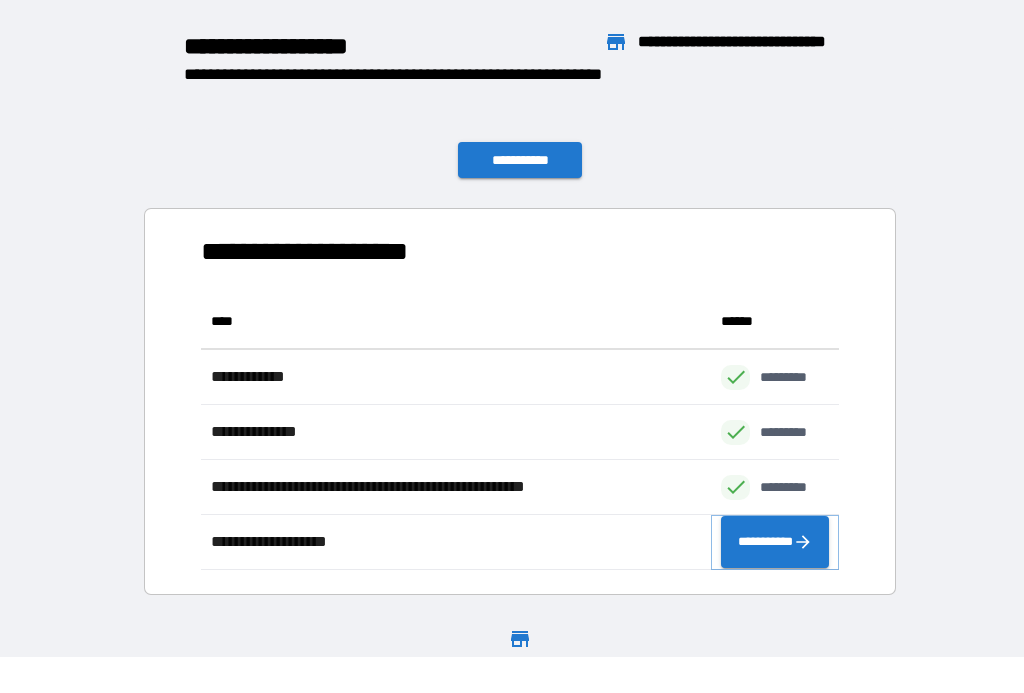 click on "**********" at bounding box center [775, 542] 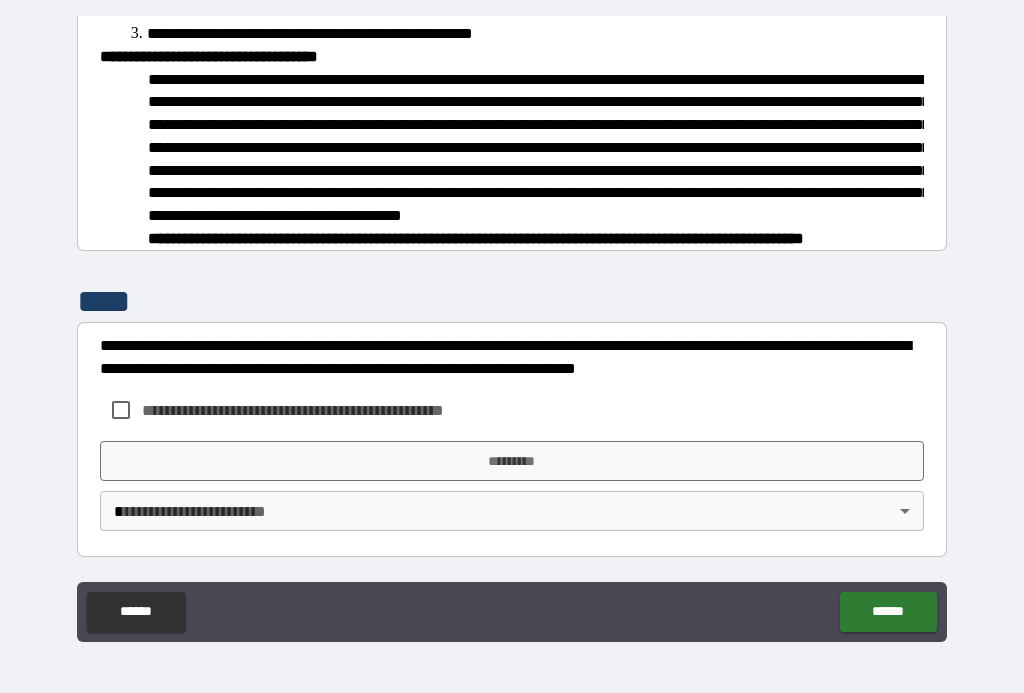 scroll, scrollTop: 552, scrollLeft: 0, axis: vertical 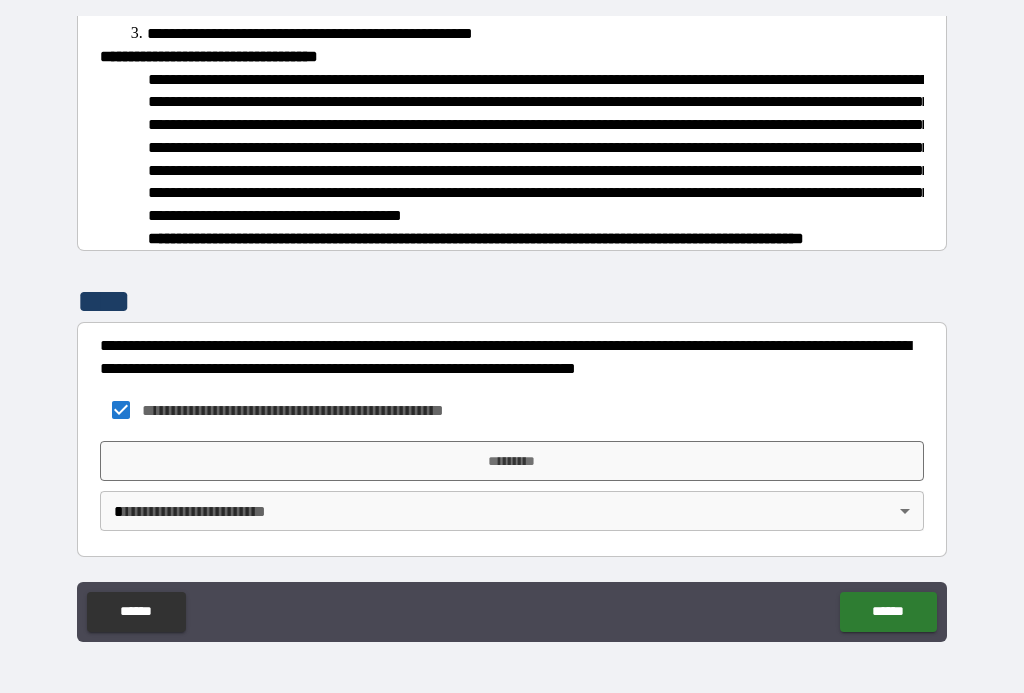 click on "*********" at bounding box center [512, 461] 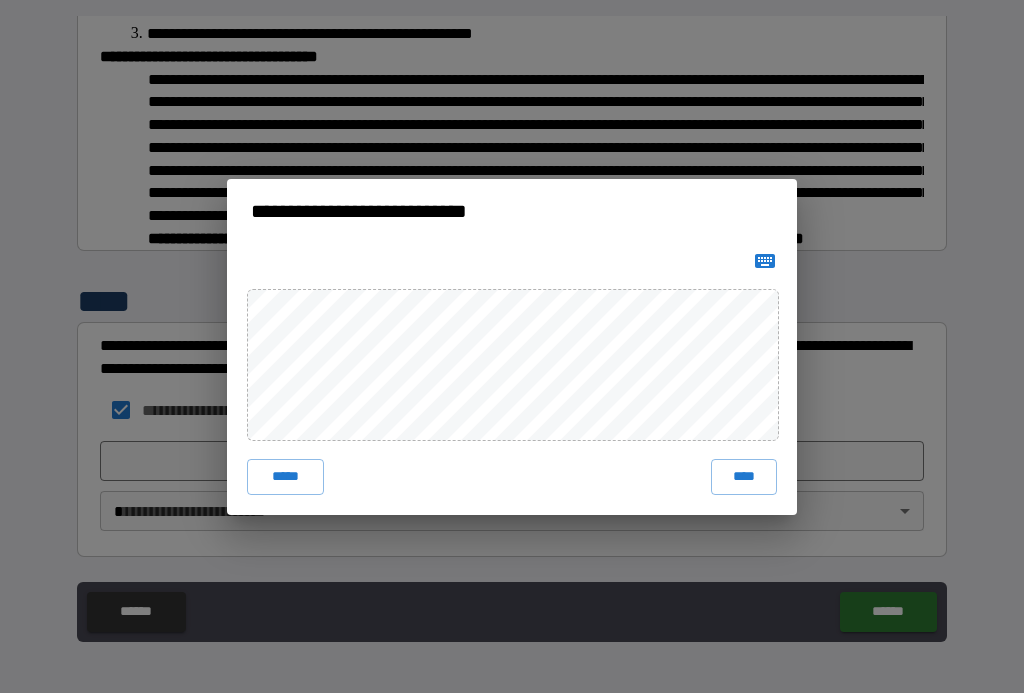 click on "****" at bounding box center (744, 477) 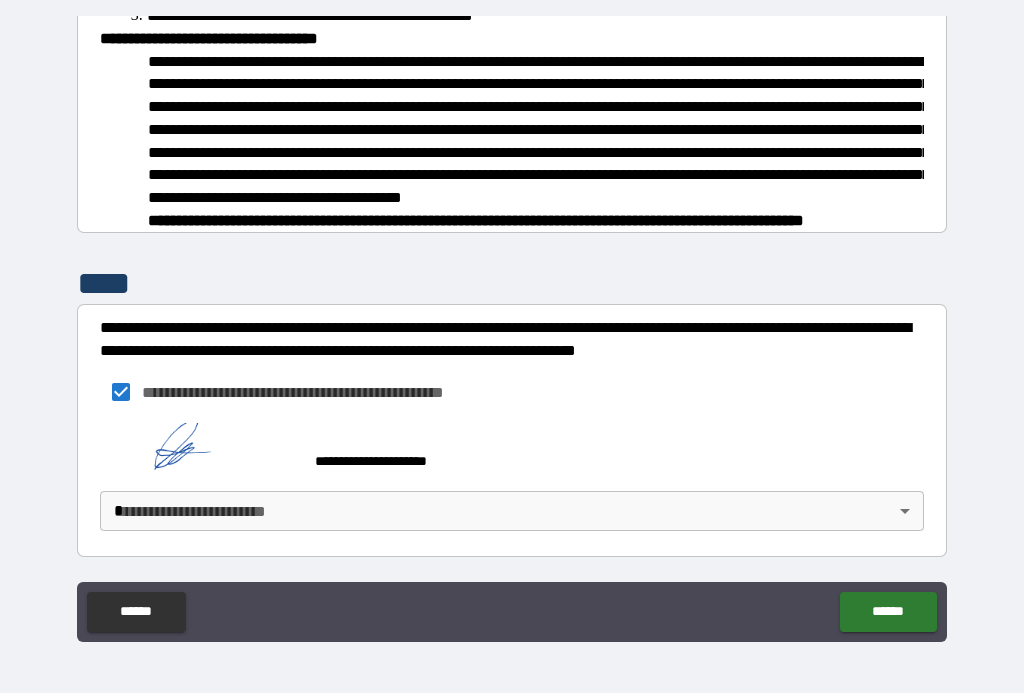 click on "**********" at bounding box center (512, 328) 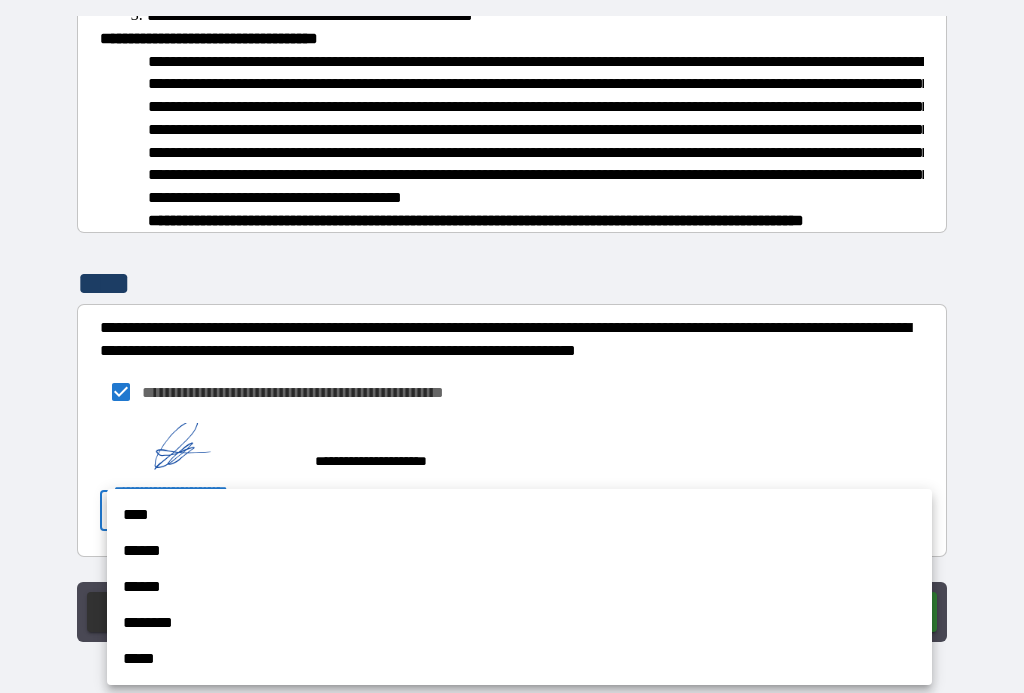 click on "****" at bounding box center [519, 515] 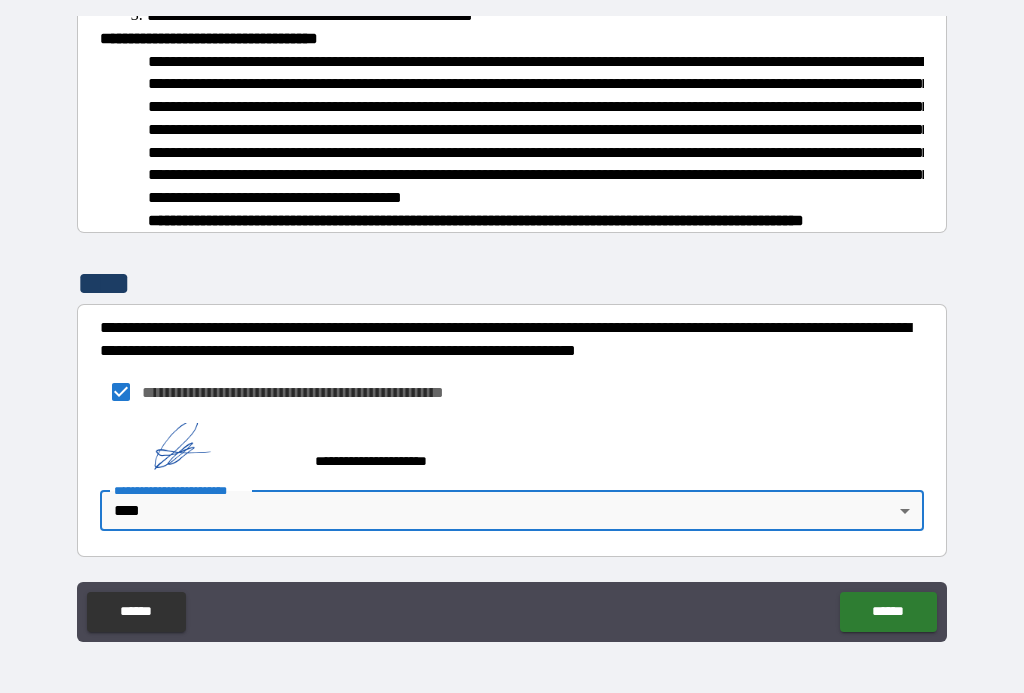 click on "******" at bounding box center (888, 612) 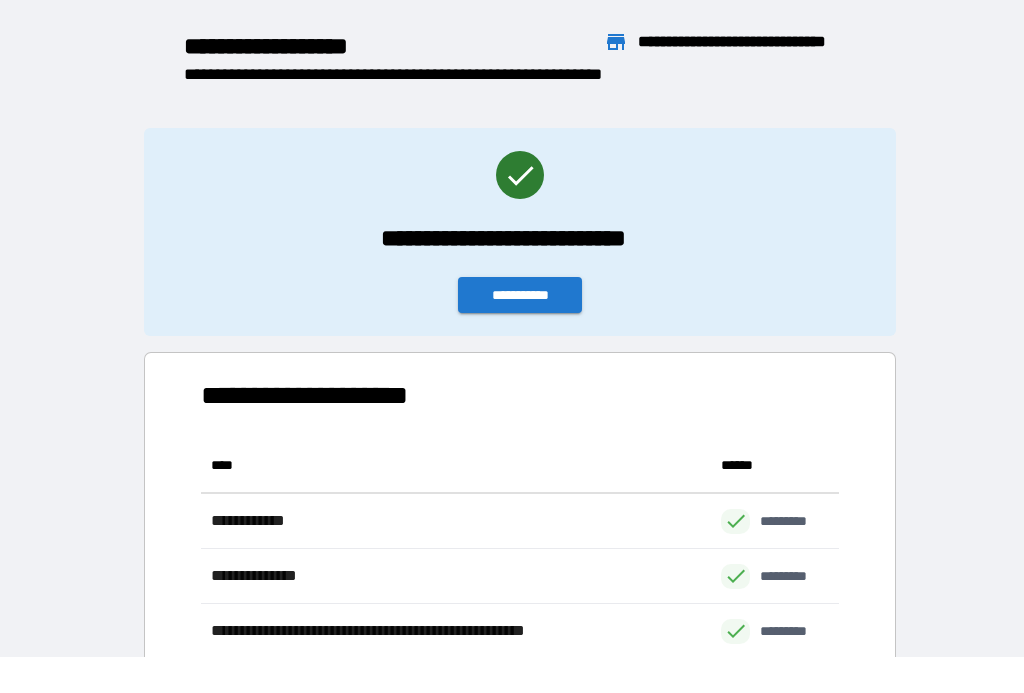 scroll, scrollTop: 1, scrollLeft: 1, axis: both 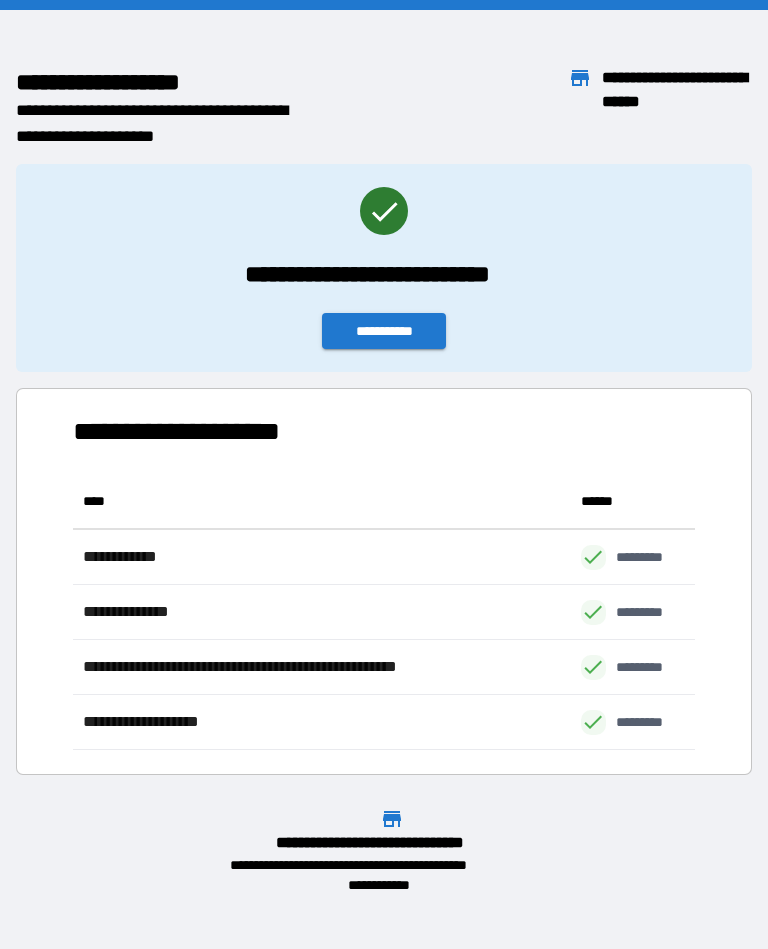 click on "**********" at bounding box center [384, 331] 